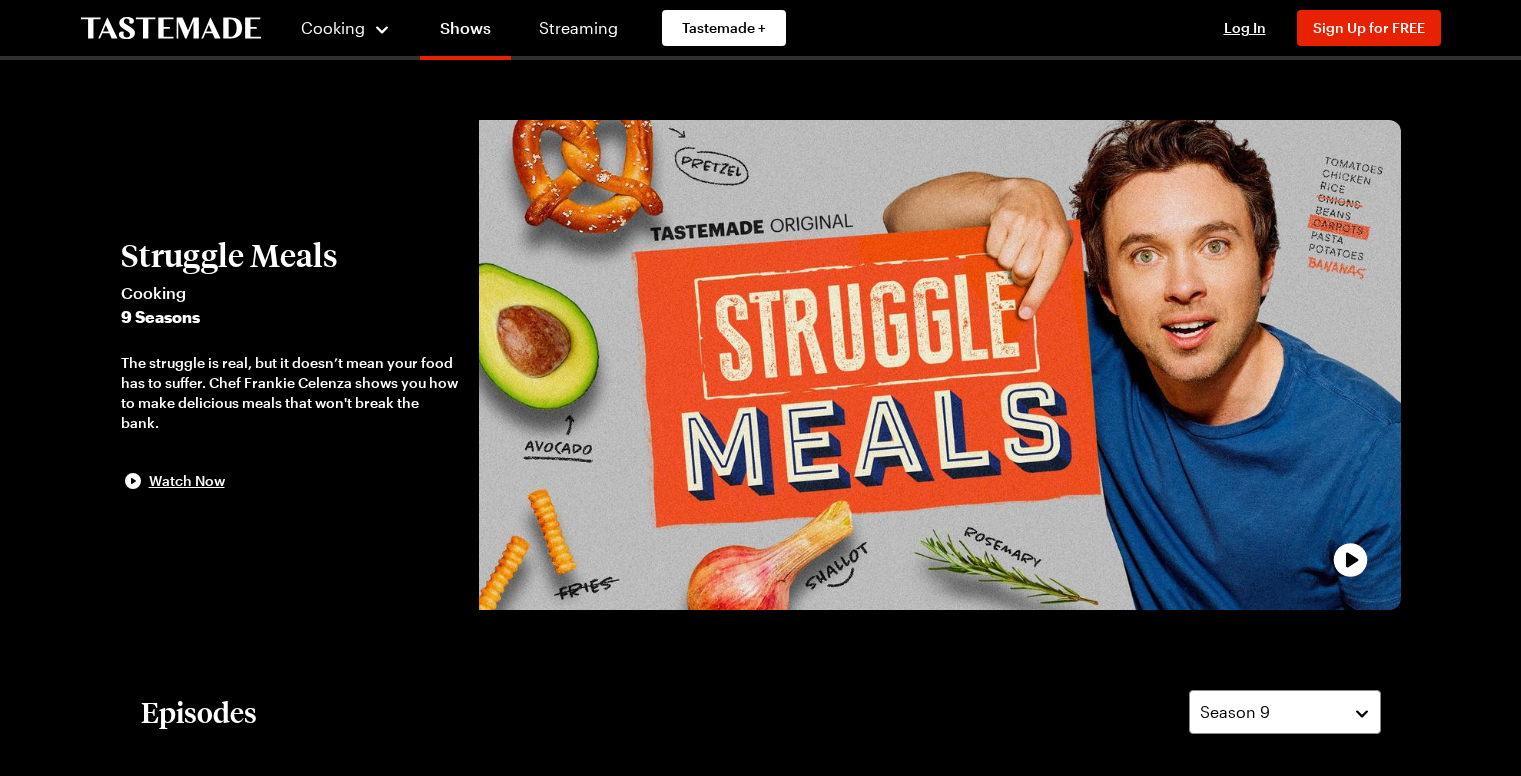 scroll, scrollTop: 0, scrollLeft: 0, axis: both 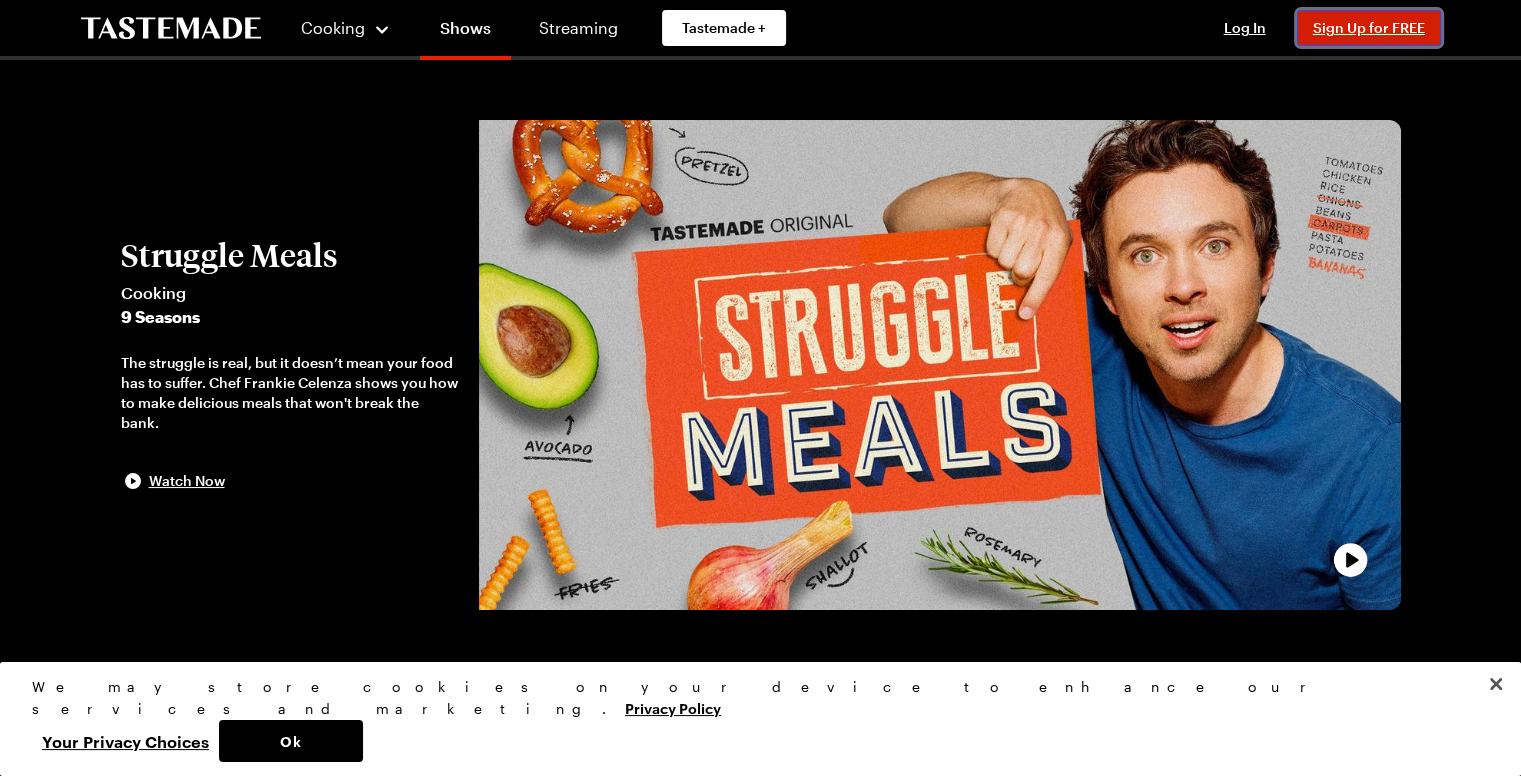 click on "Sign Up for FREE" at bounding box center [1369, 27] 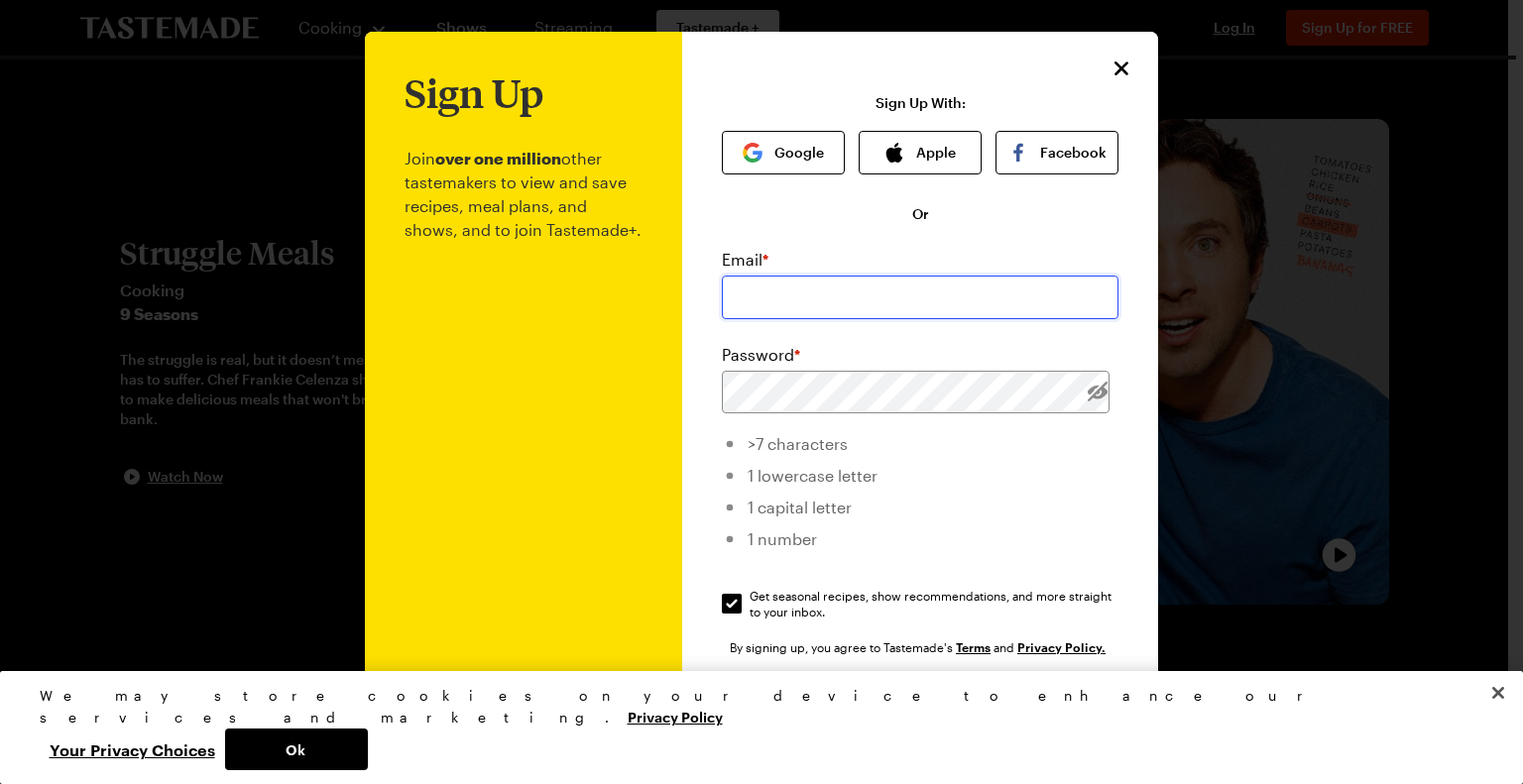 click at bounding box center (920, 297) 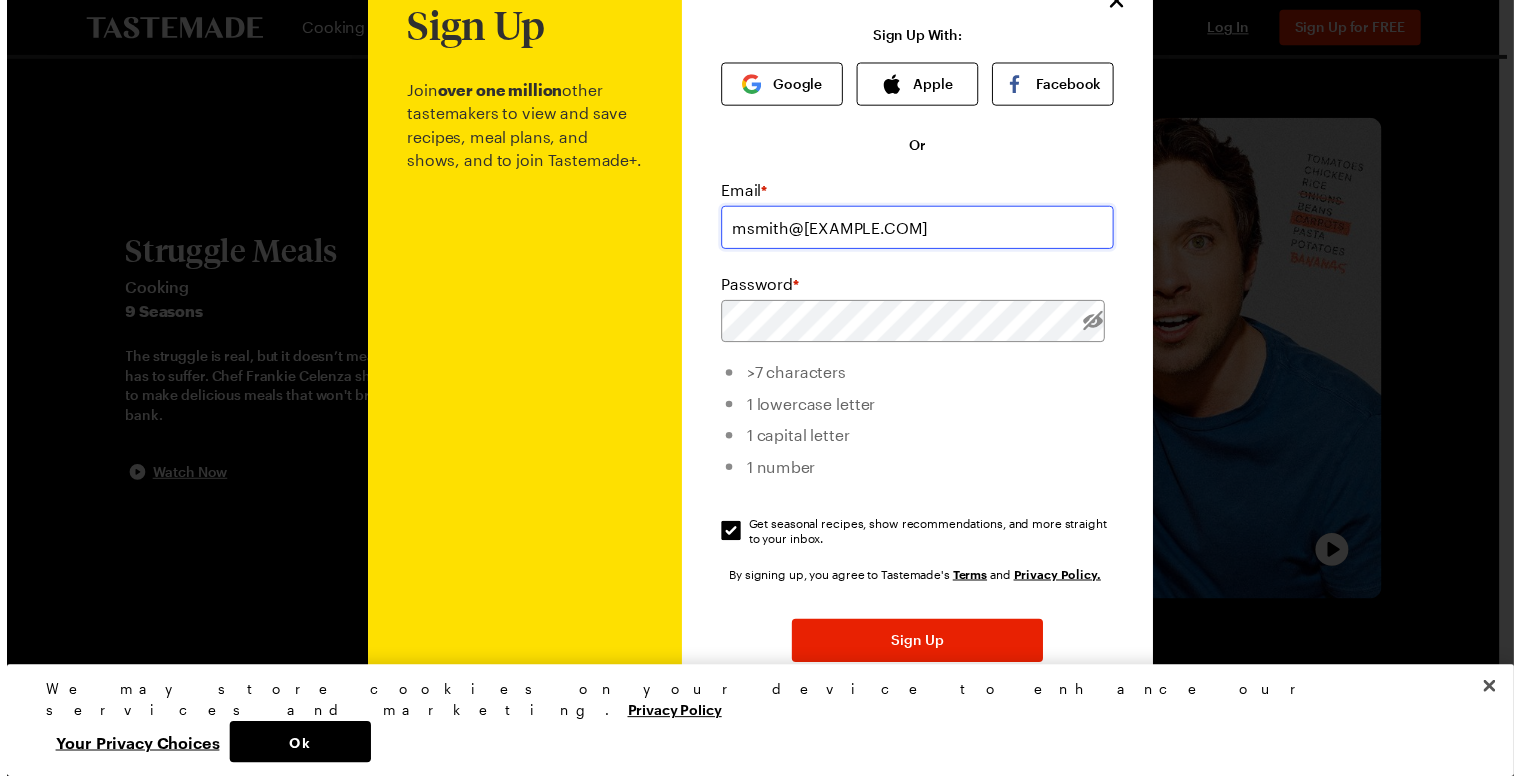 scroll, scrollTop: 0, scrollLeft: 0, axis: both 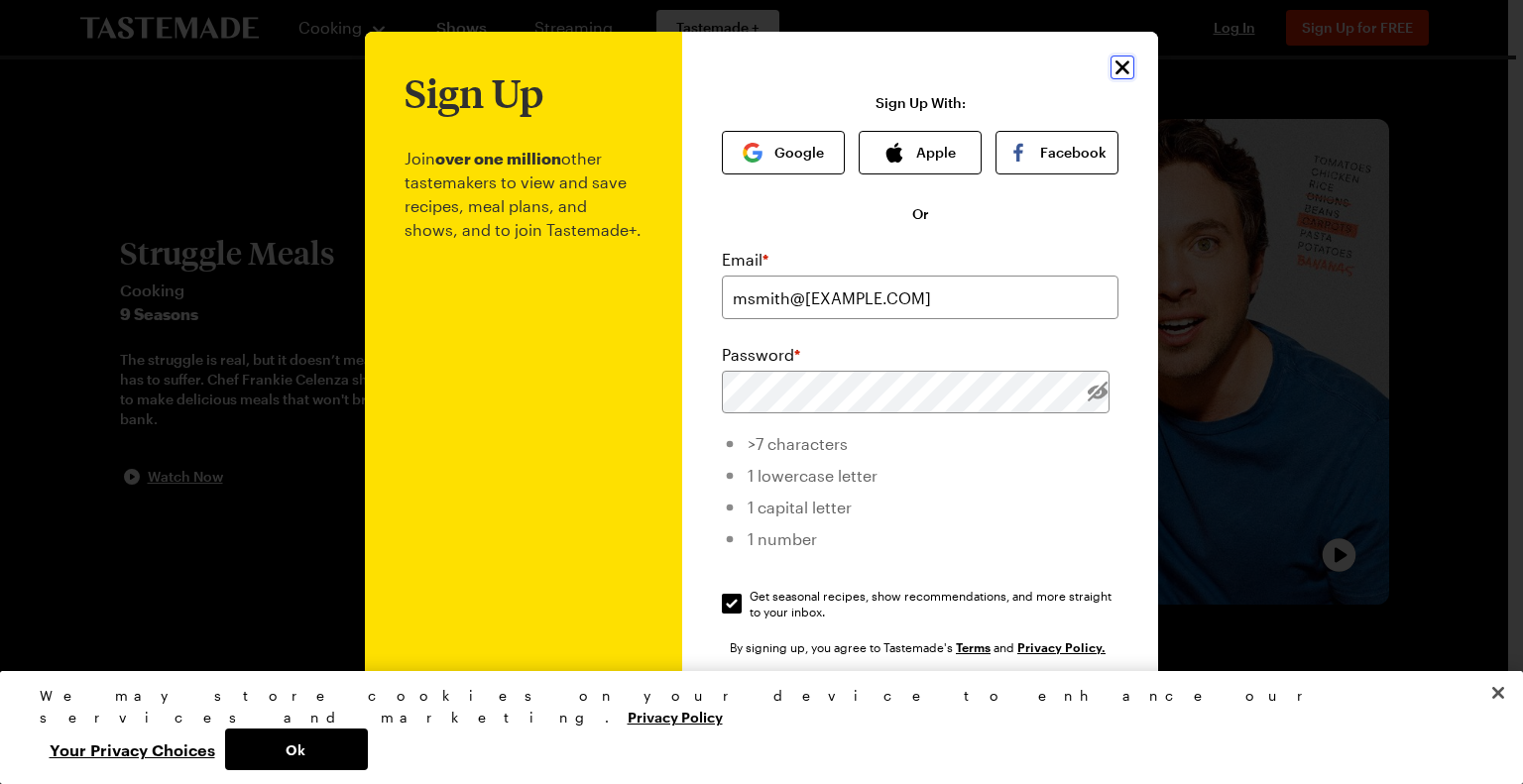 click 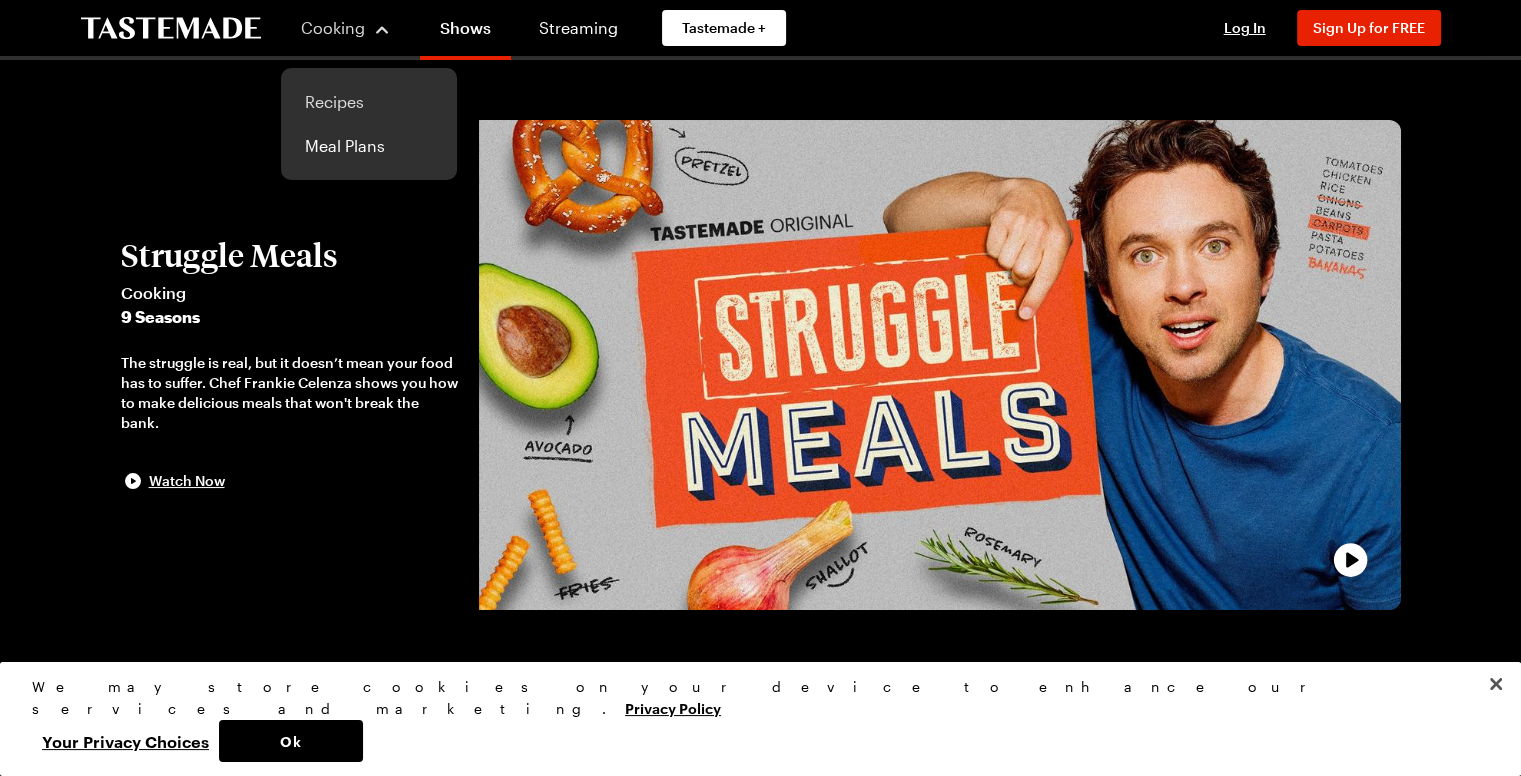 click on "Recipes" at bounding box center (369, 102) 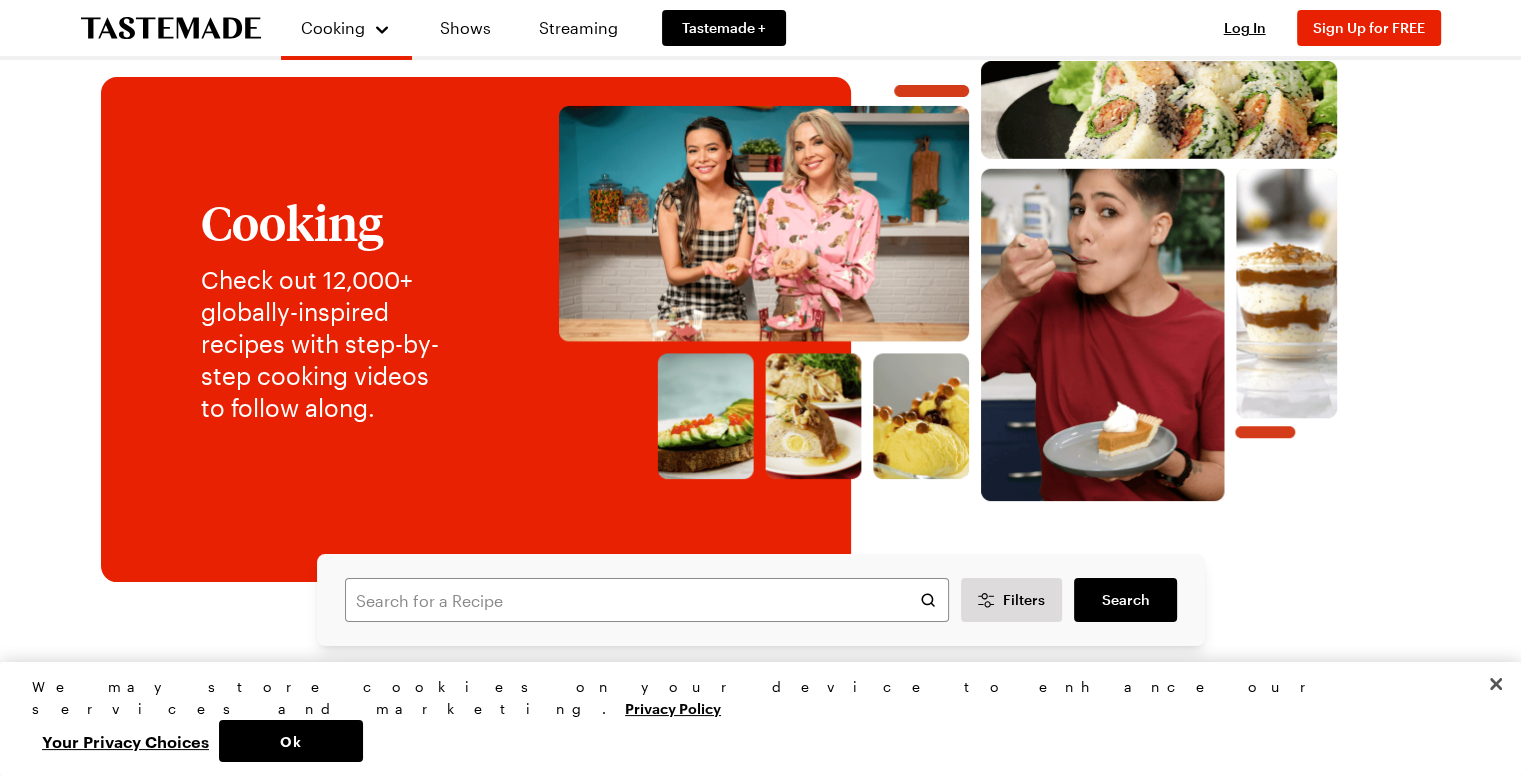 scroll, scrollTop: 200, scrollLeft: 0, axis: vertical 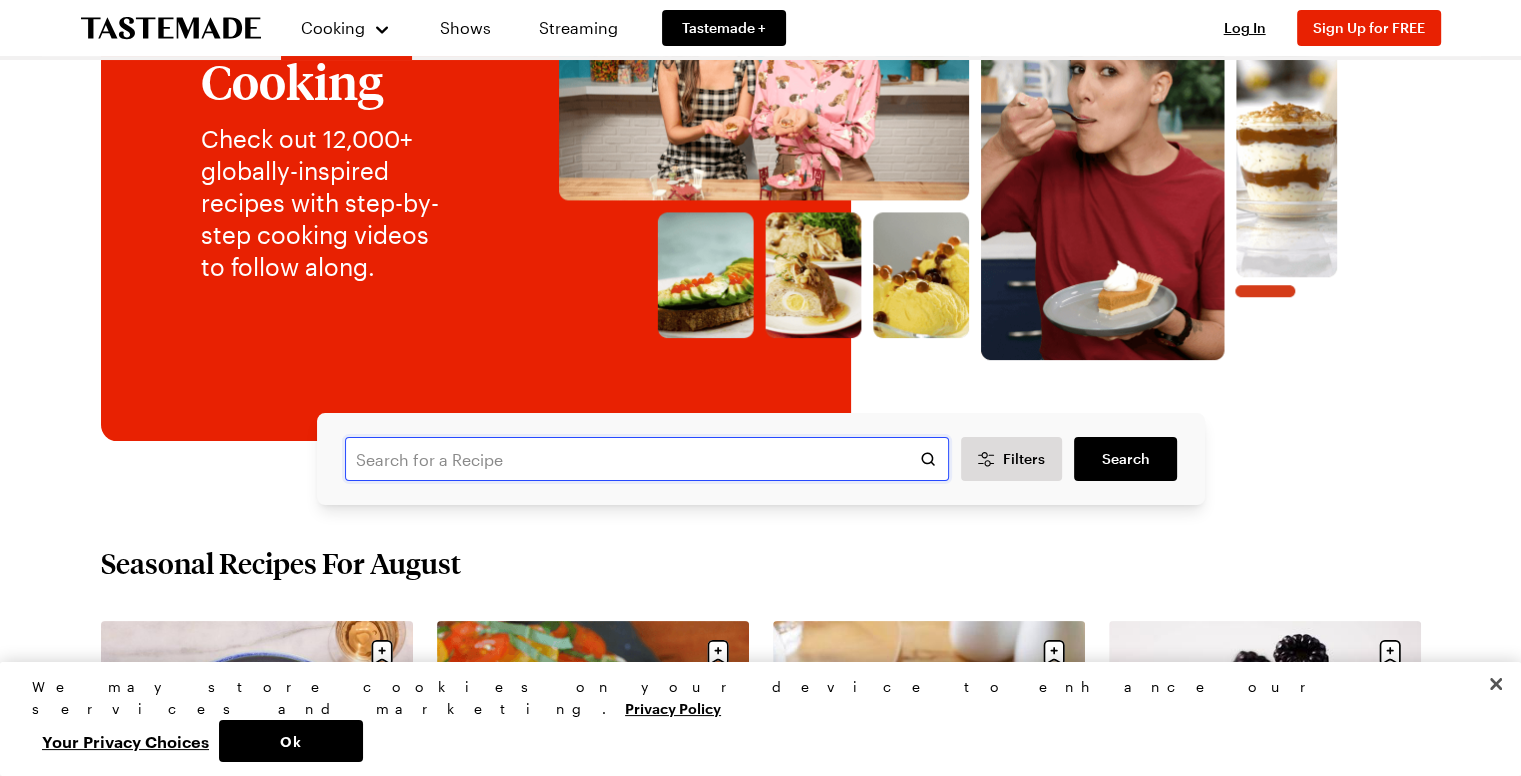 click at bounding box center (647, 459) 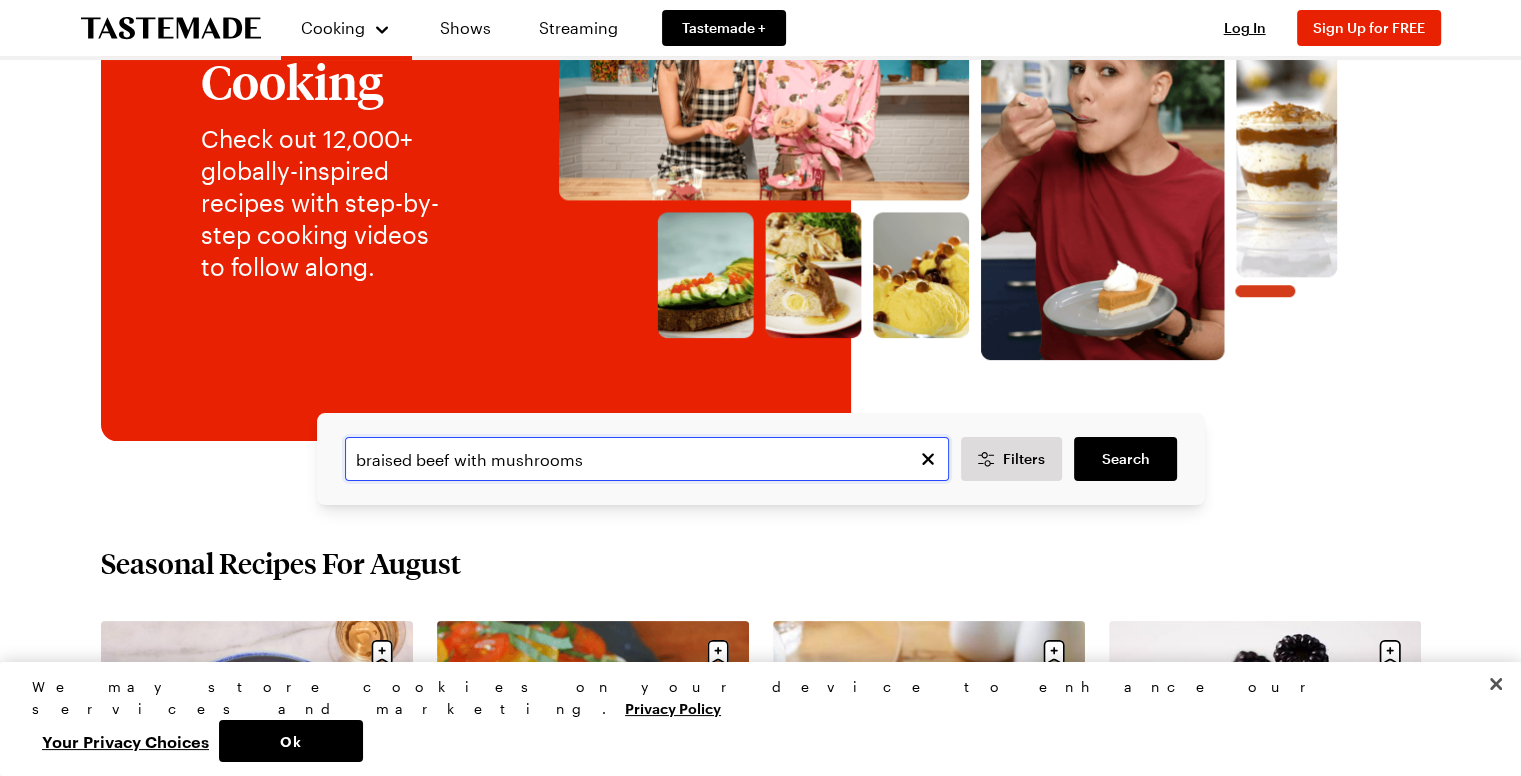 type on "braised beef with mushrooms" 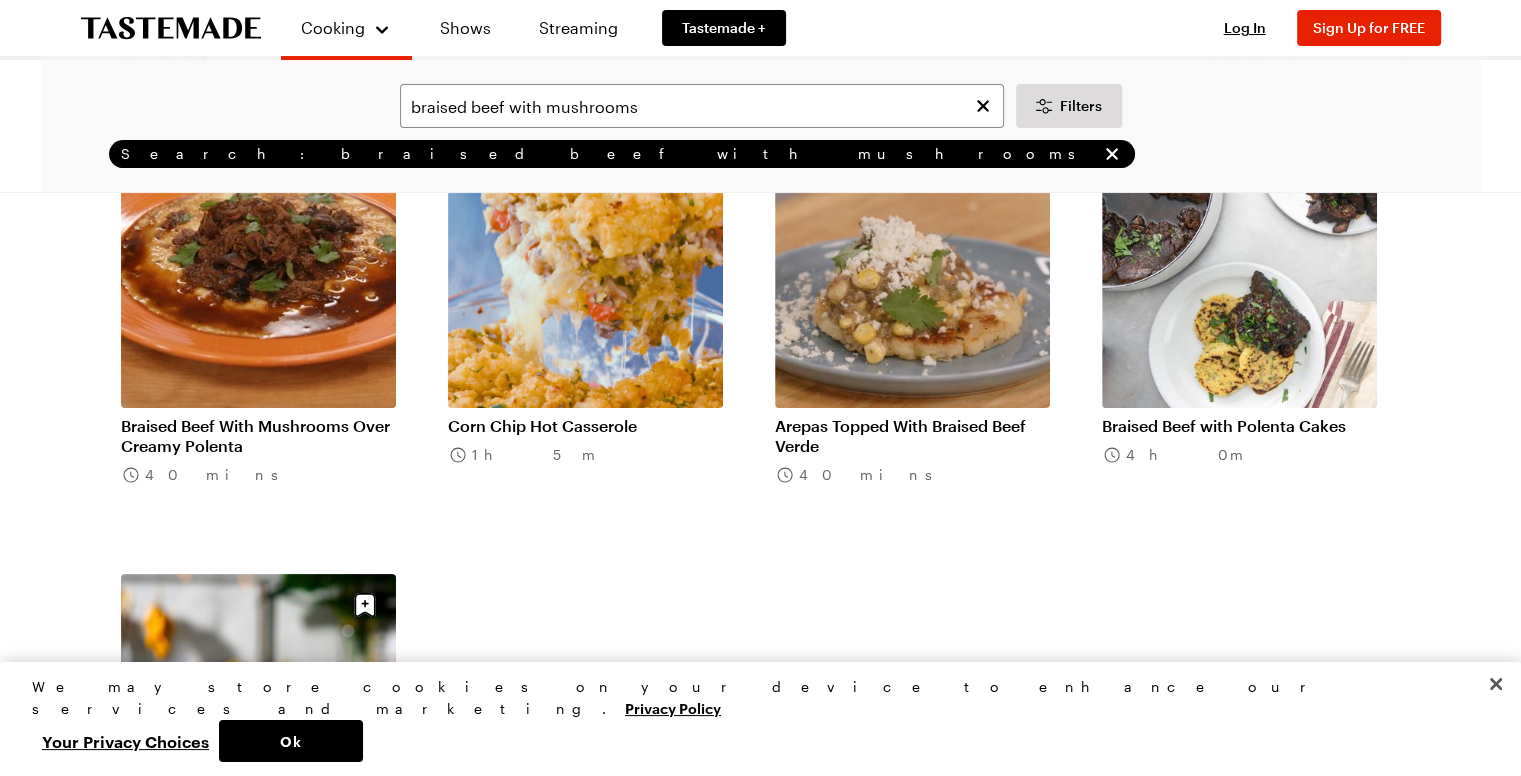 scroll, scrollTop: 0, scrollLeft: 0, axis: both 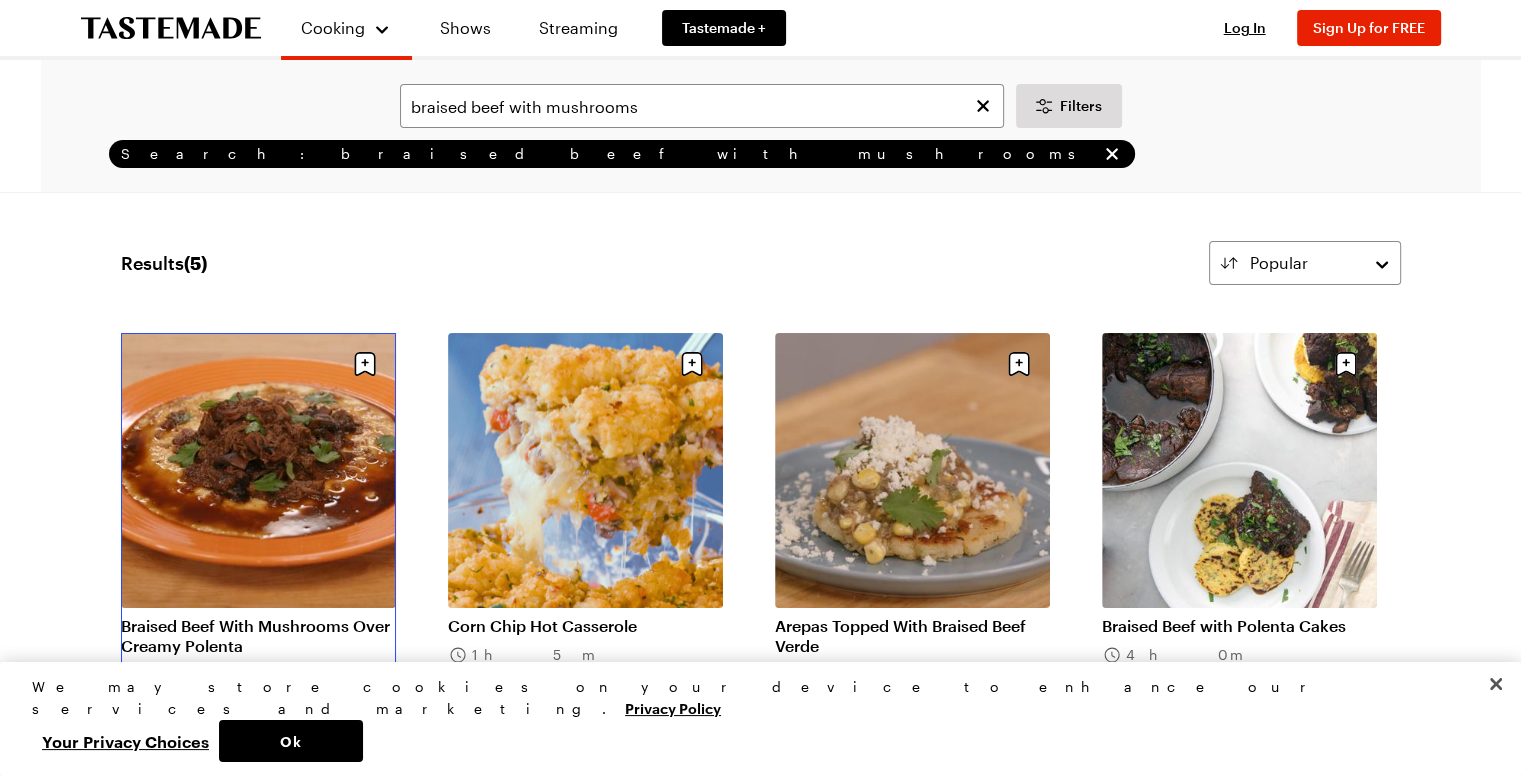 click on "Braised Beef With Mushrooms Over Creamy Polenta" at bounding box center (258, 636) 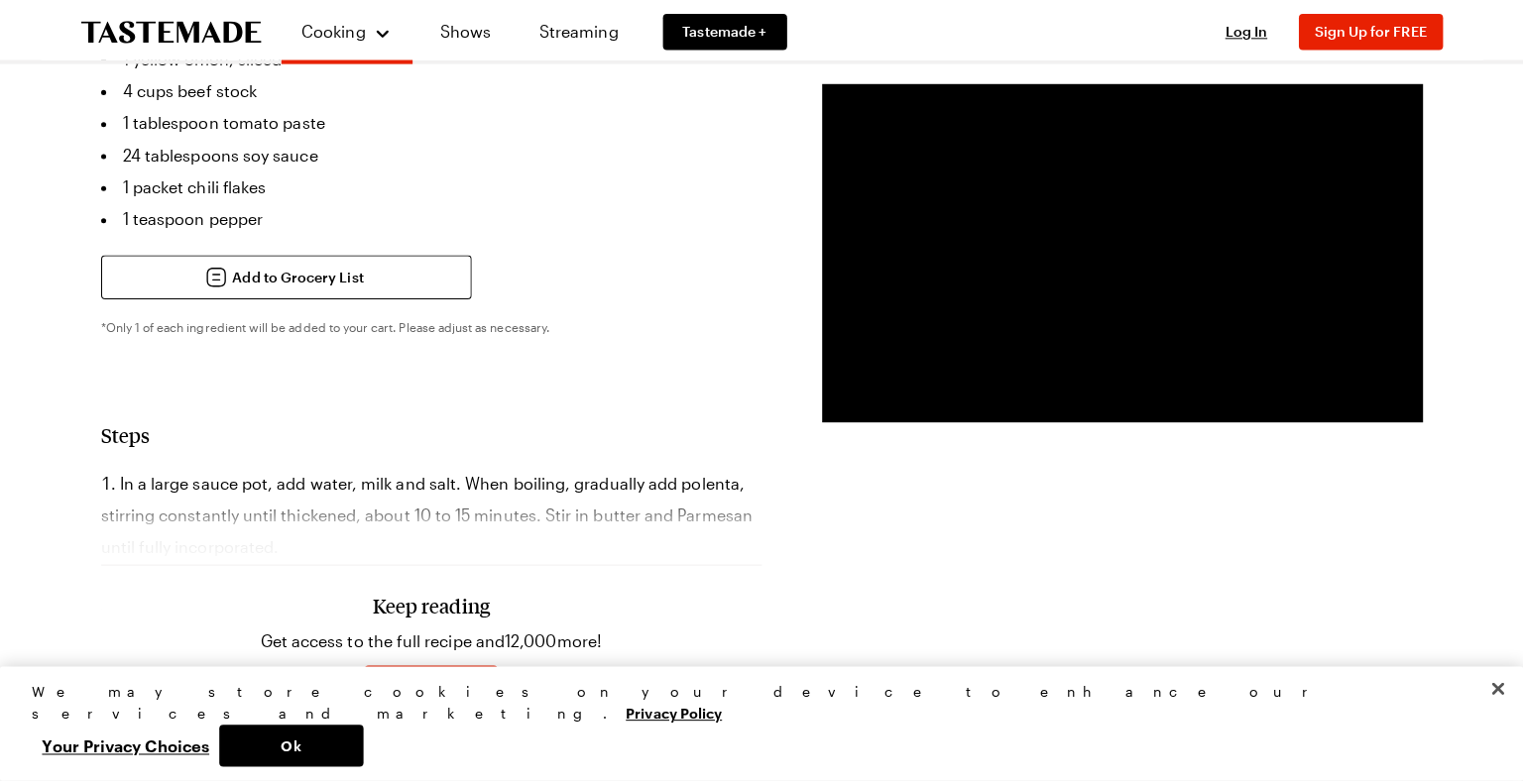 scroll, scrollTop: 1288, scrollLeft: 0, axis: vertical 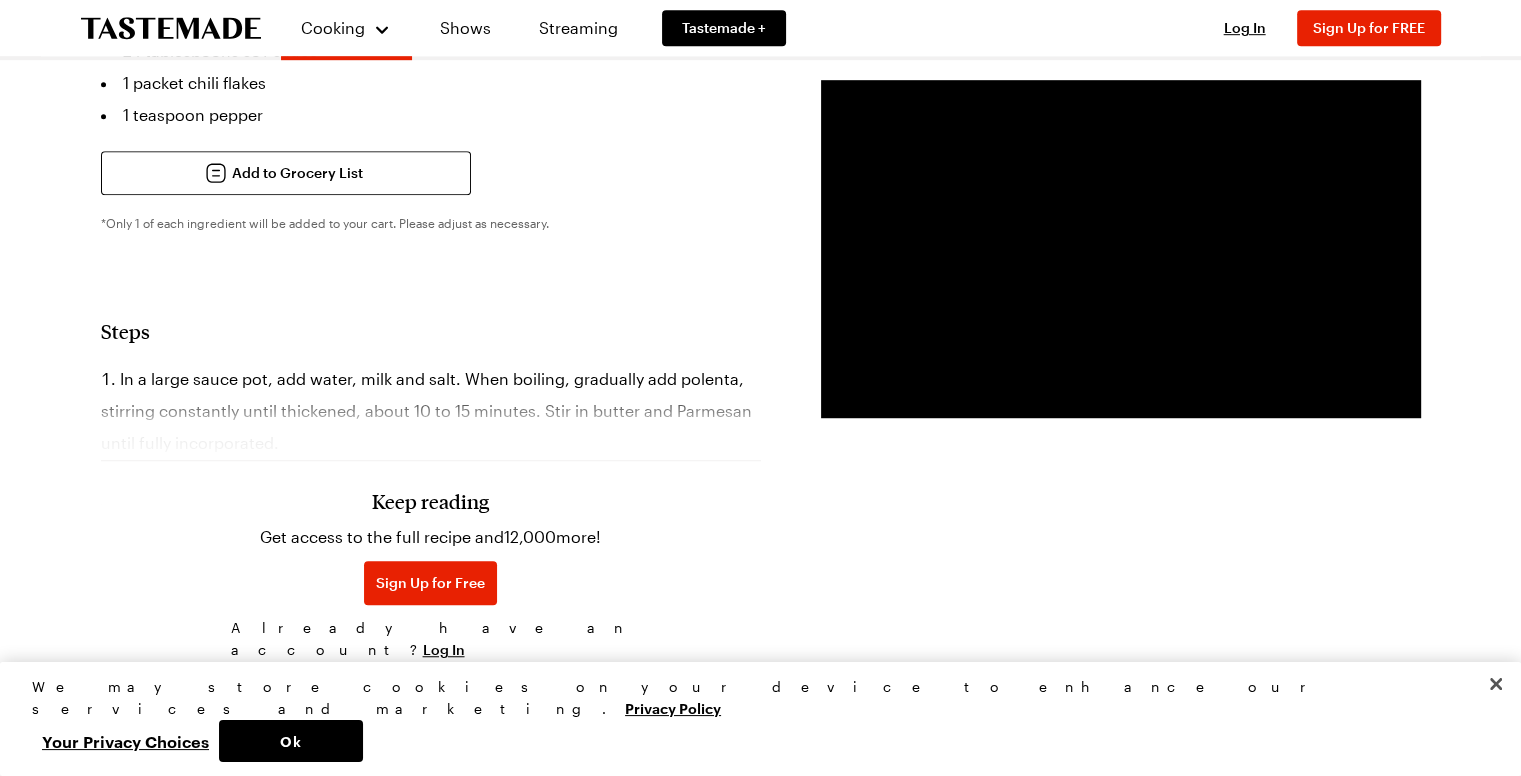 click on "Keep reading" at bounding box center [430, 501] 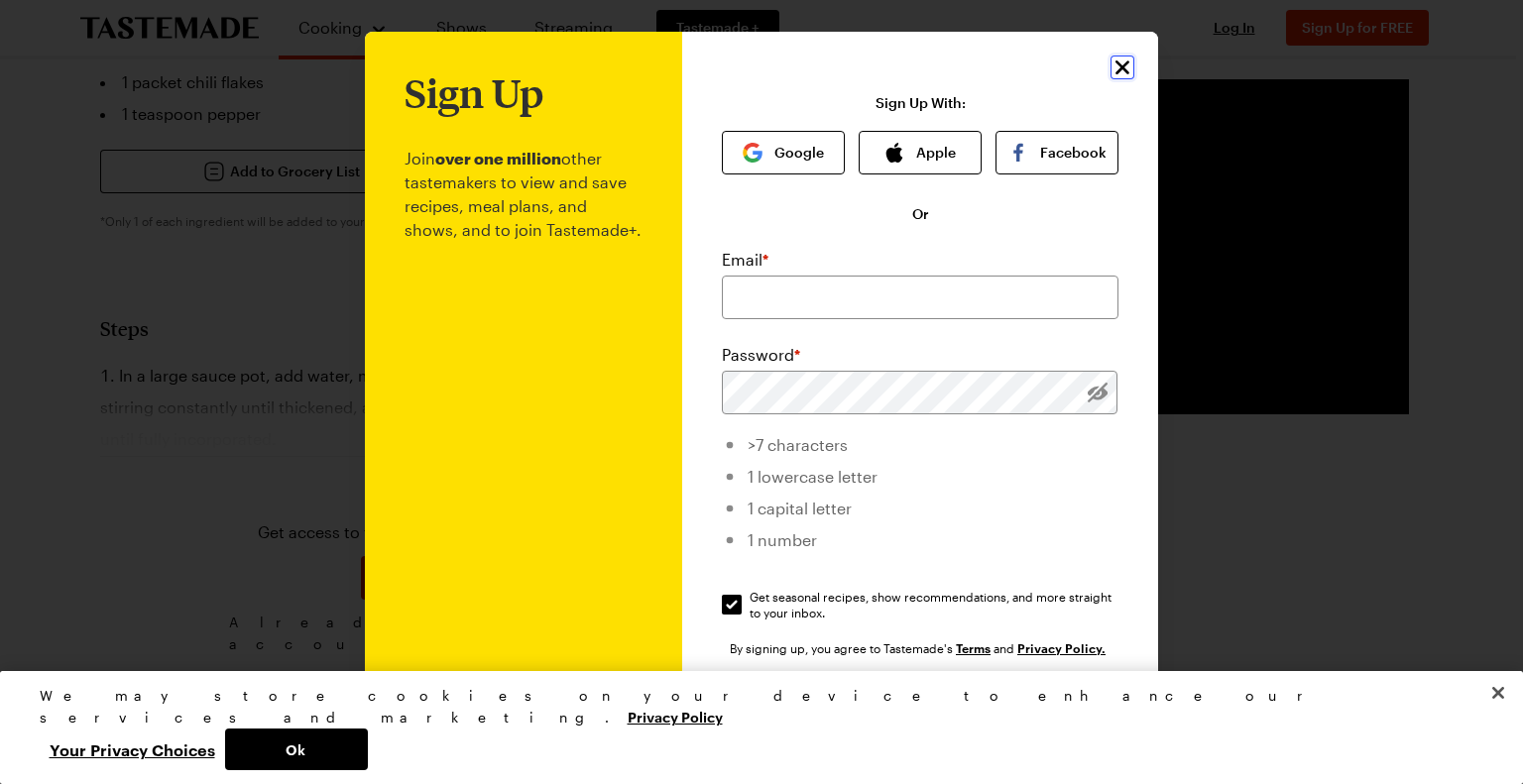 click 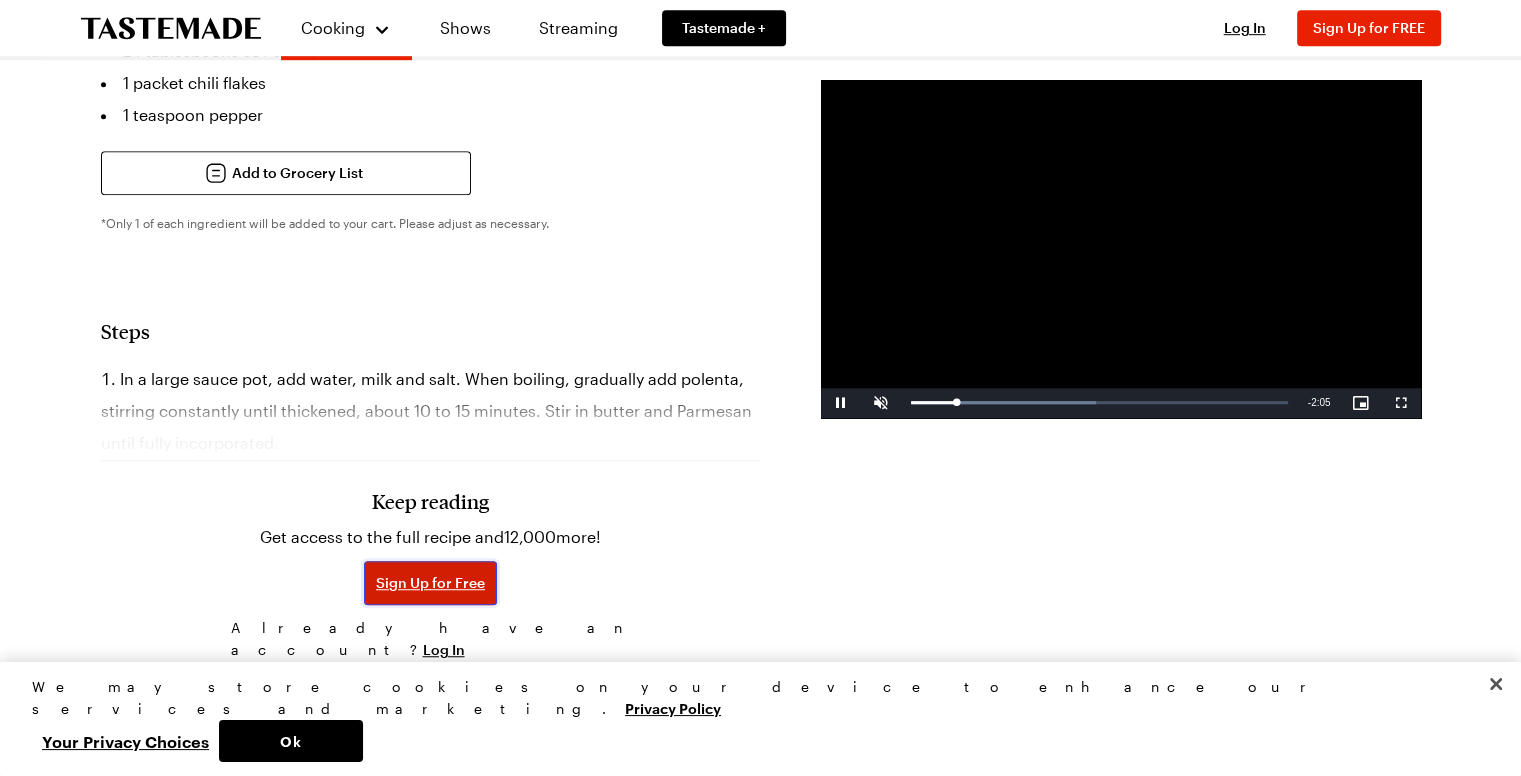 click on "Sign Up for Free" at bounding box center (430, 583) 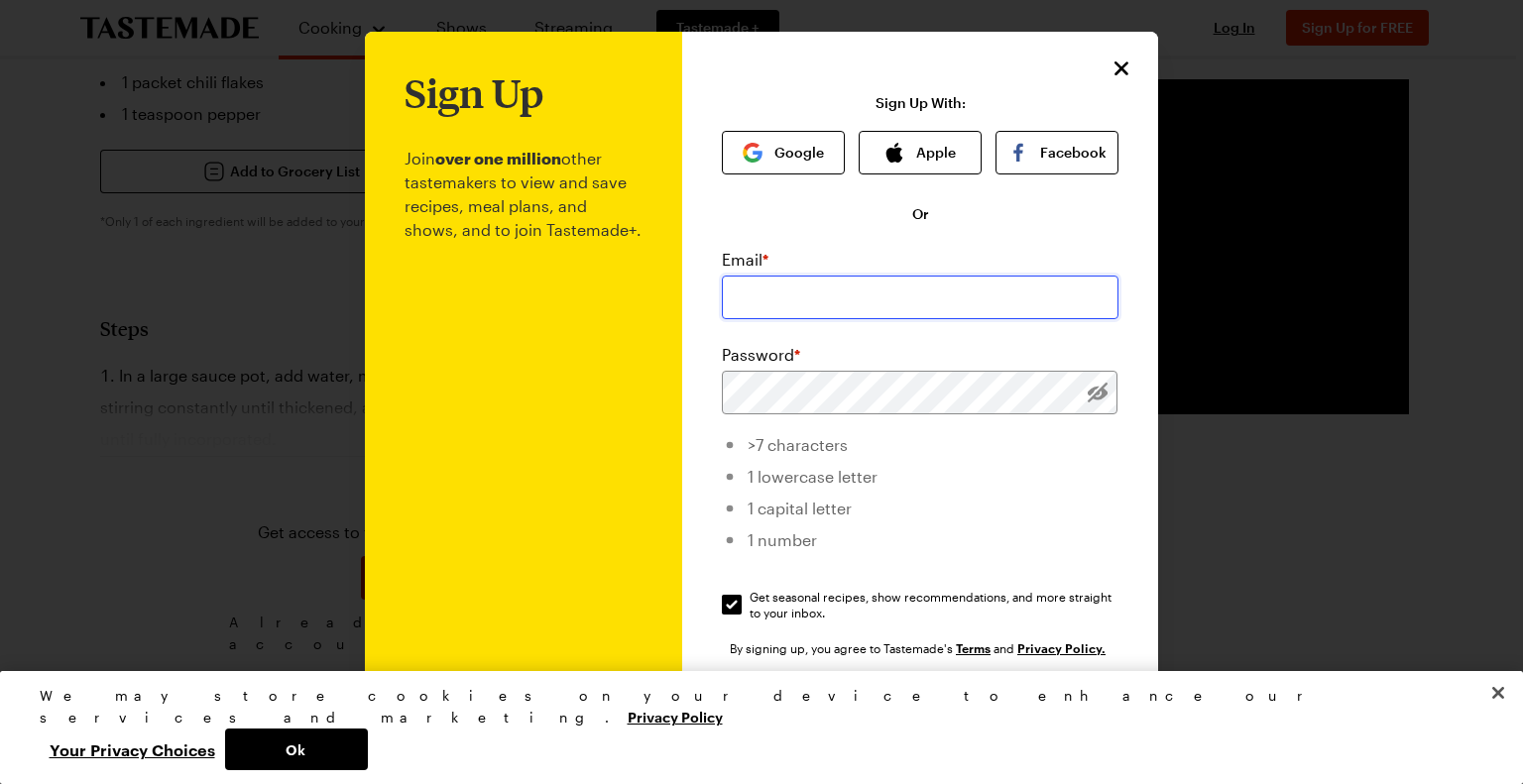 click at bounding box center (920, 297) 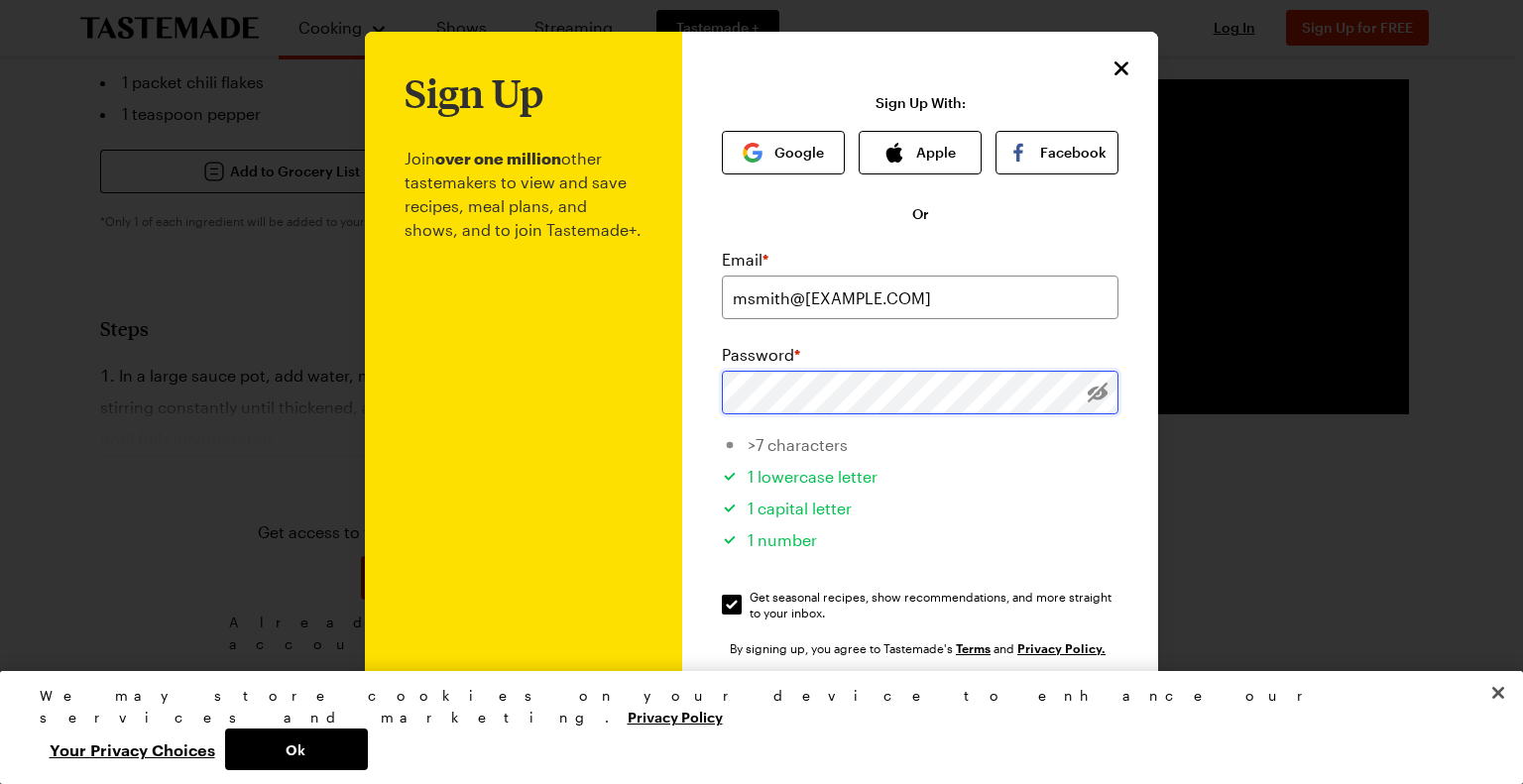 click on "Sign Up" at bounding box center [920, 716] 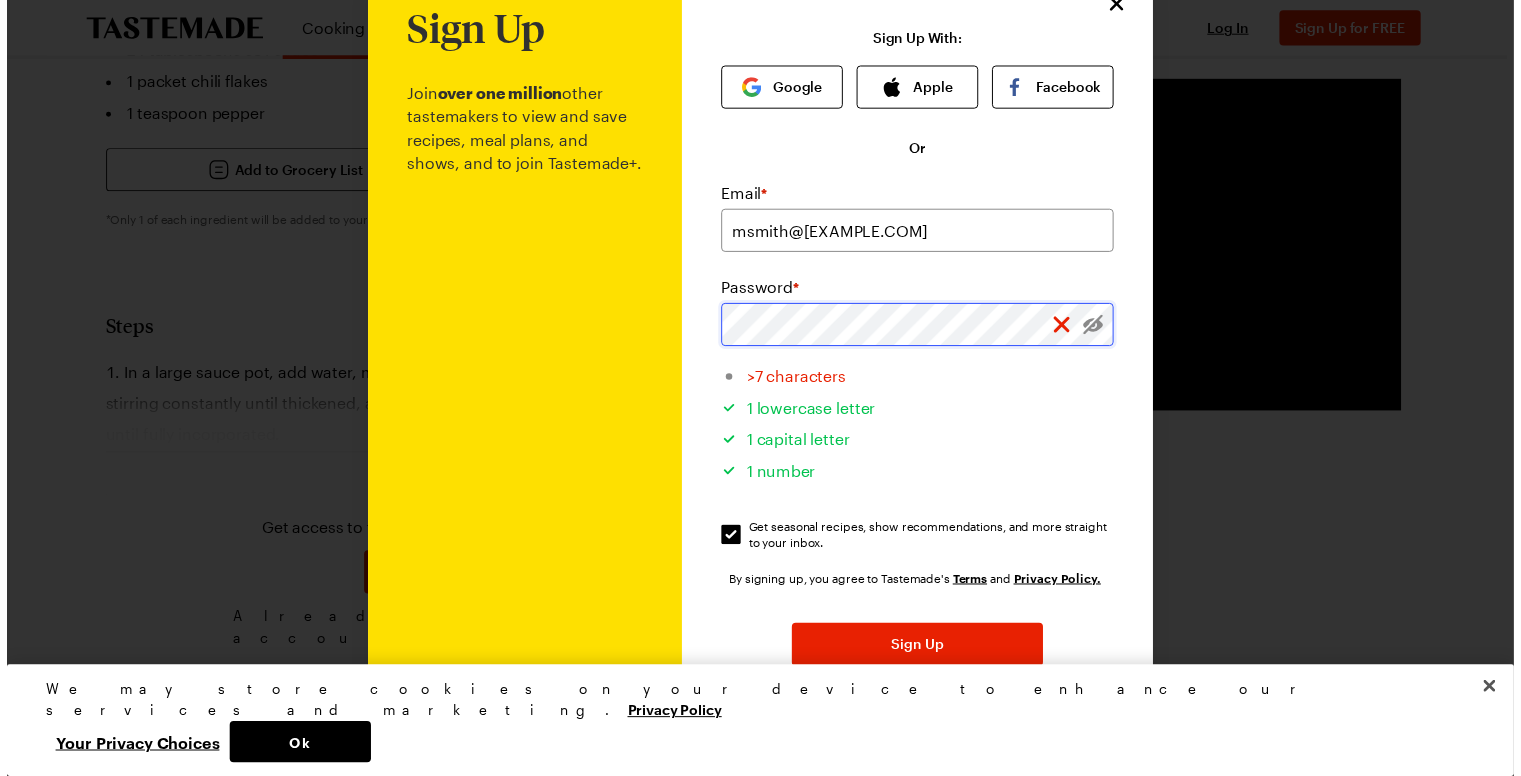 scroll, scrollTop: 100, scrollLeft: 0, axis: vertical 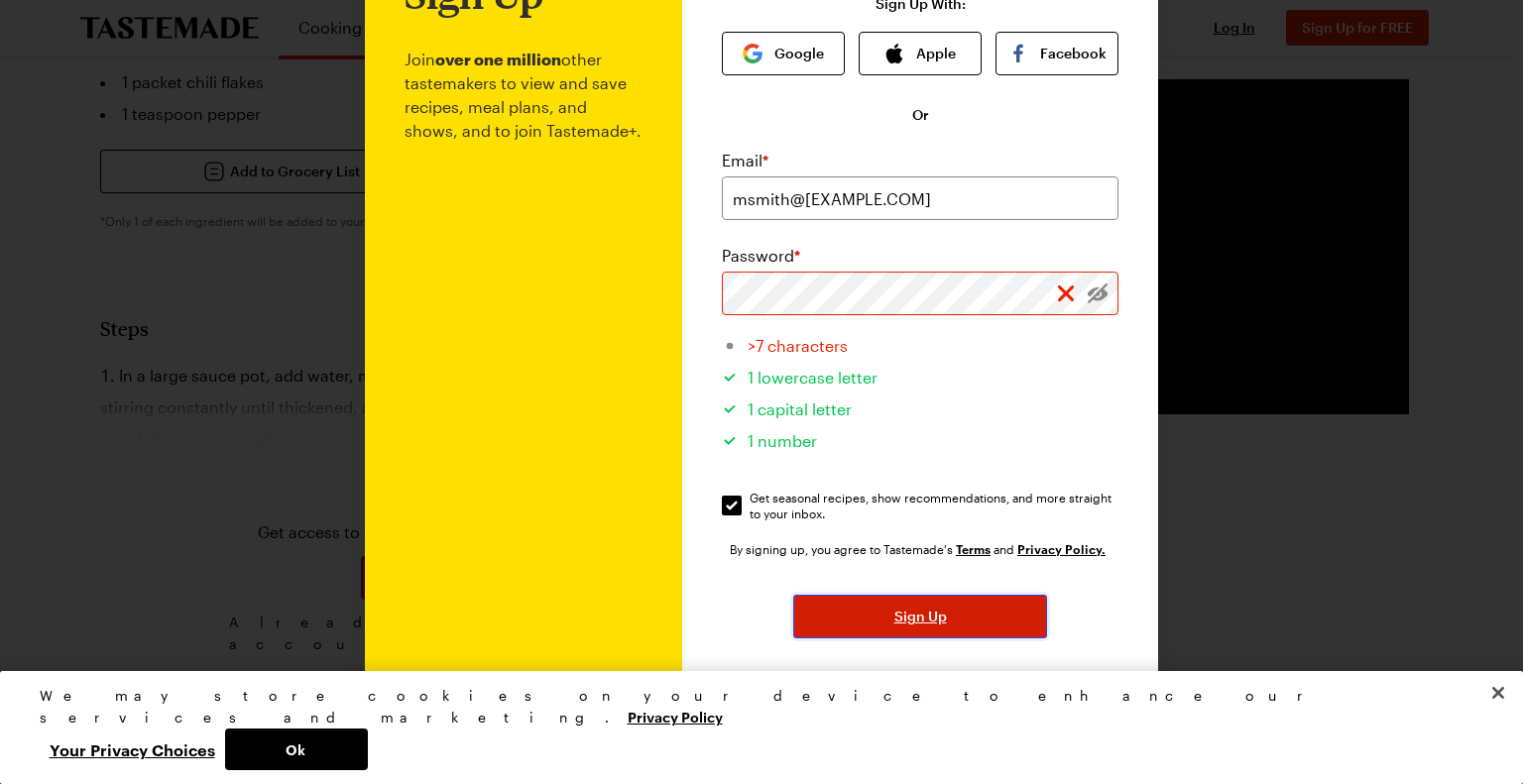 click on "Sign Up" at bounding box center [920, 616] 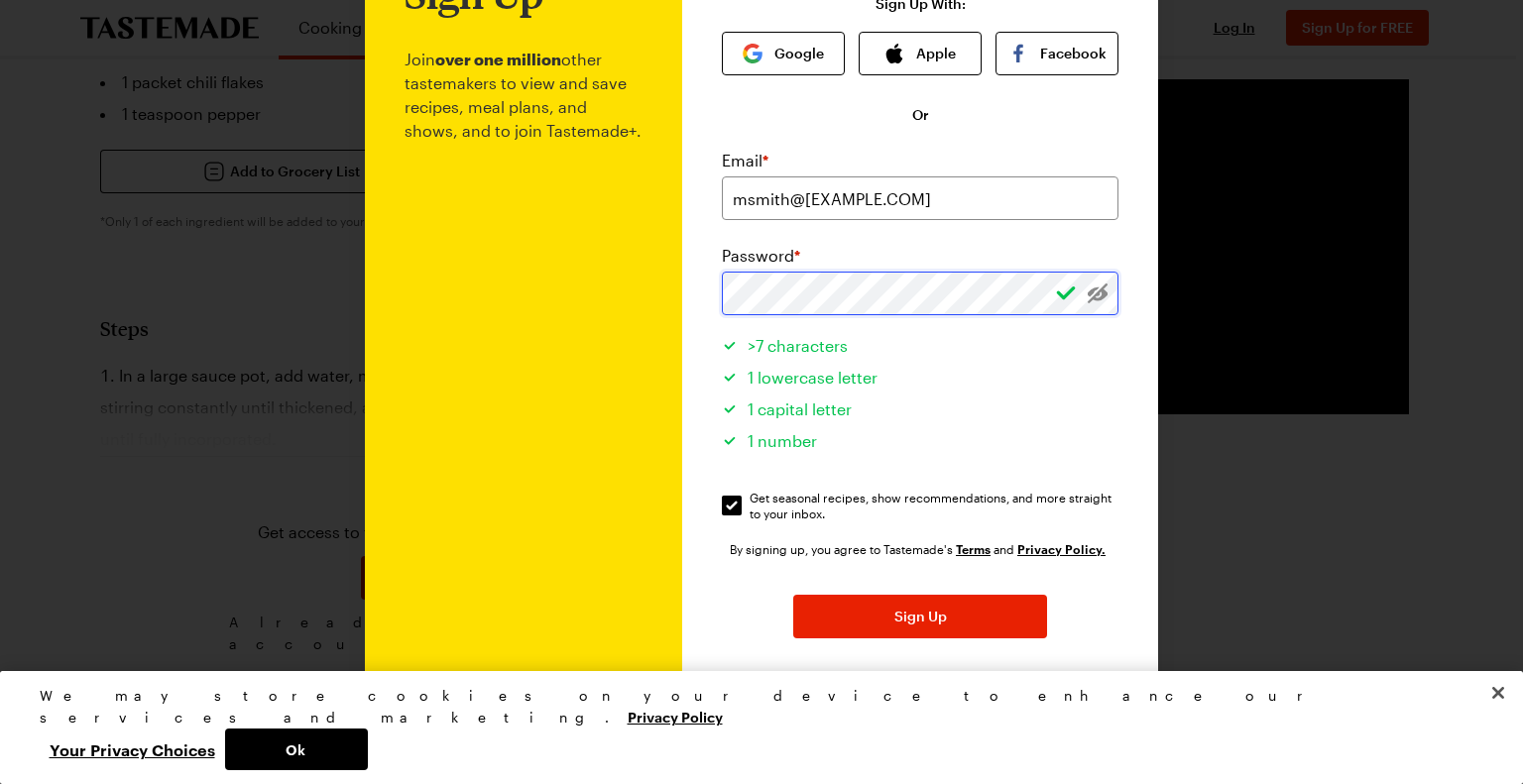 click on "Sign Up" at bounding box center [920, 616] 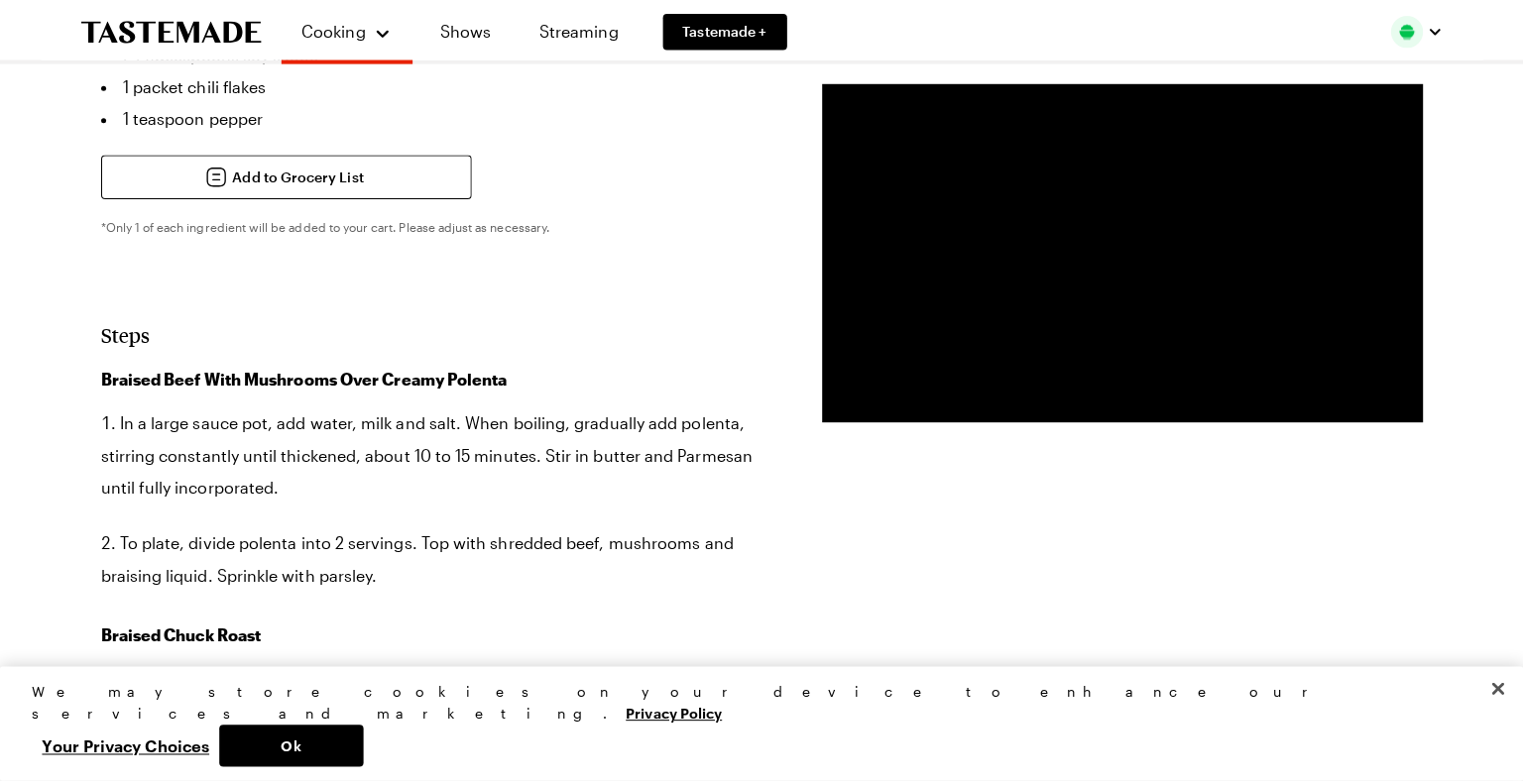 scroll, scrollTop: 0, scrollLeft: 0, axis: both 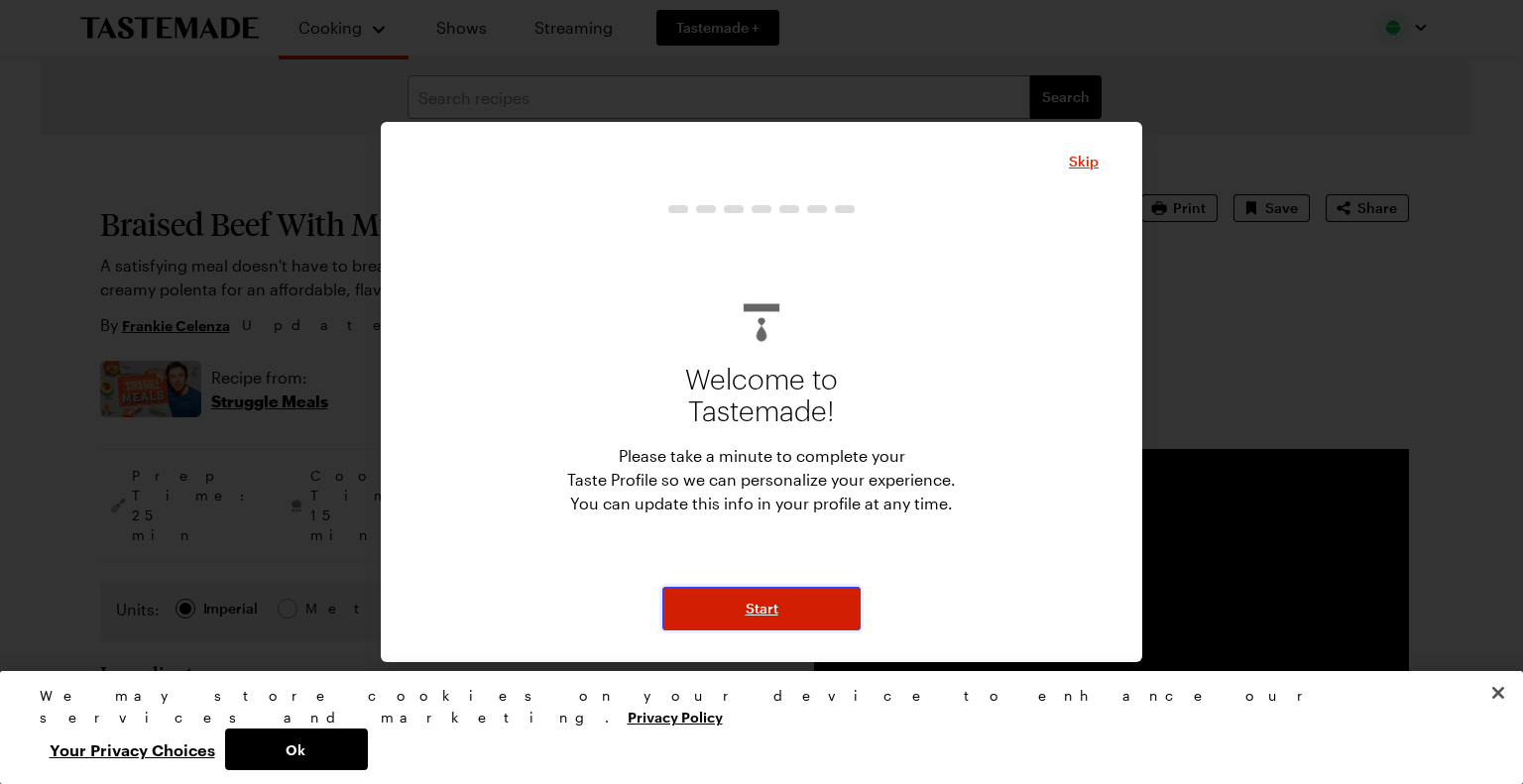 click on "Start" at bounding box center (762, 609) 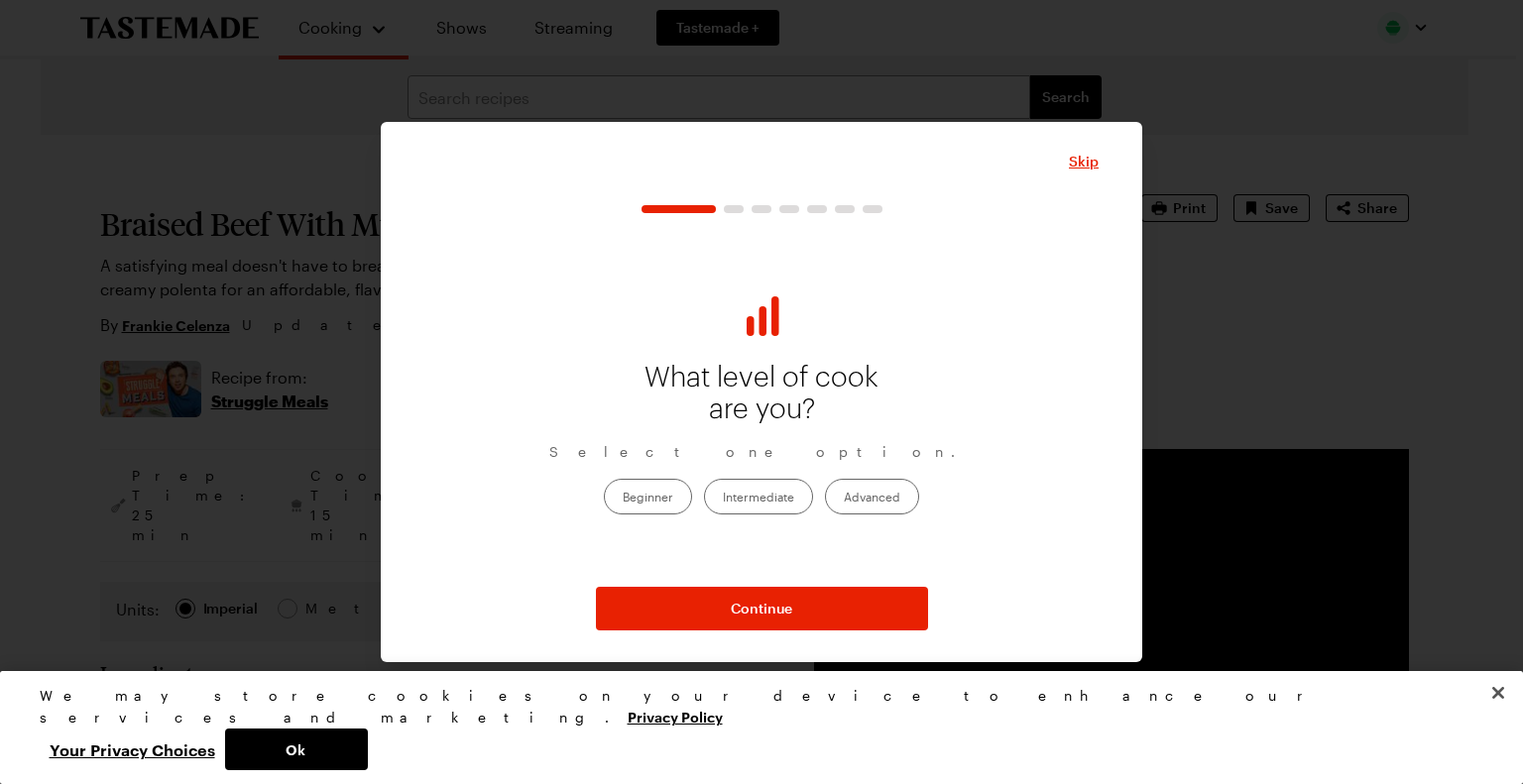 click on "Intermediate" at bounding box center (759, 497) 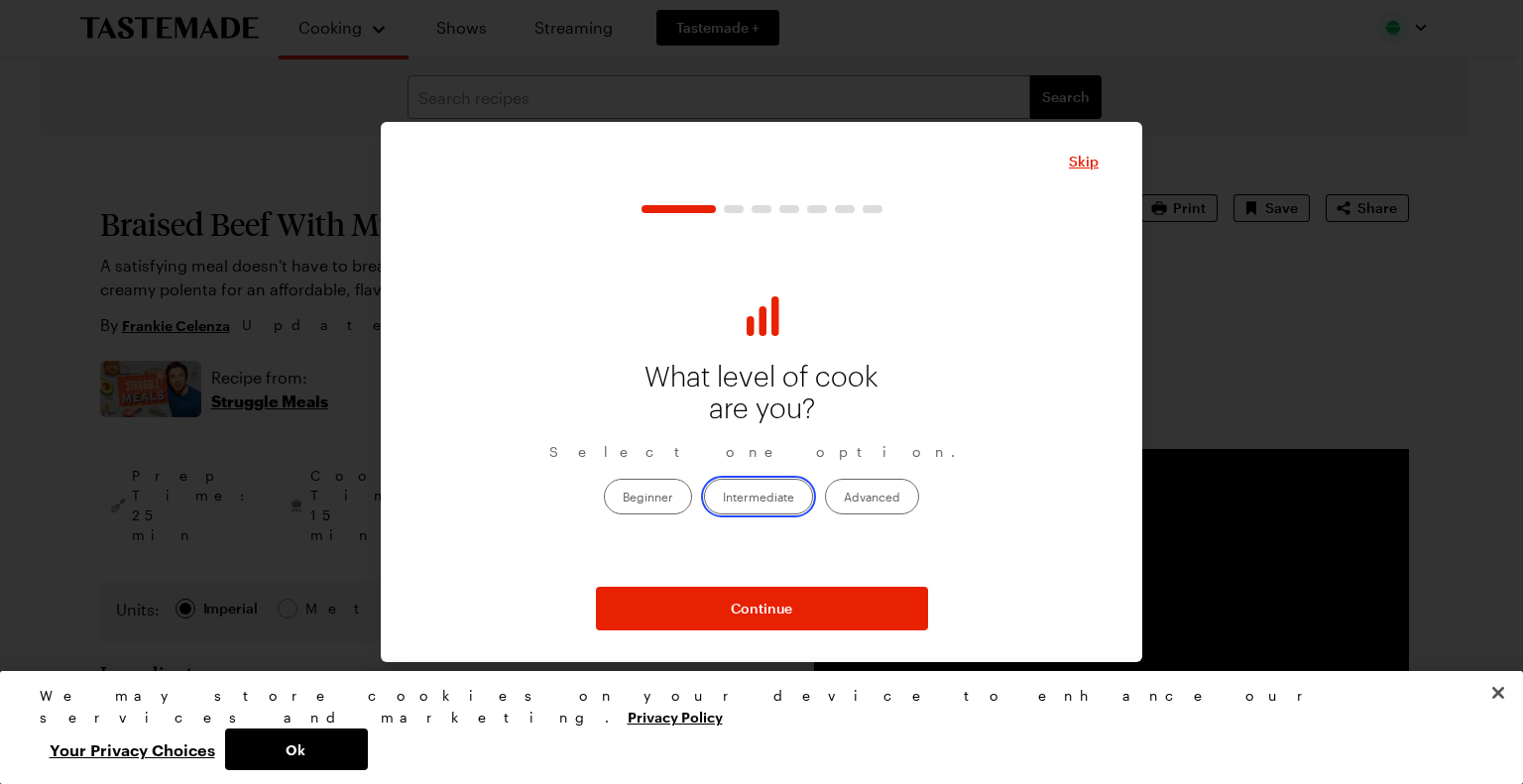 click on "Intermediate" at bounding box center [723, 498] 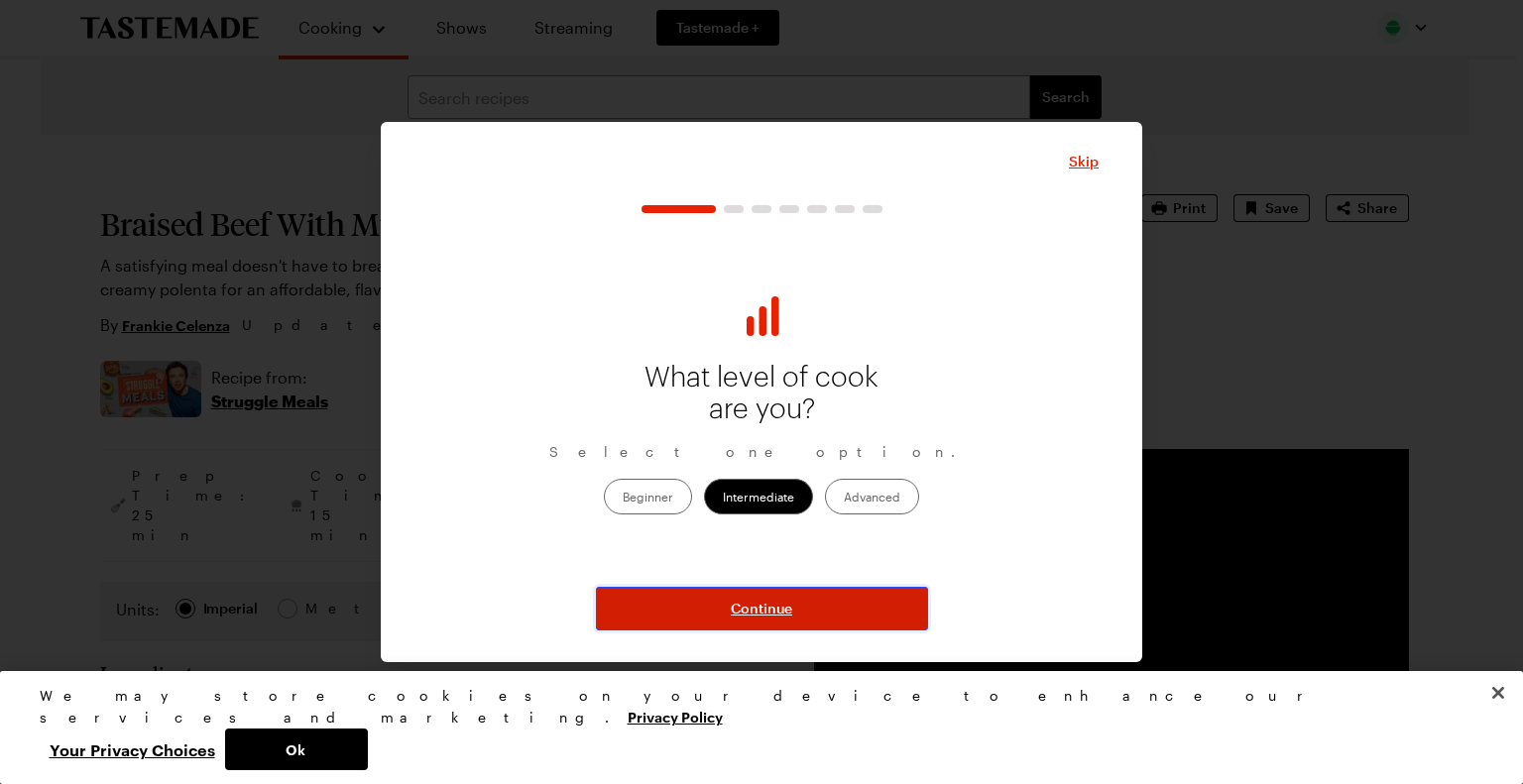 click on "Continue" at bounding box center [762, 609] 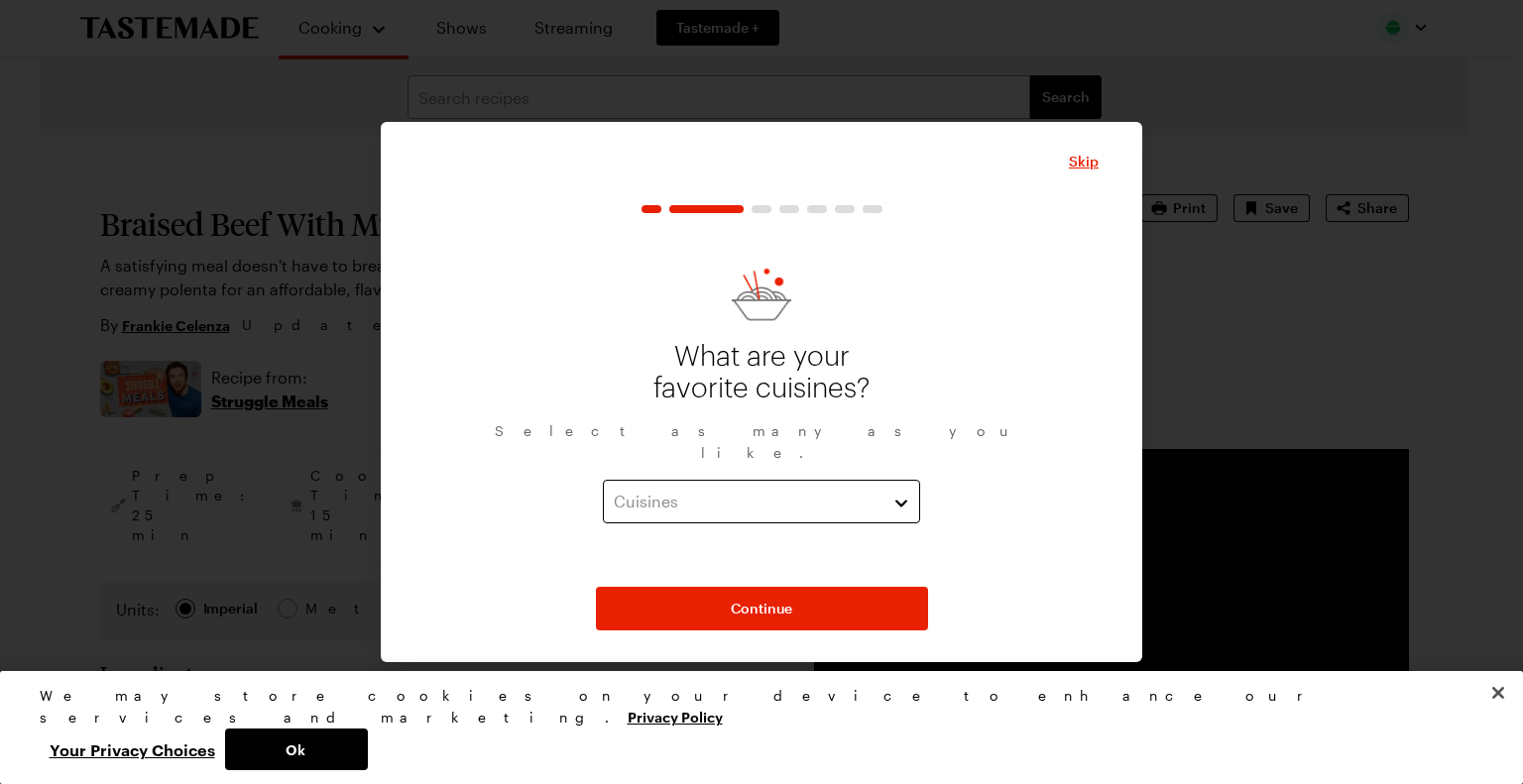 click on "Cuisines" at bounding box center [762, 502] 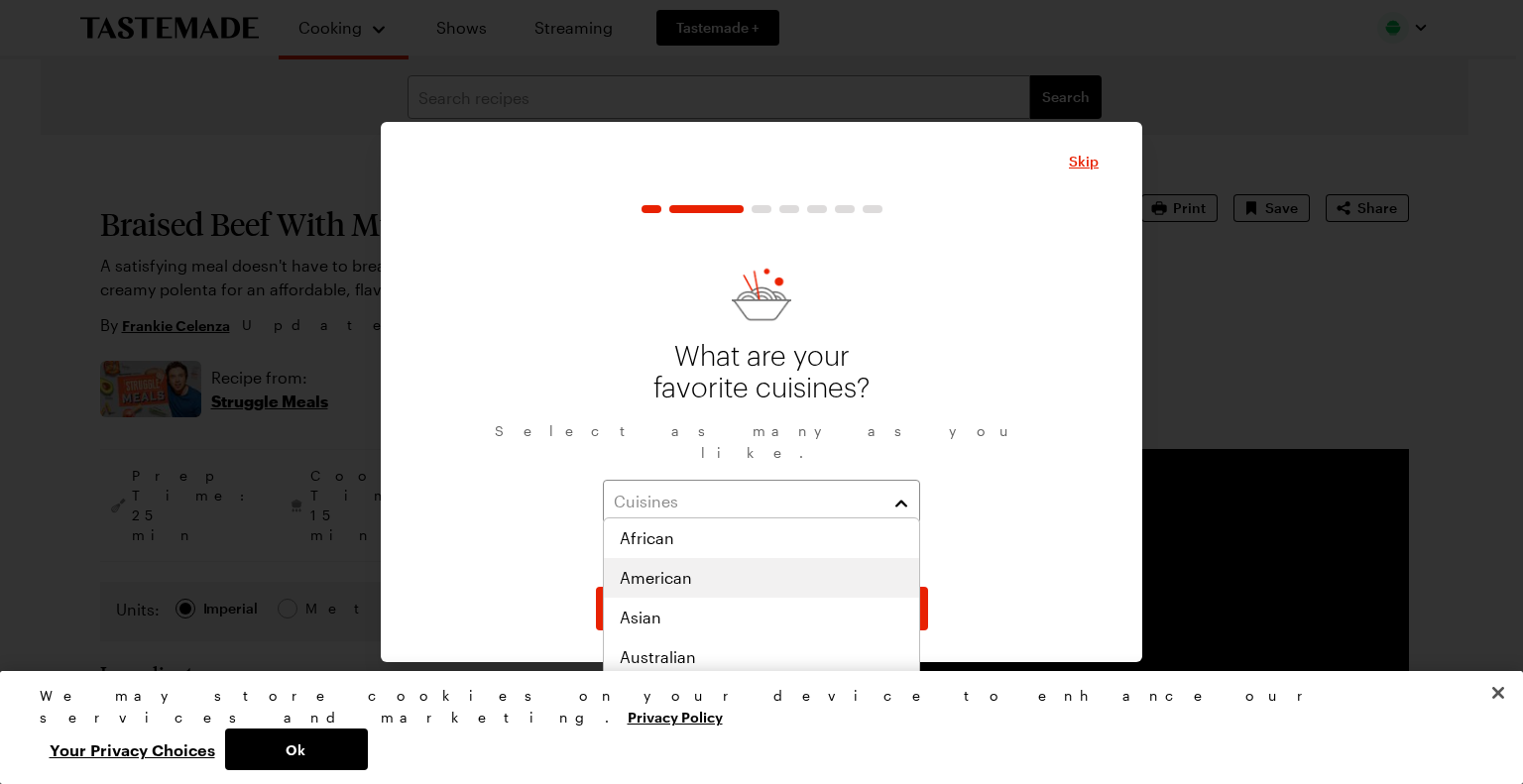 click on "American" at bounding box center (762, 578) 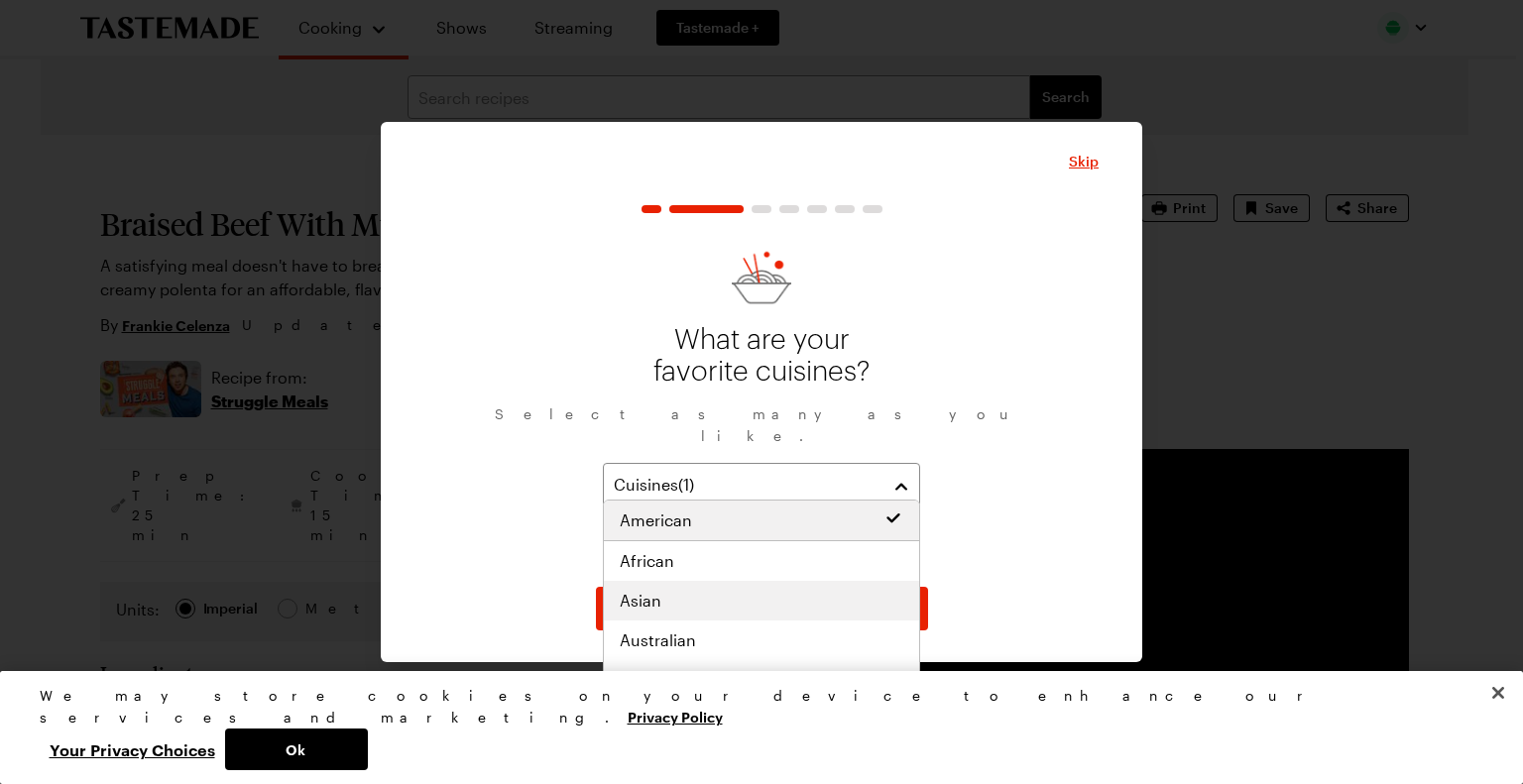 click on "Asian" at bounding box center (762, 601) 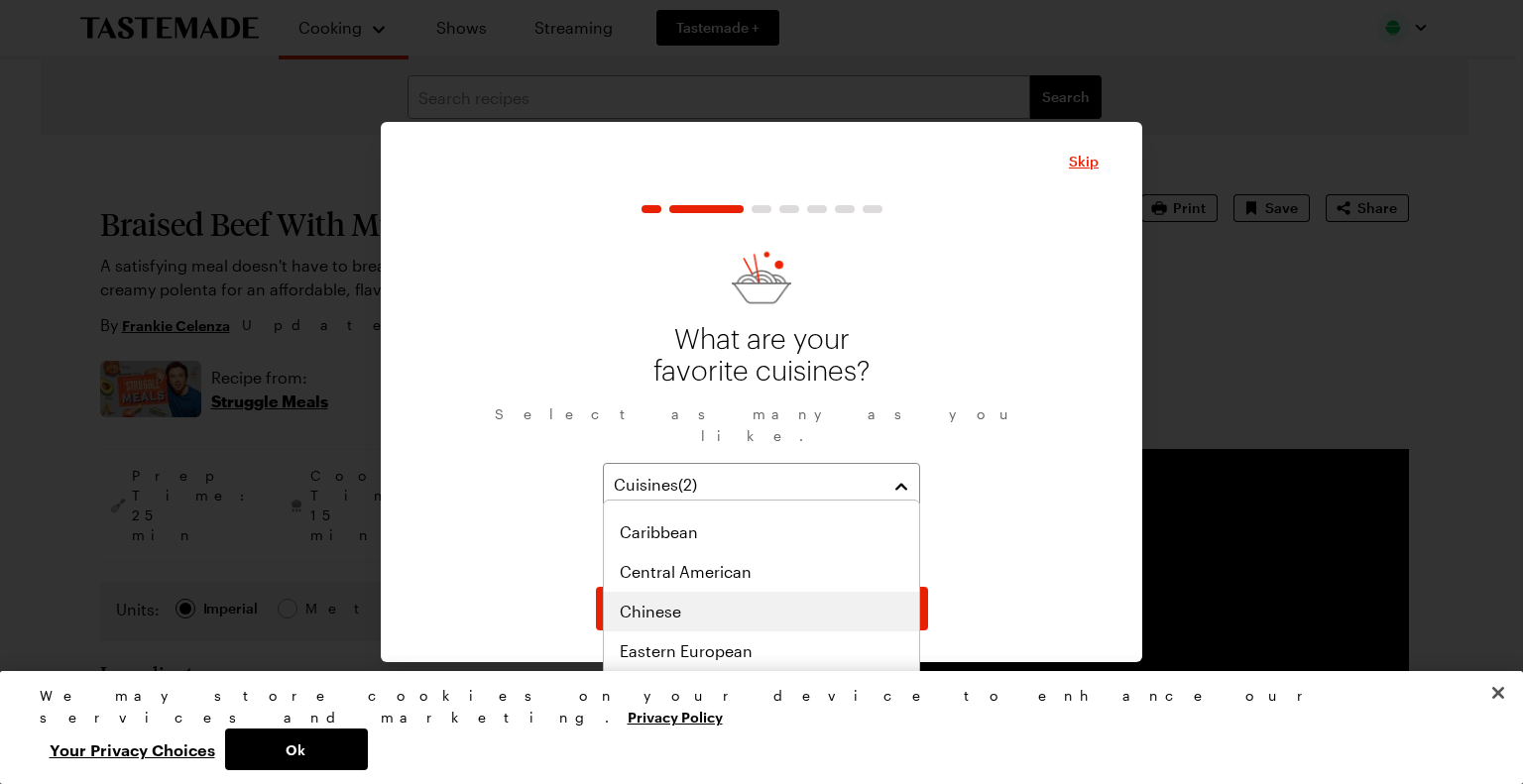 scroll, scrollTop: 297, scrollLeft: 0, axis: vertical 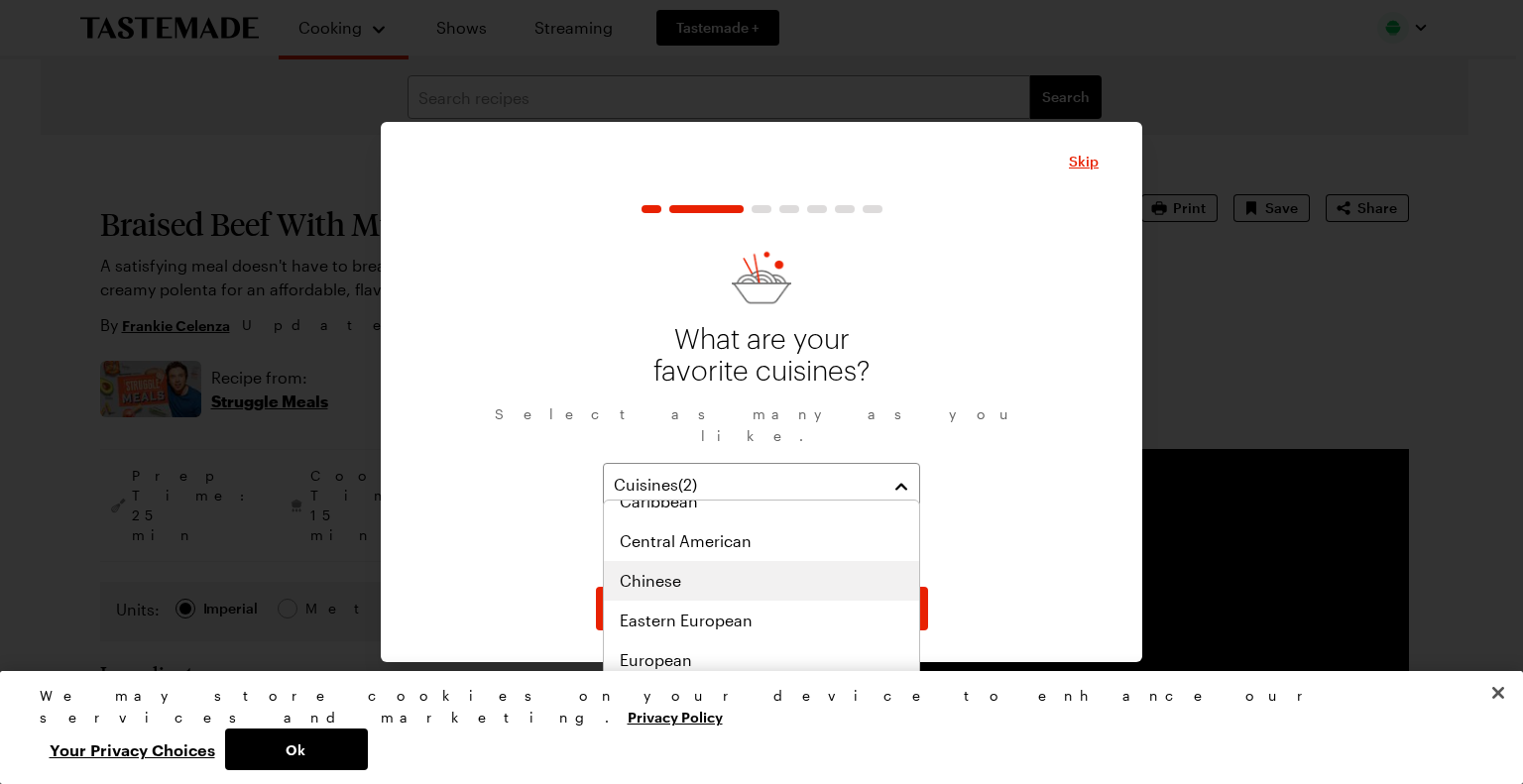 click on "Chinese" at bounding box center [650, 581] 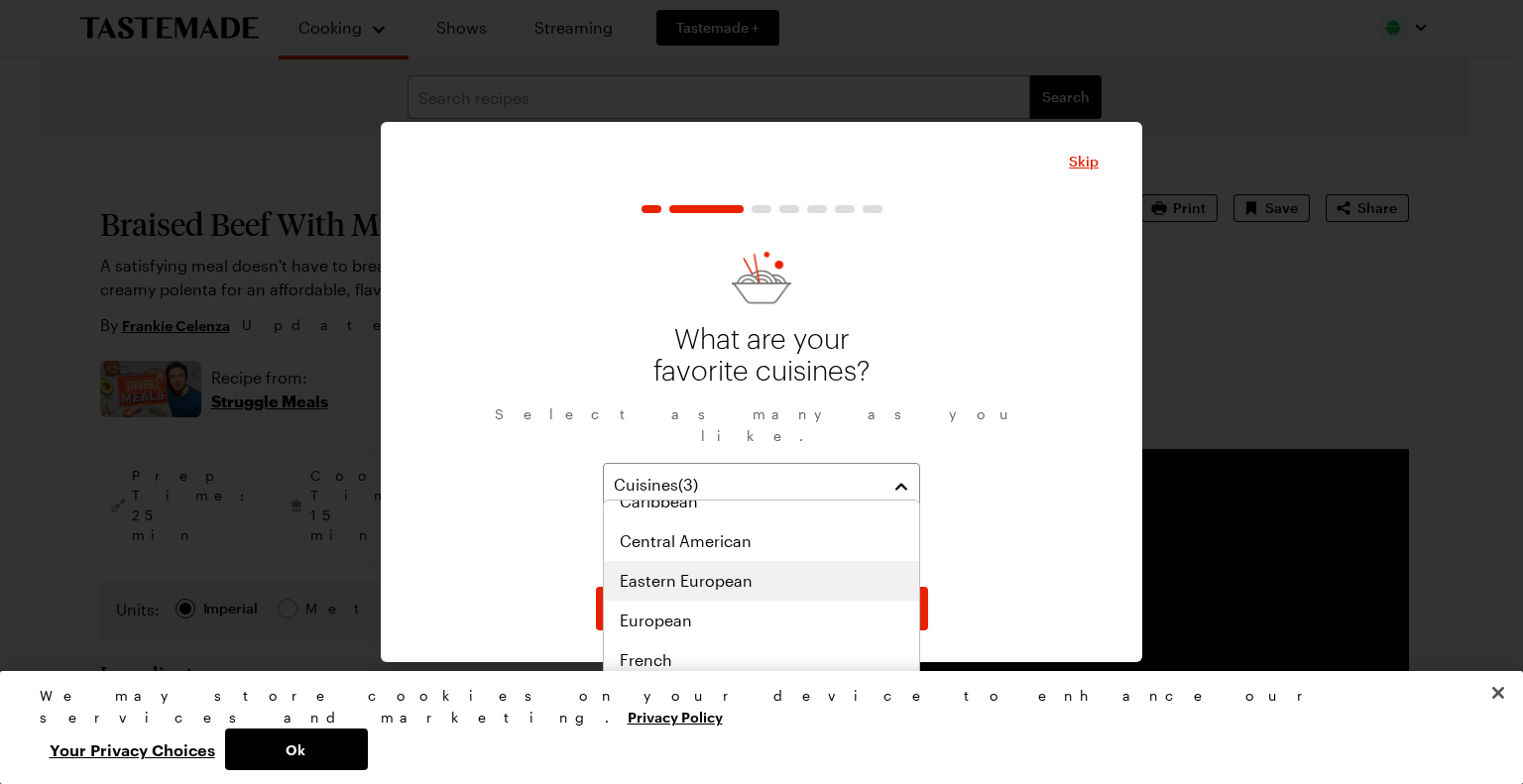 scroll, scrollTop: 436, scrollLeft: 0, axis: vertical 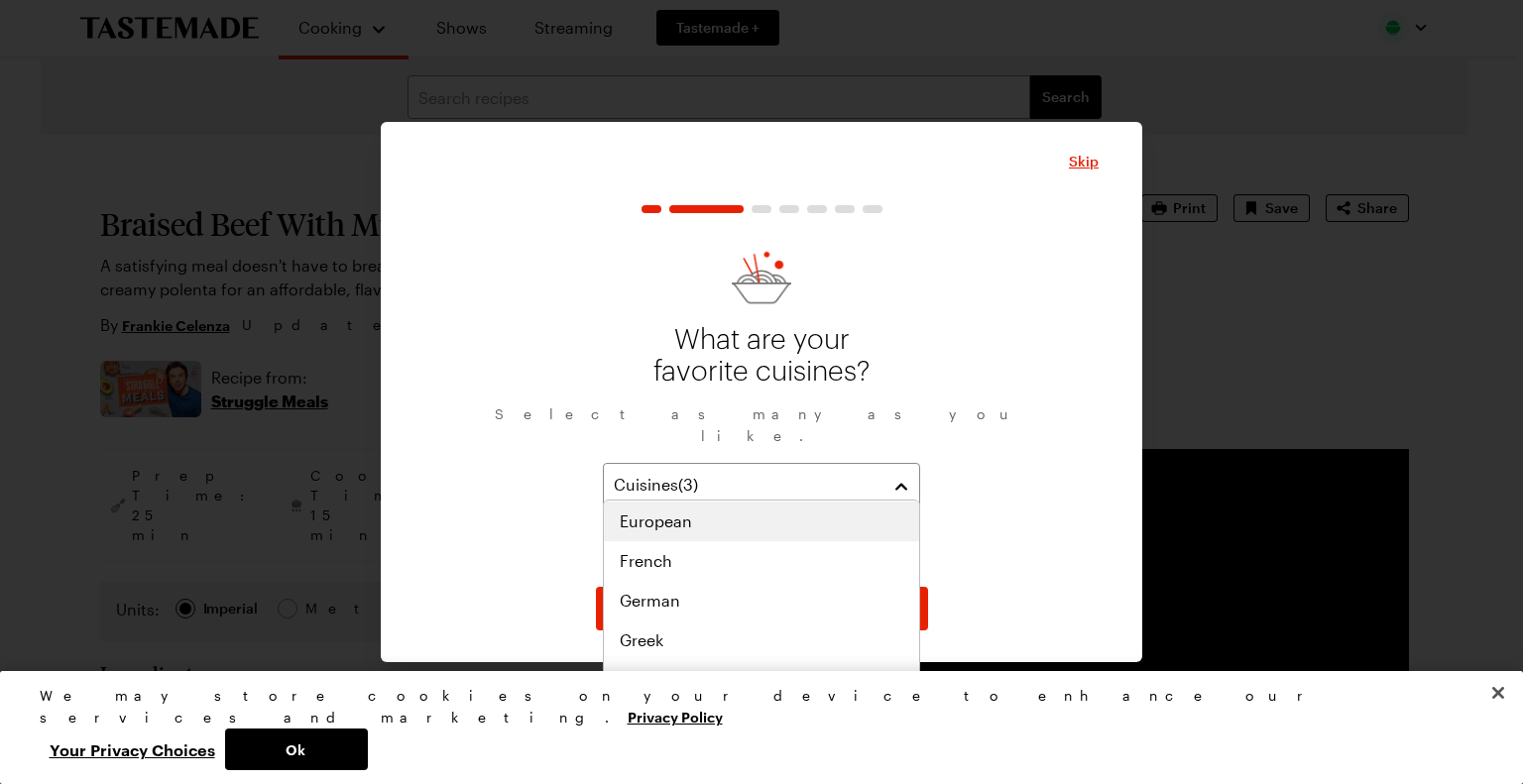click on "European" at bounding box center [762, 521] 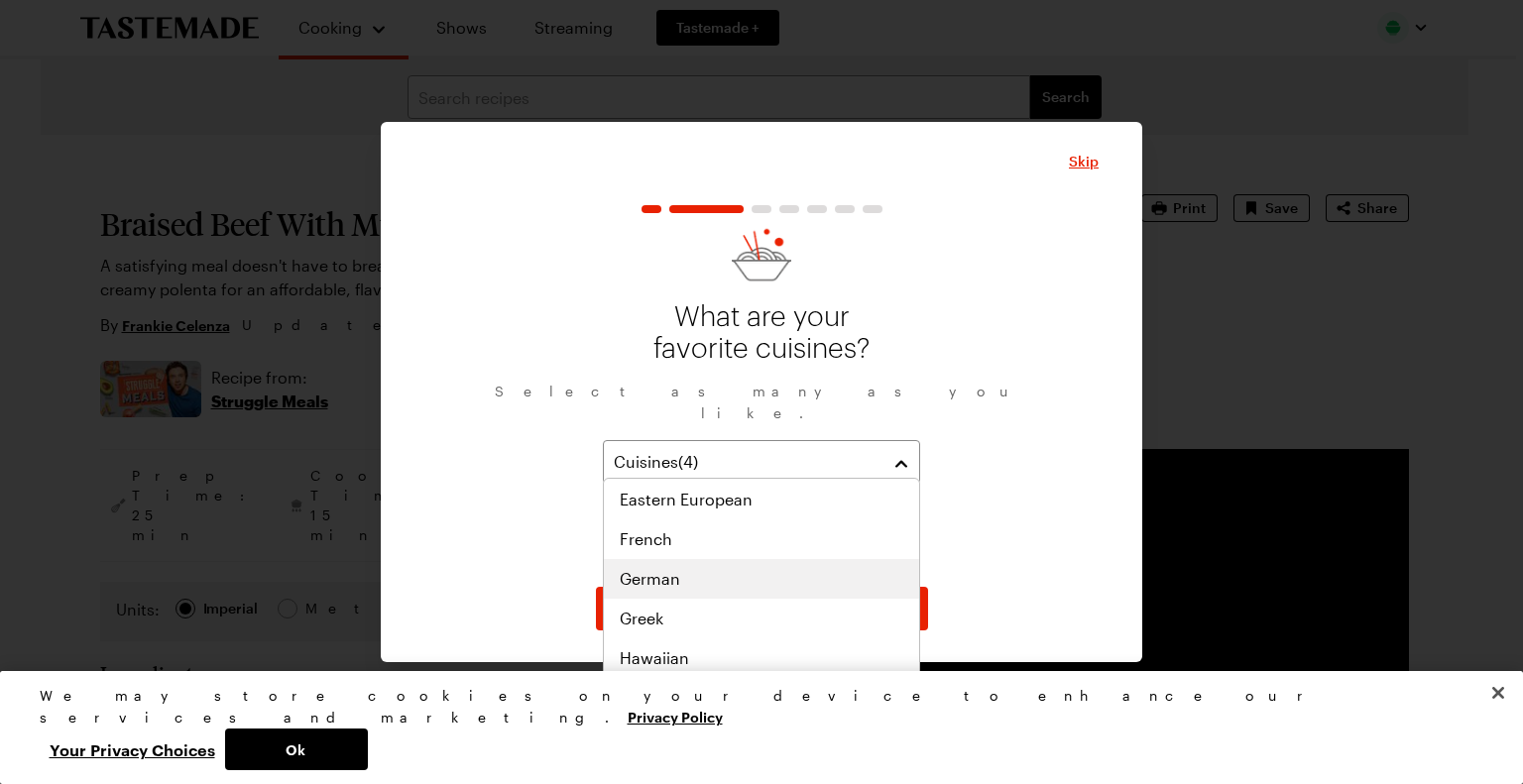 scroll, scrollTop: 476, scrollLeft: 0, axis: vertical 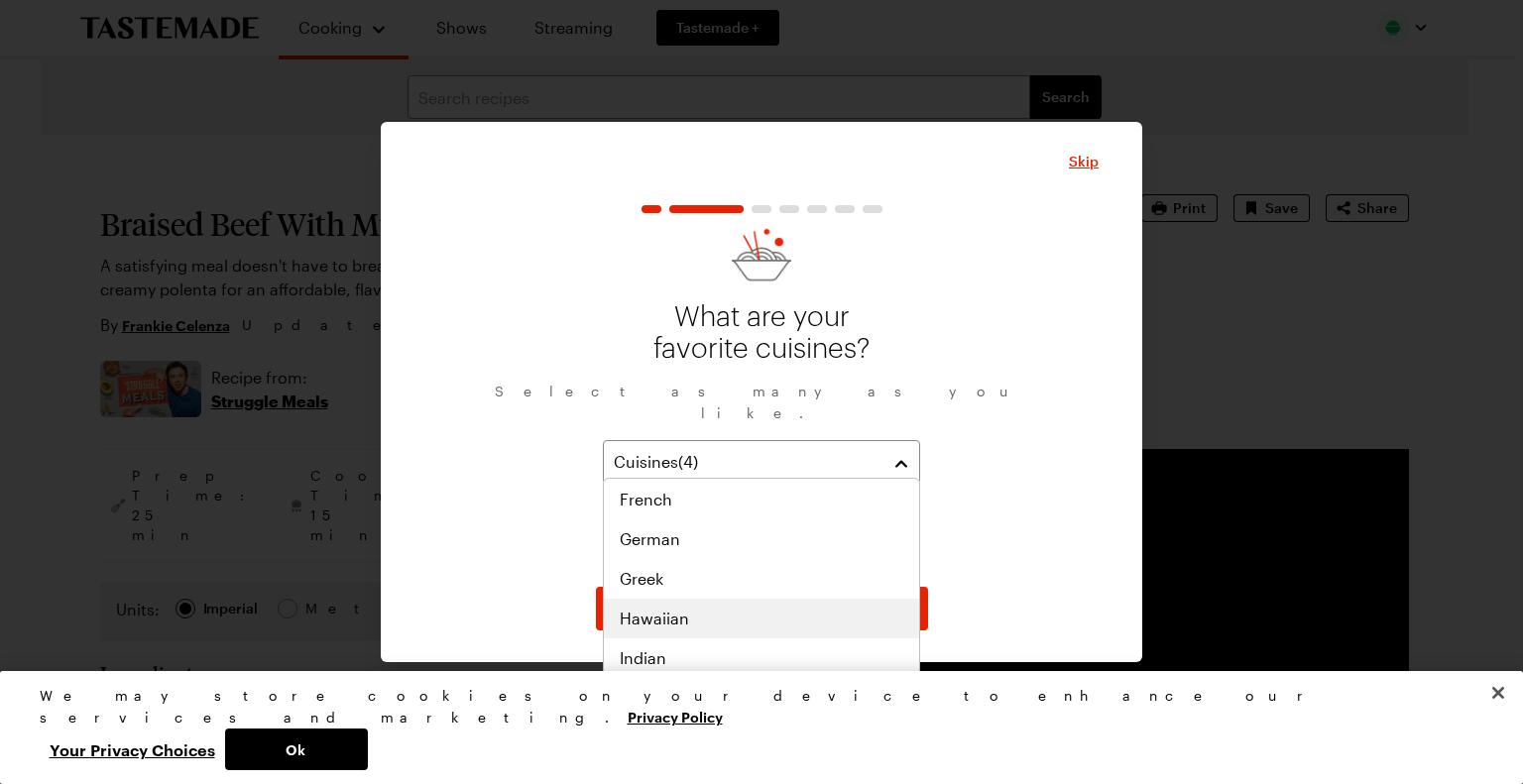 click on "Hawaiian" at bounding box center [762, 618] 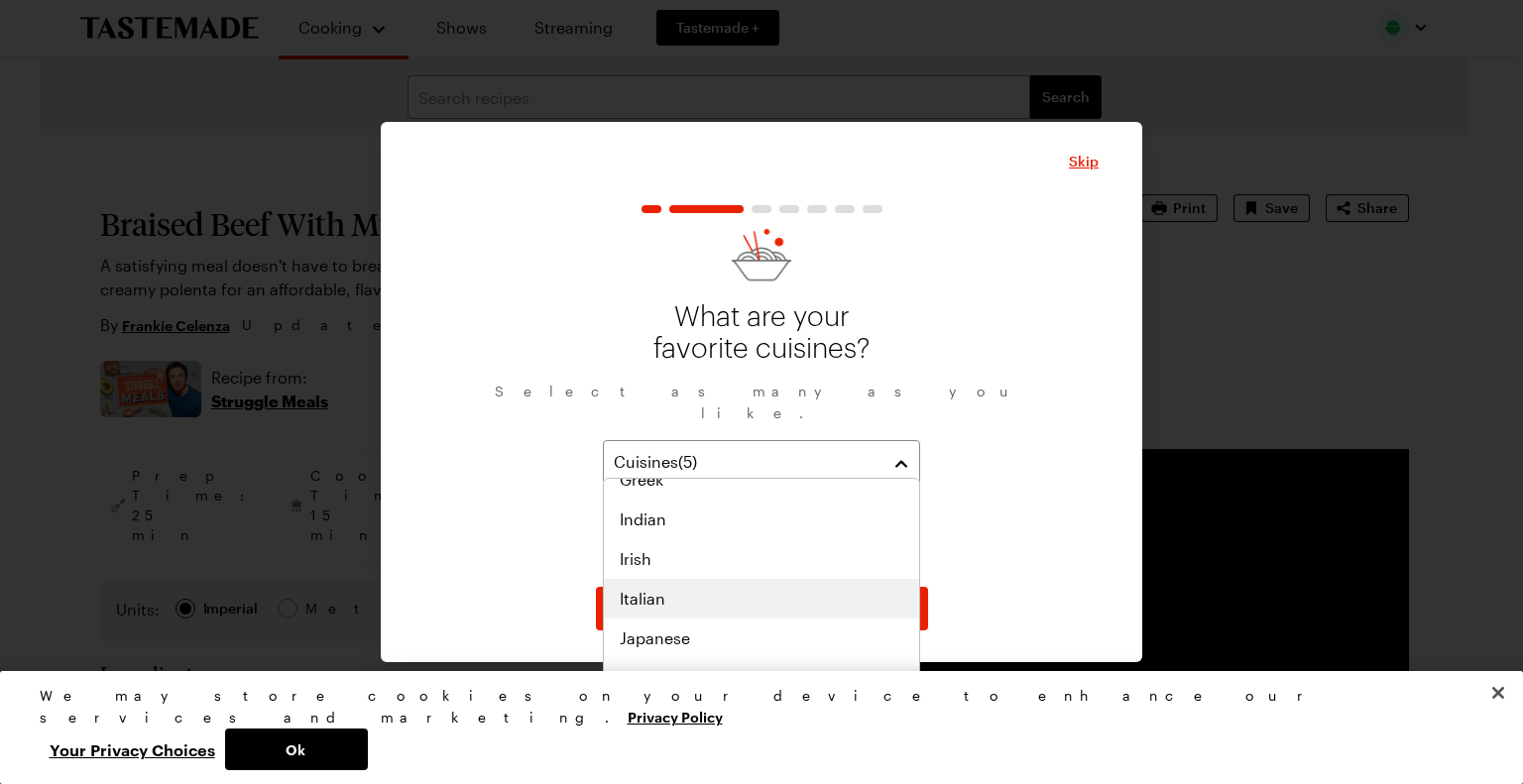 click on "Italian" at bounding box center [762, 599] 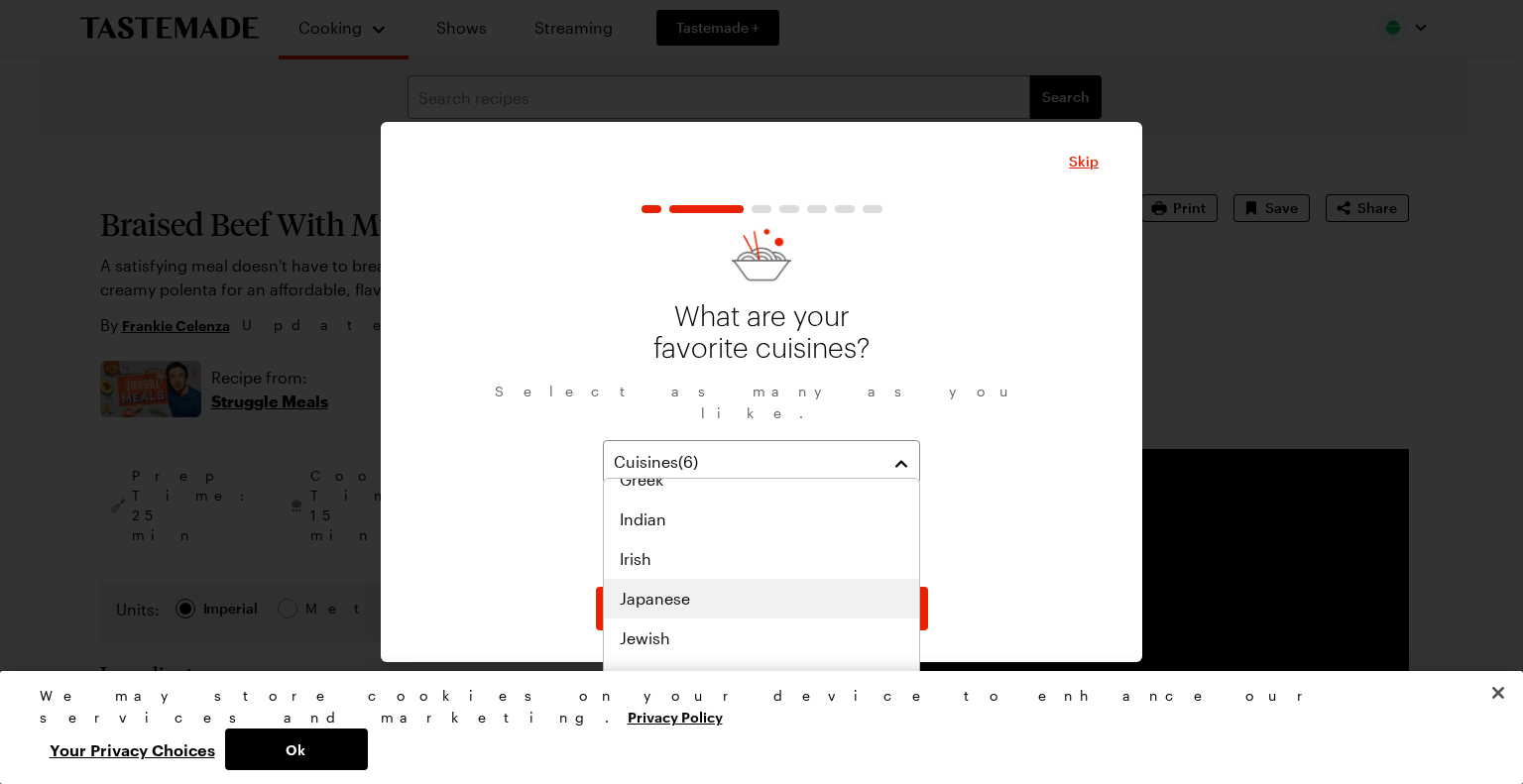 scroll, scrollTop: 753, scrollLeft: 0, axis: vertical 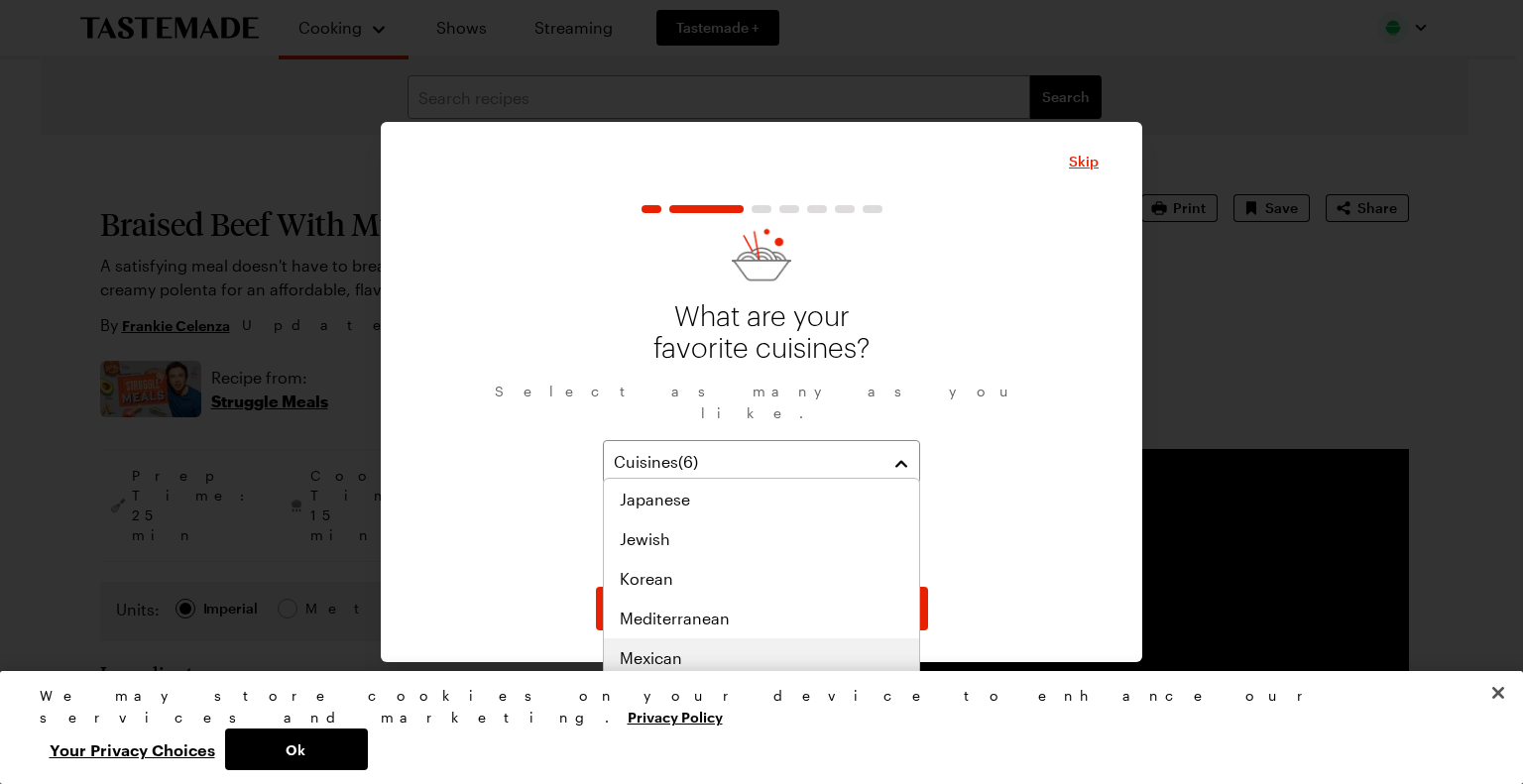 click on "Mexican" at bounding box center [762, 658] 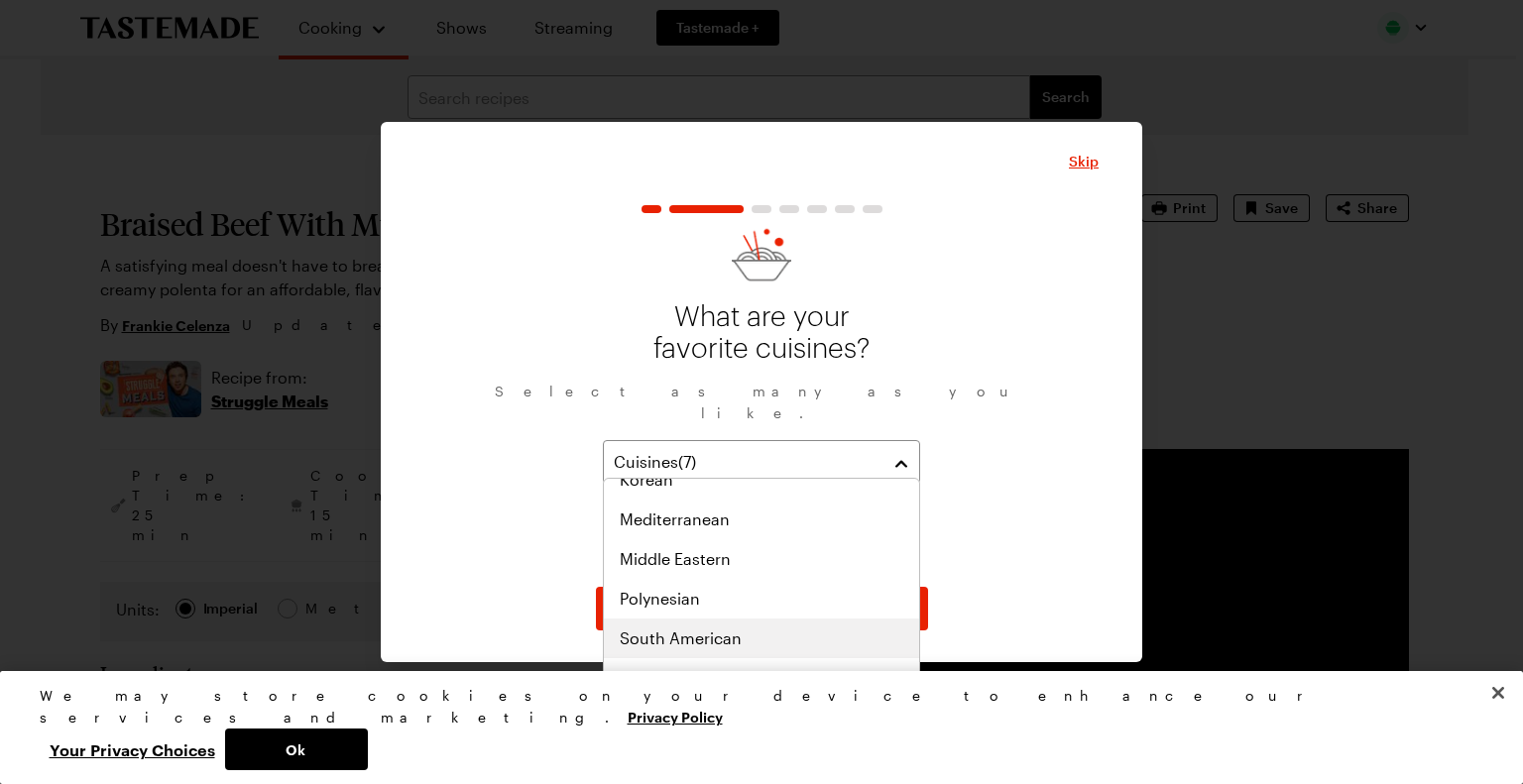 scroll, scrollTop: 991, scrollLeft: 0, axis: vertical 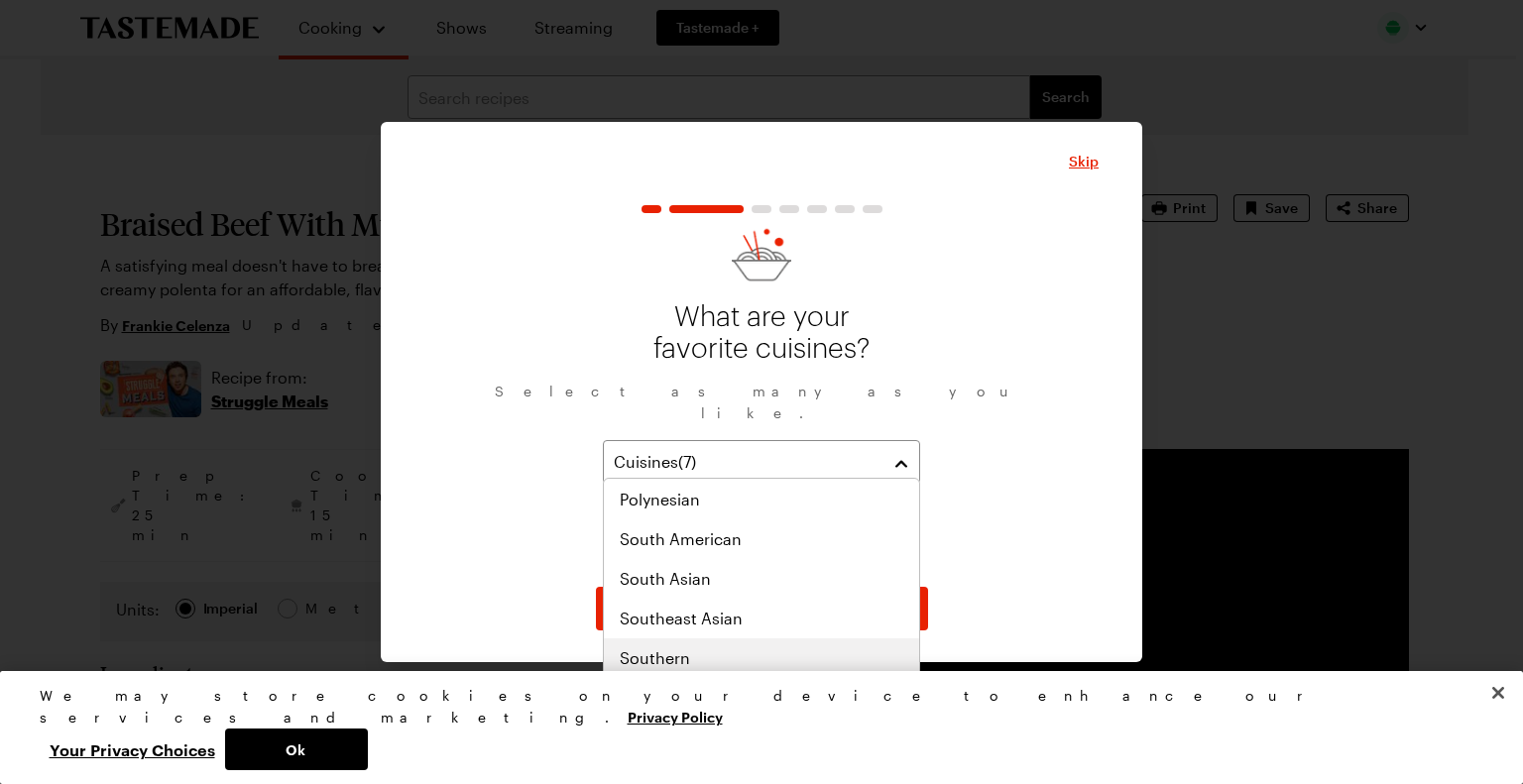 click on "Southern" at bounding box center [762, 658] 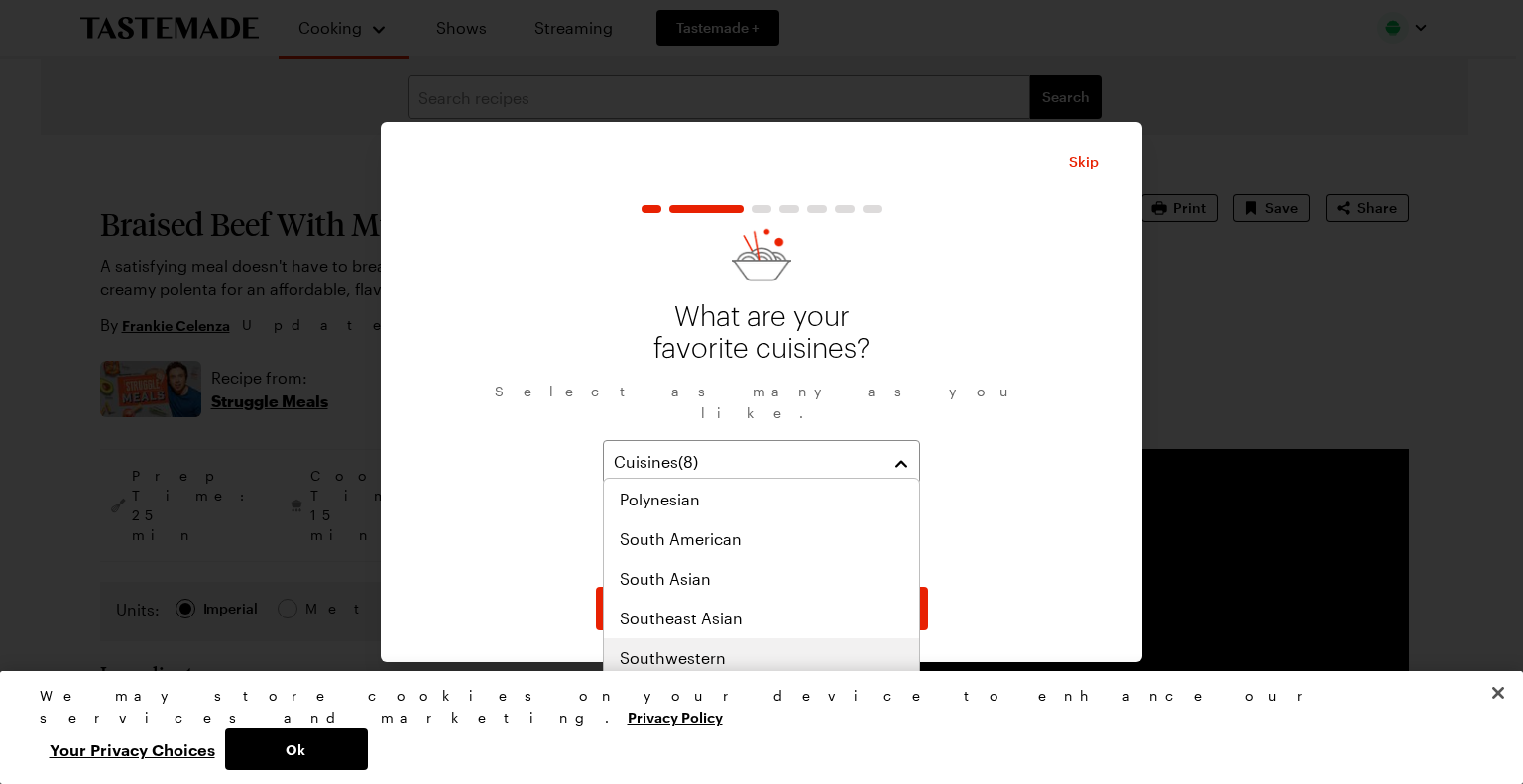 click on "Southwestern" at bounding box center [762, 658] 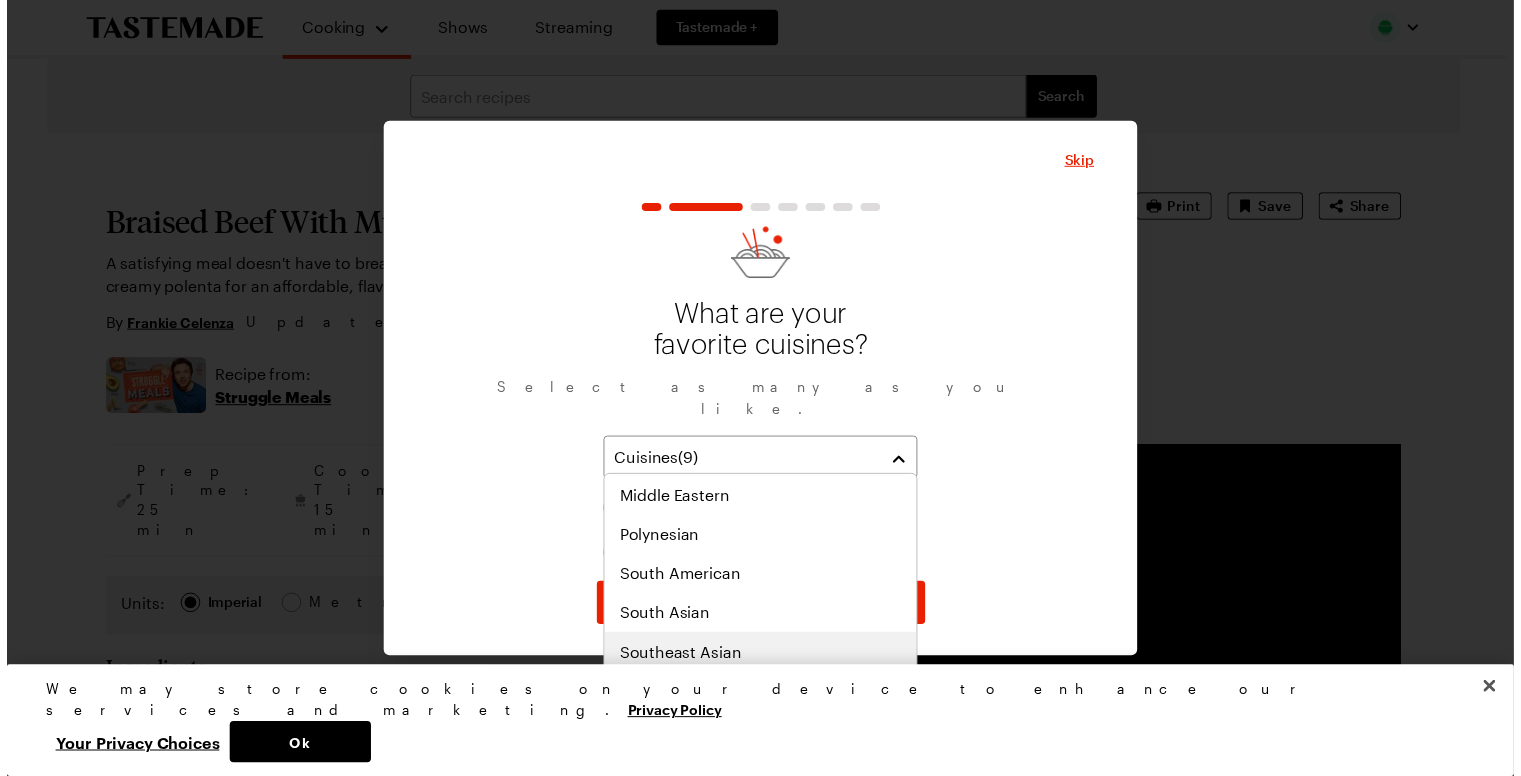 scroll, scrollTop: 1040, scrollLeft: 0, axis: vertical 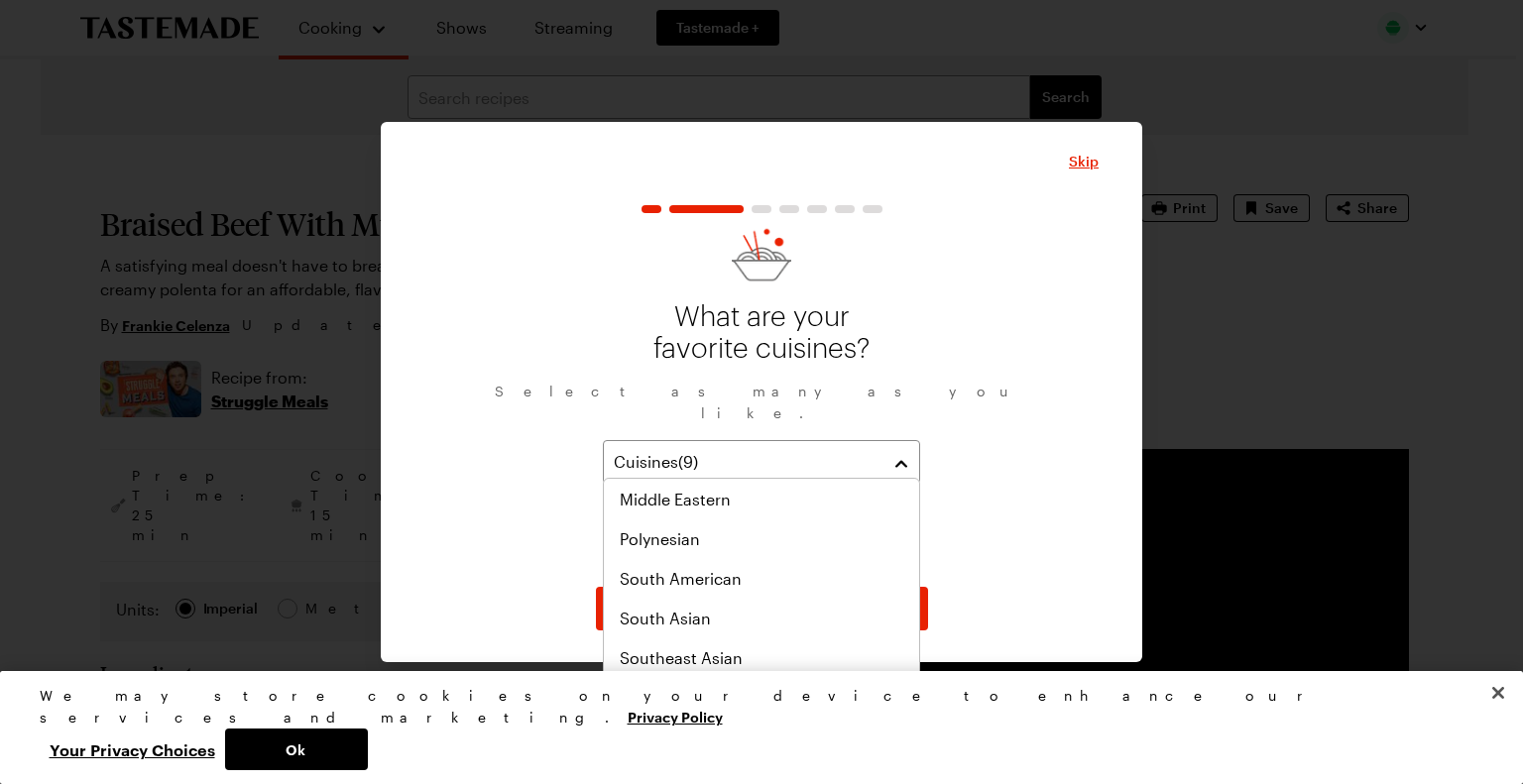 click on "Thai" at bounding box center (762, 698) 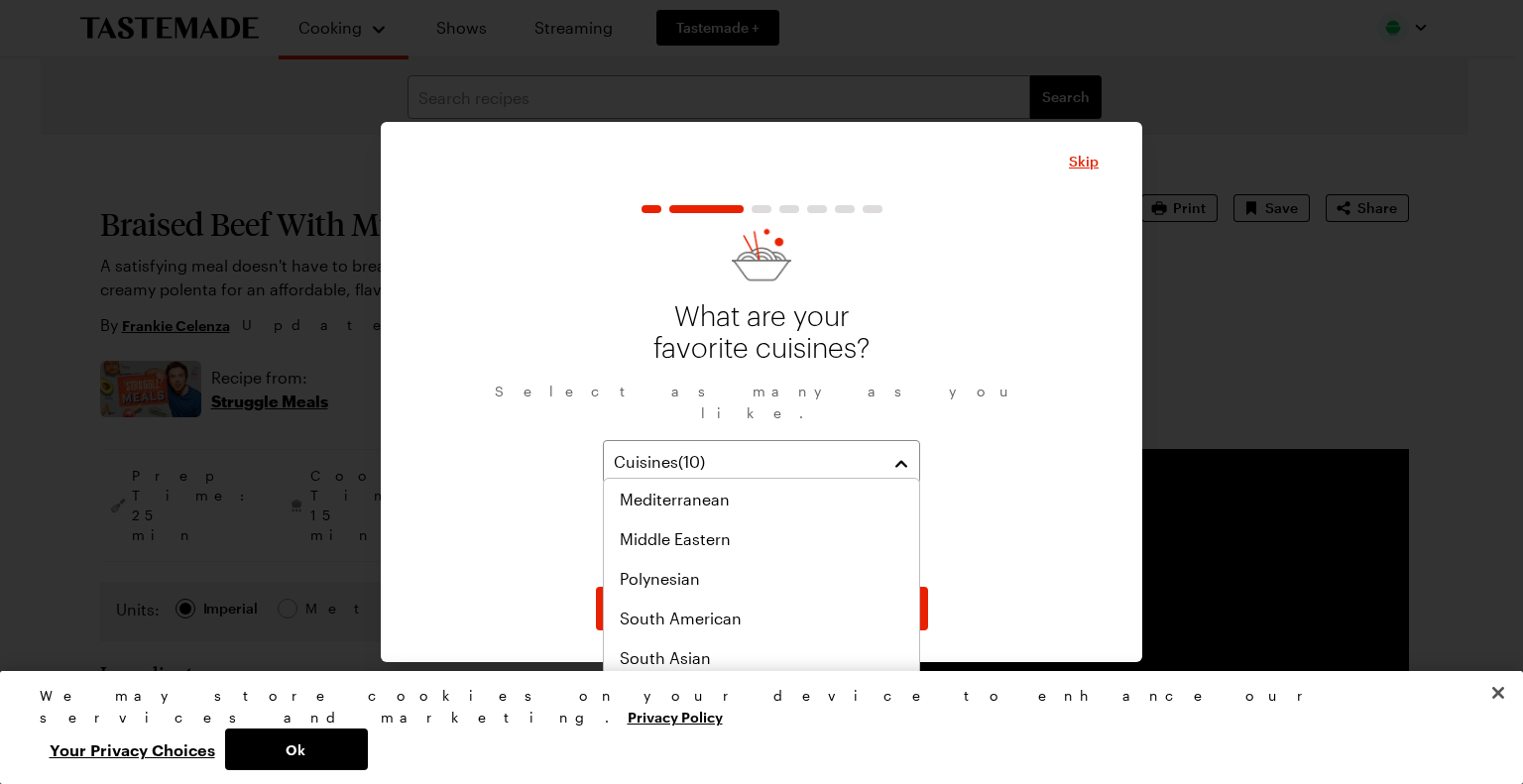 click on "What are your favorite cuisines? Select as many as you like. Cuisines  ( 10 ) American Asian Chinese European Hawaiian Italian Mexican Southern Southwestern Thai" at bounding box center [762, 400] 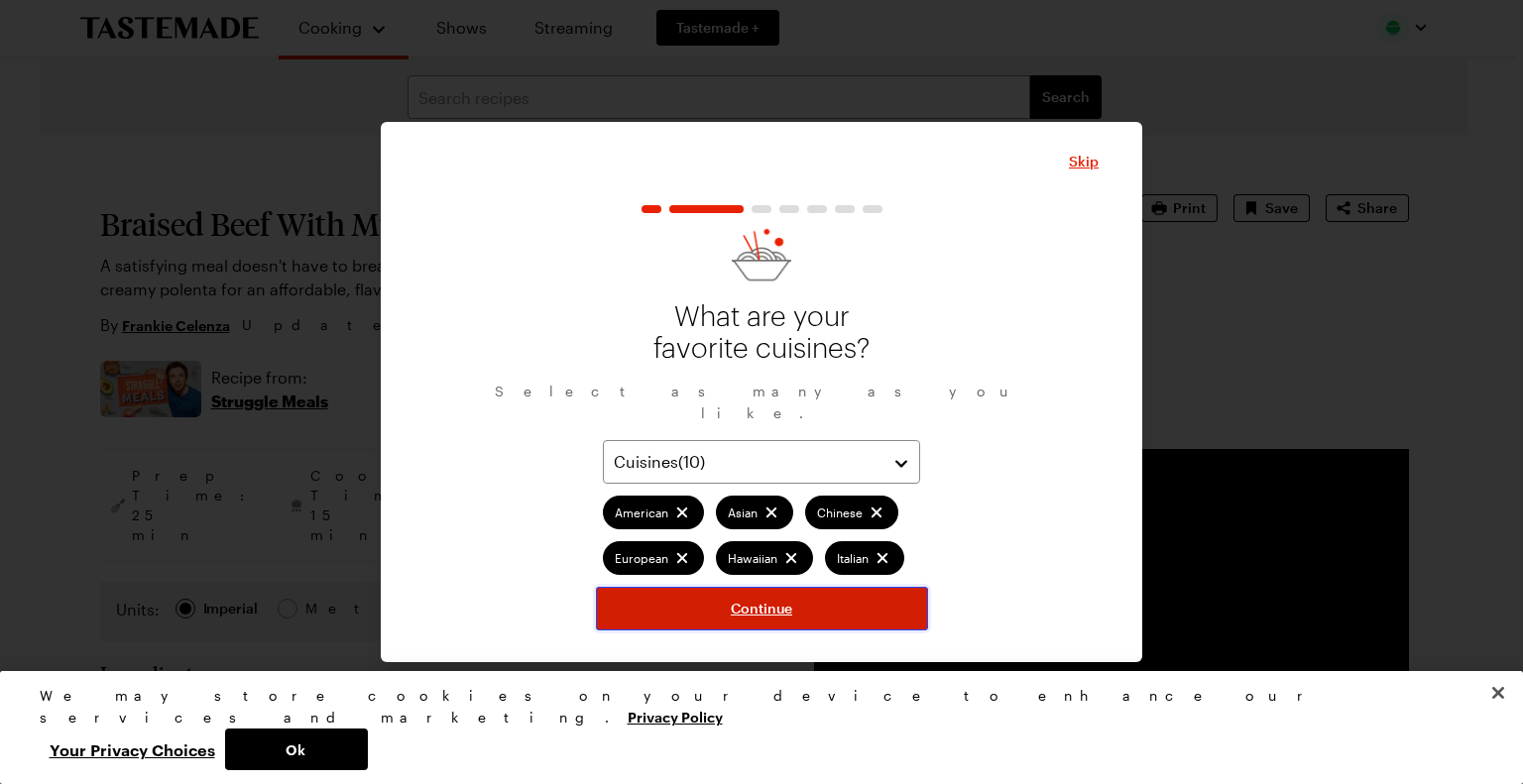 click on "Continue" at bounding box center (762, 609) 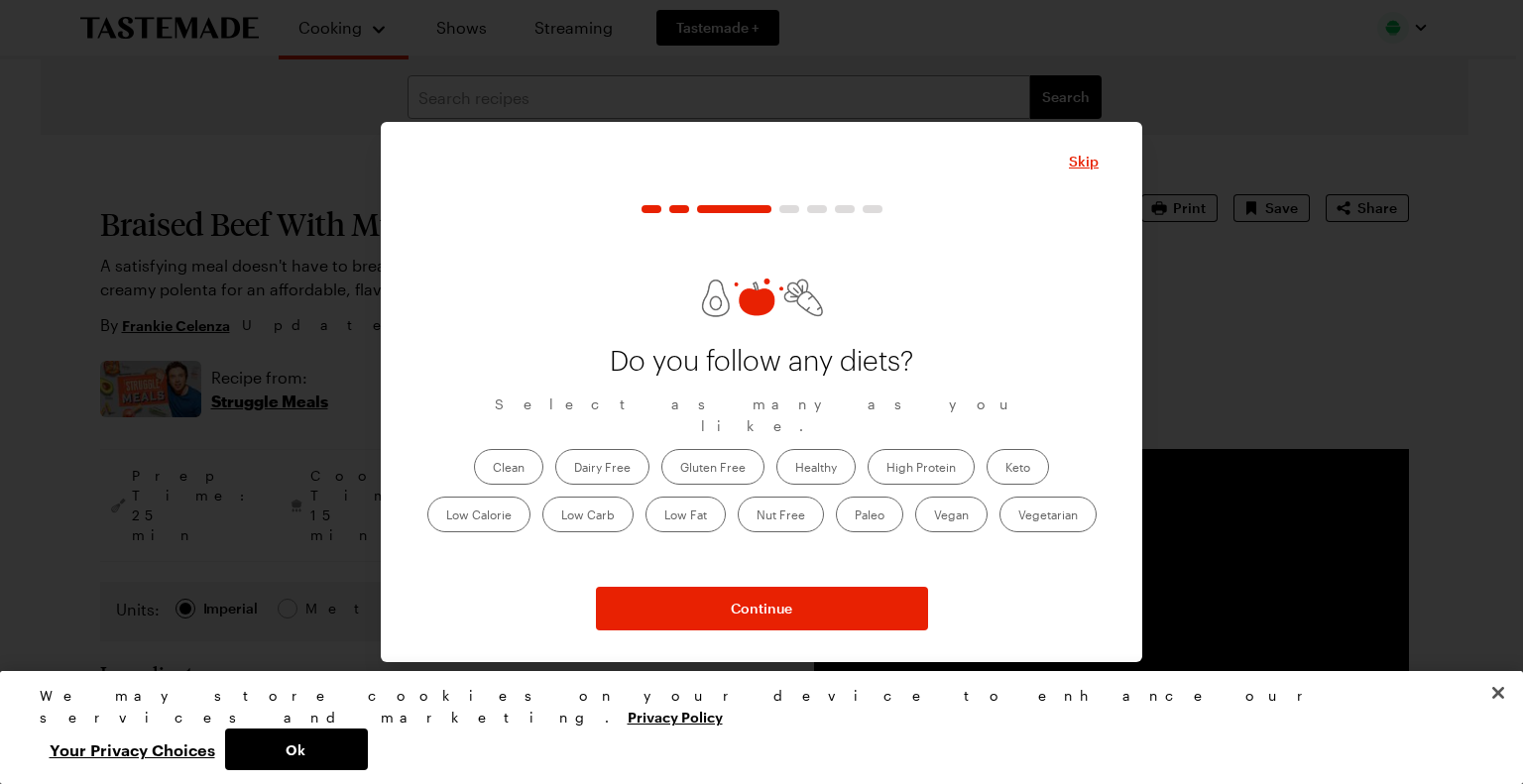 click on "Healthy" at bounding box center [816, 467] 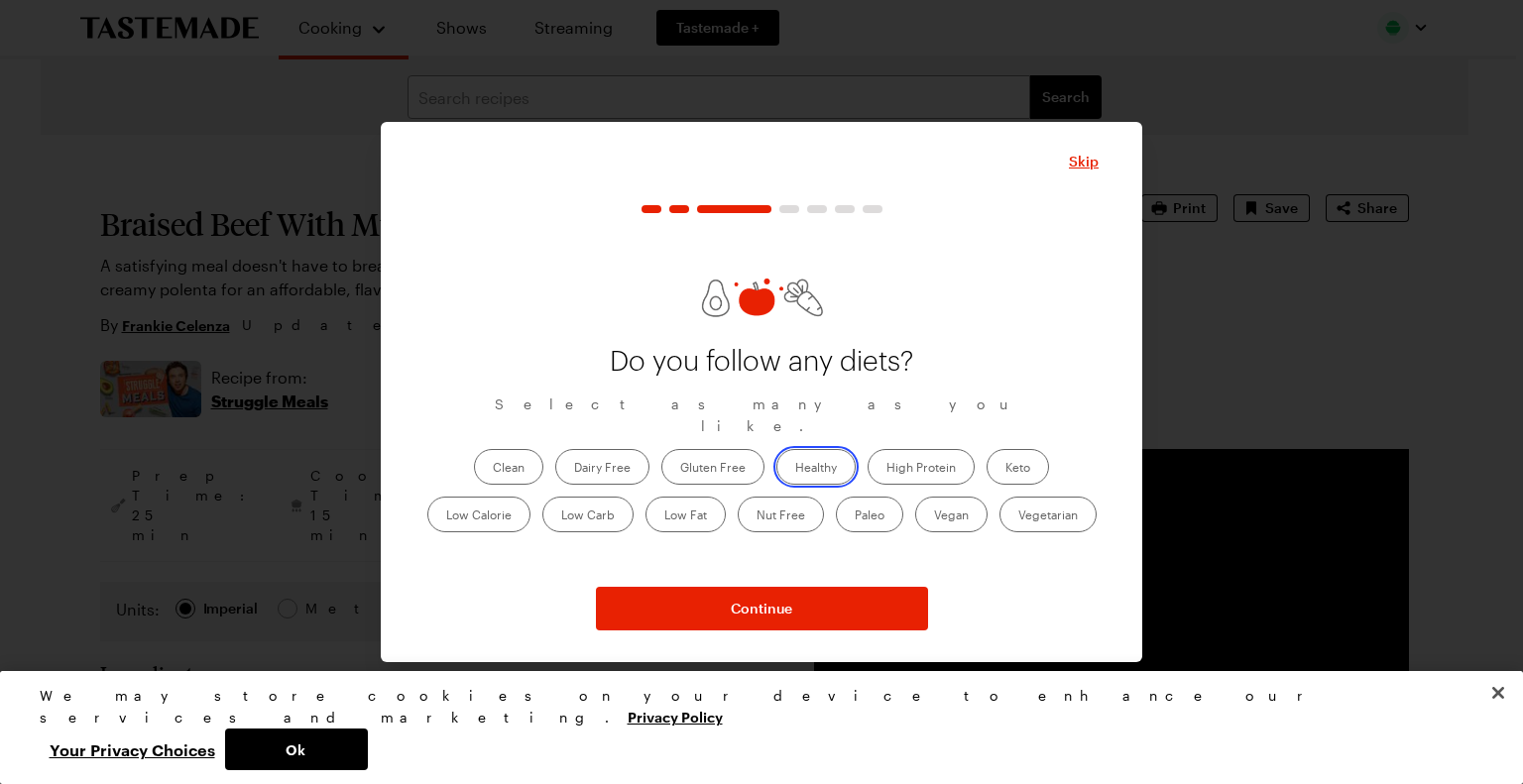 click on "Healthy" at bounding box center [795, 469] 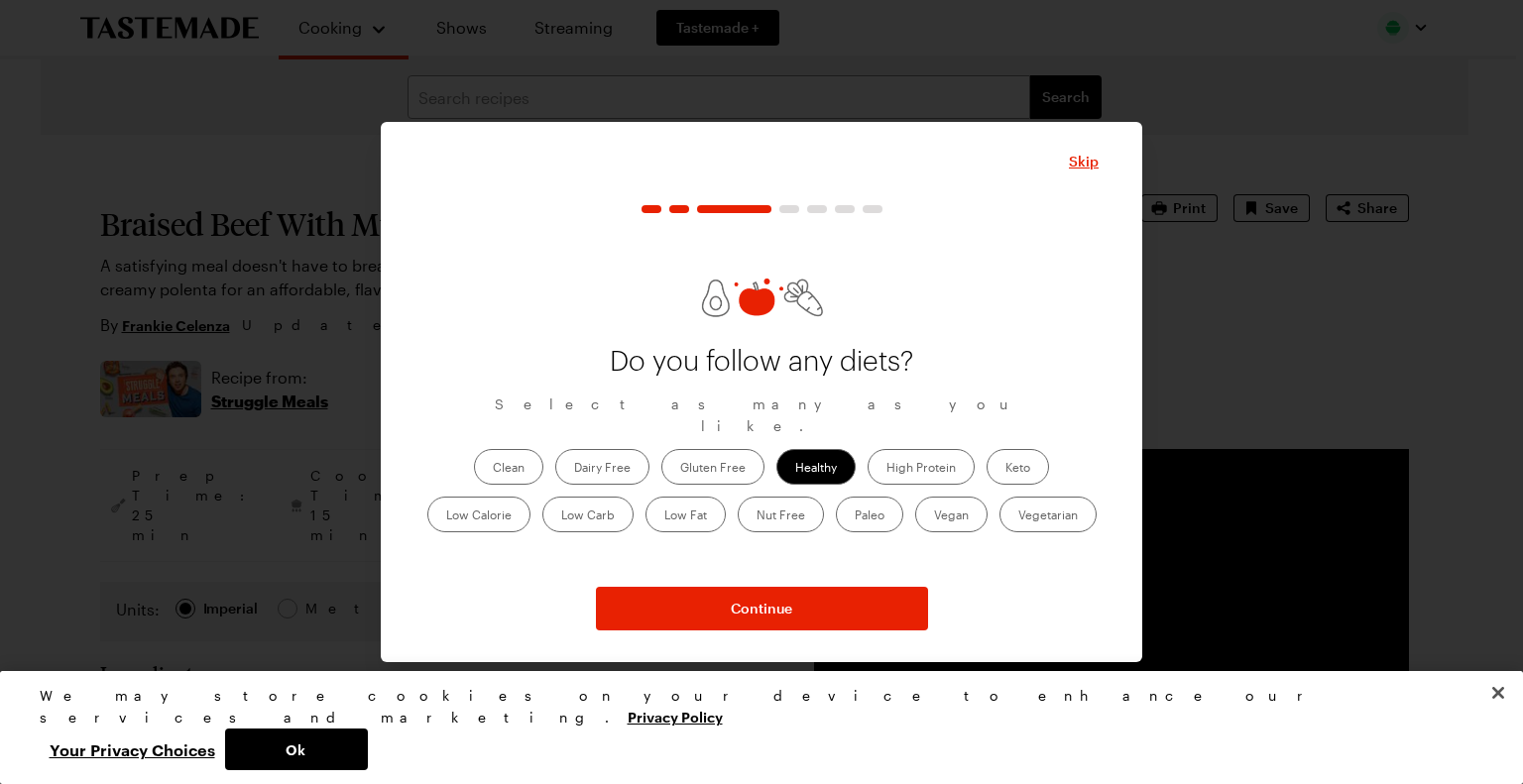 click on "High Protein" at bounding box center (921, 467) 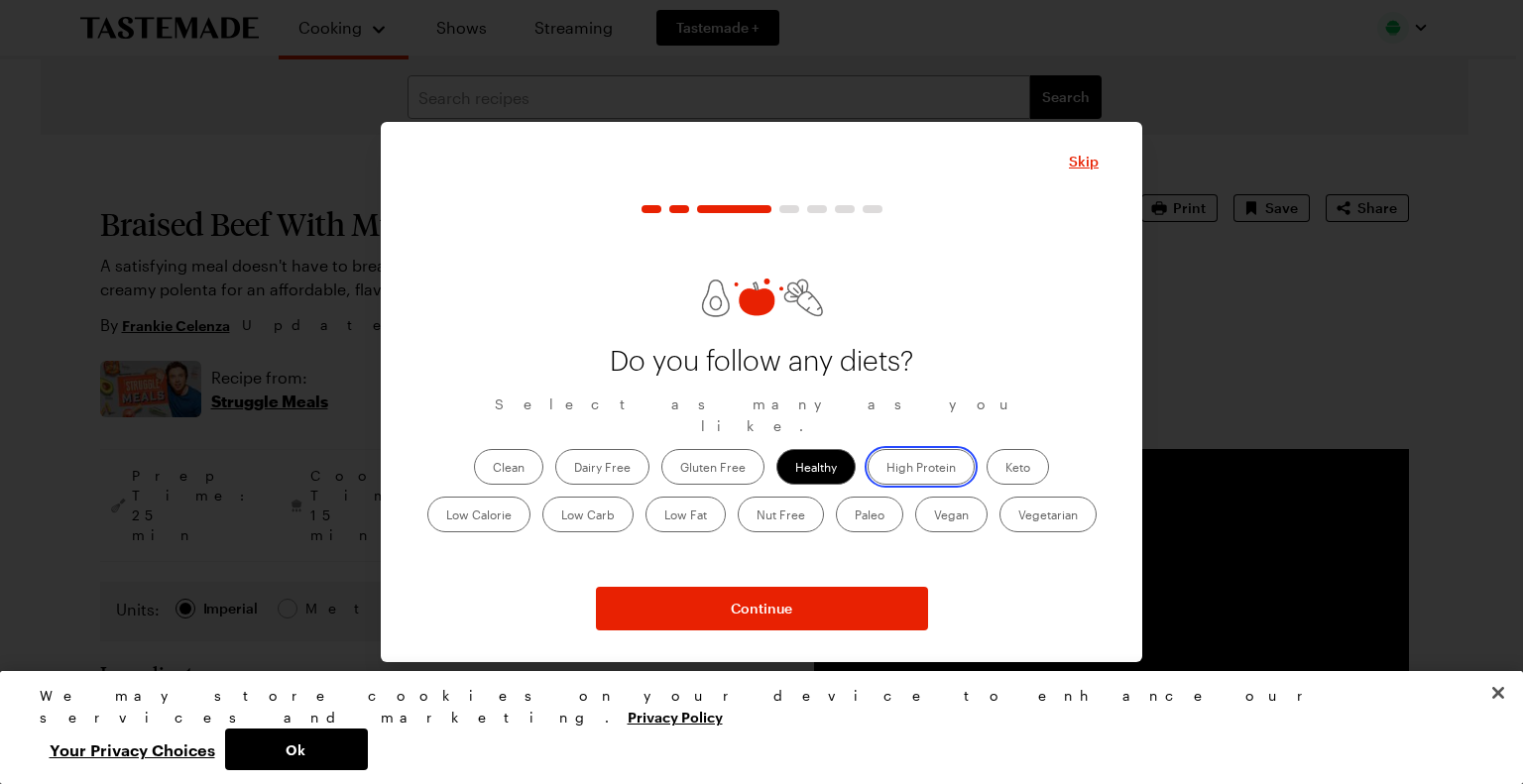click on "High Protein" at bounding box center [886, 469] 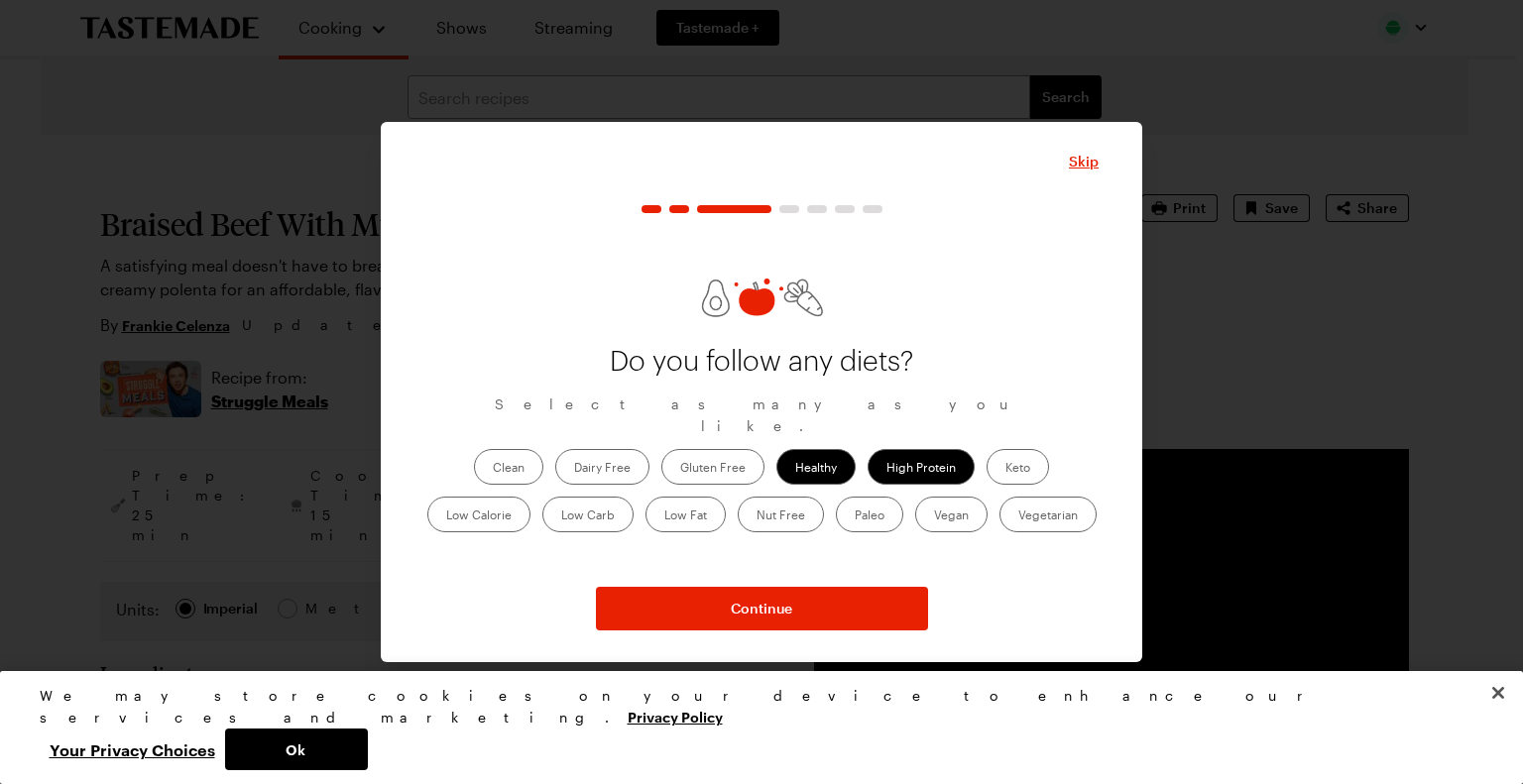 click on "Low Carb" at bounding box center [588, 514] 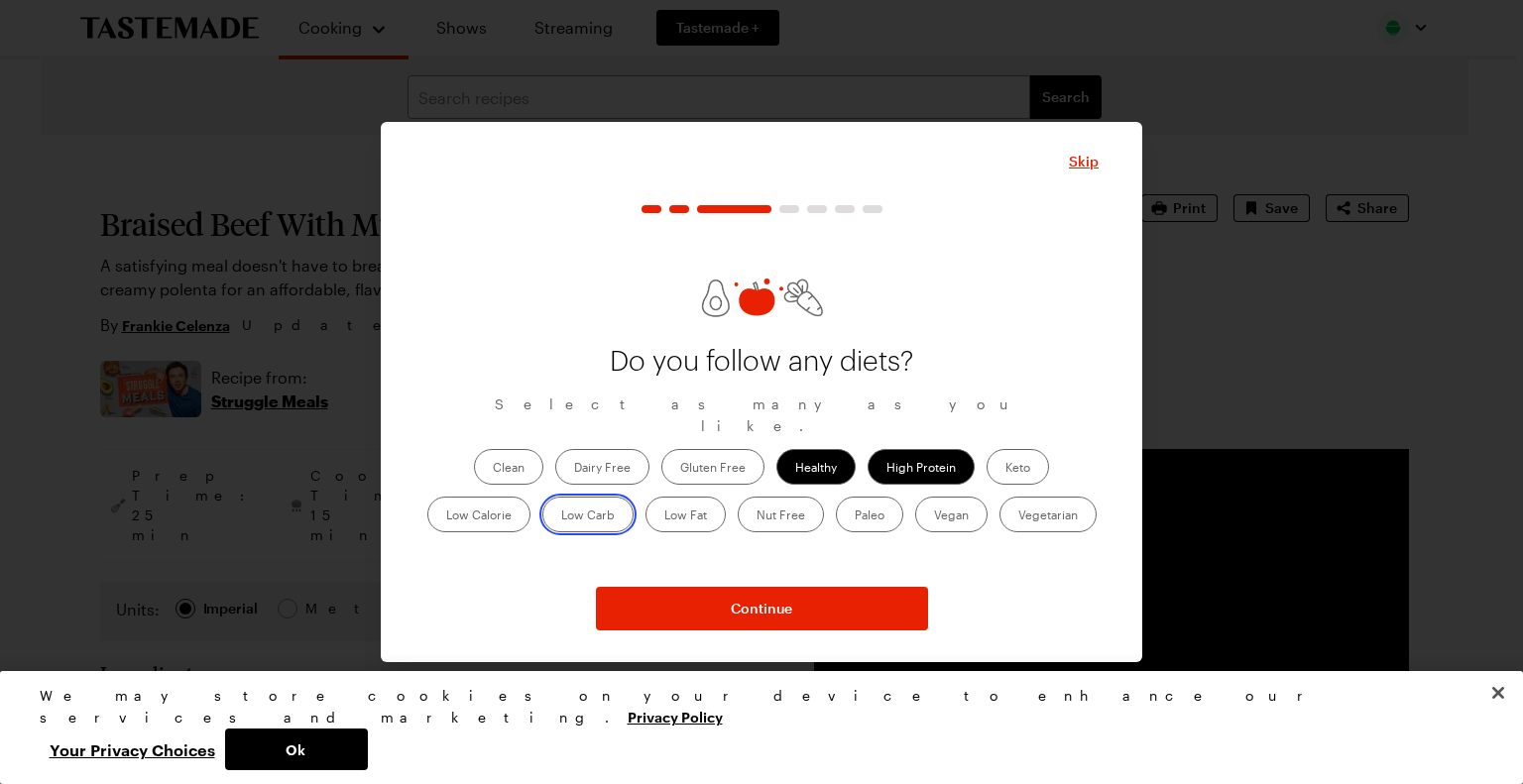 click on "Low Carb" at bounding box center [561, 516] 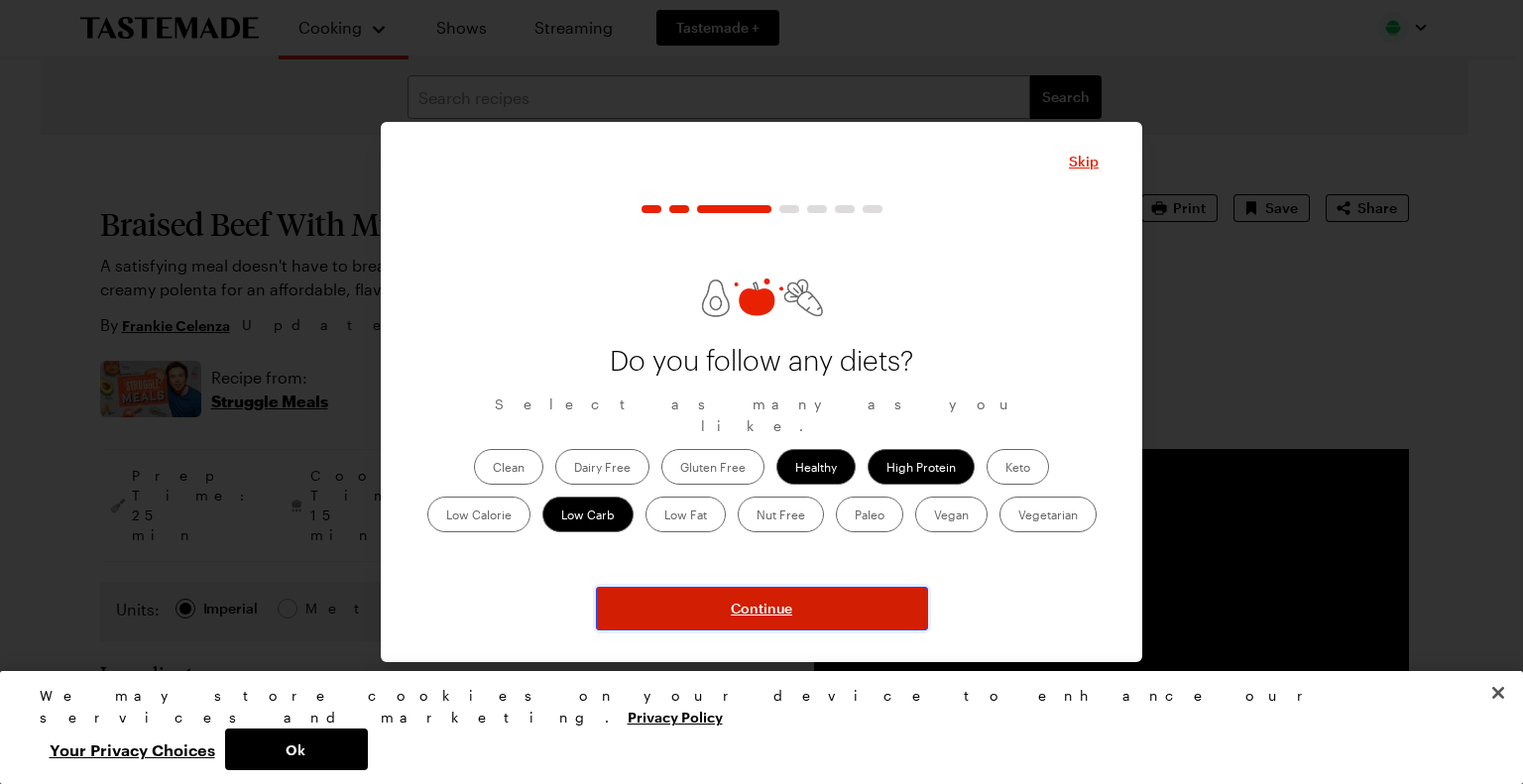 click on "Continue" at bounding box center (762, 609) 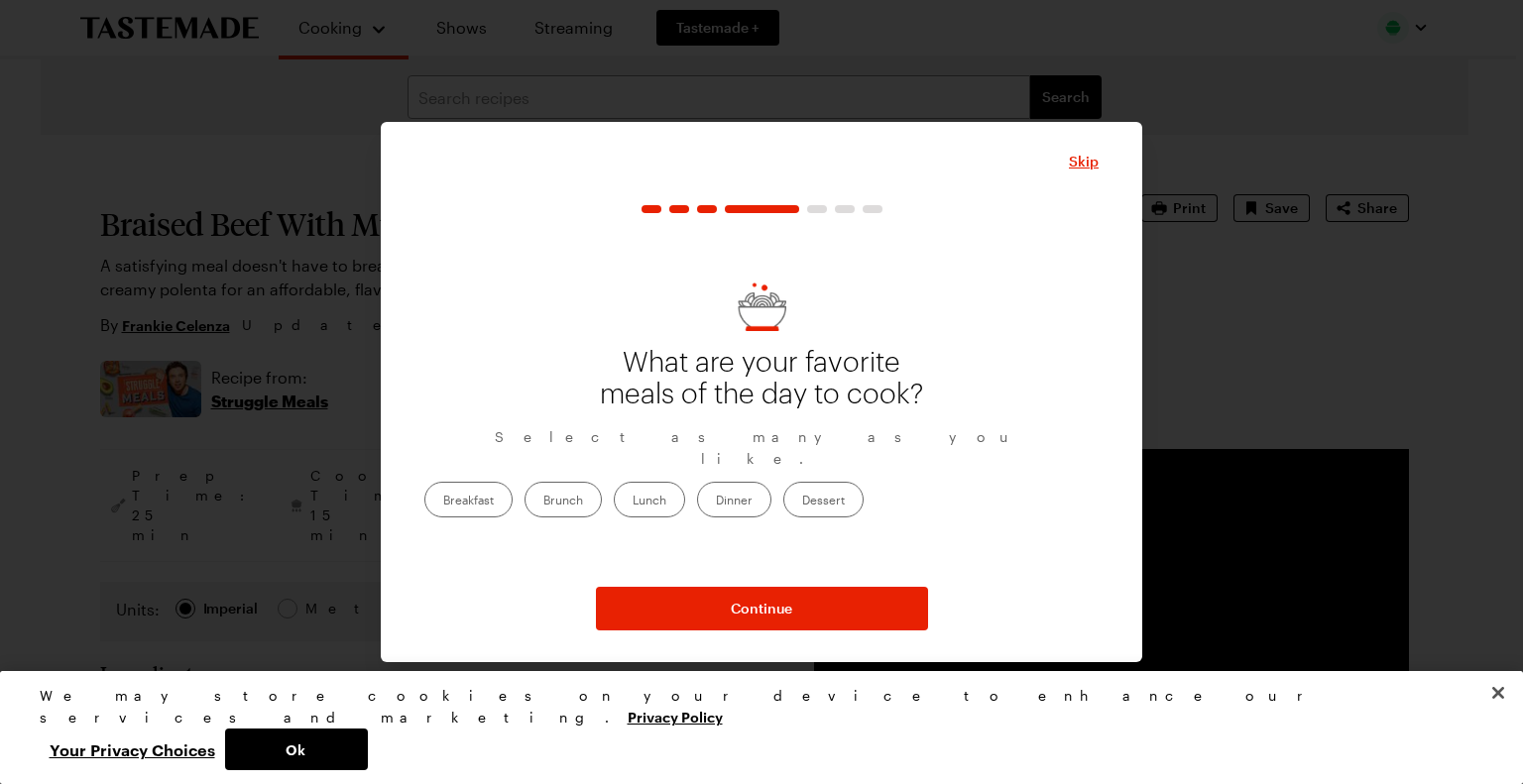 click on "Dinner" at bounding box center (734, 500) 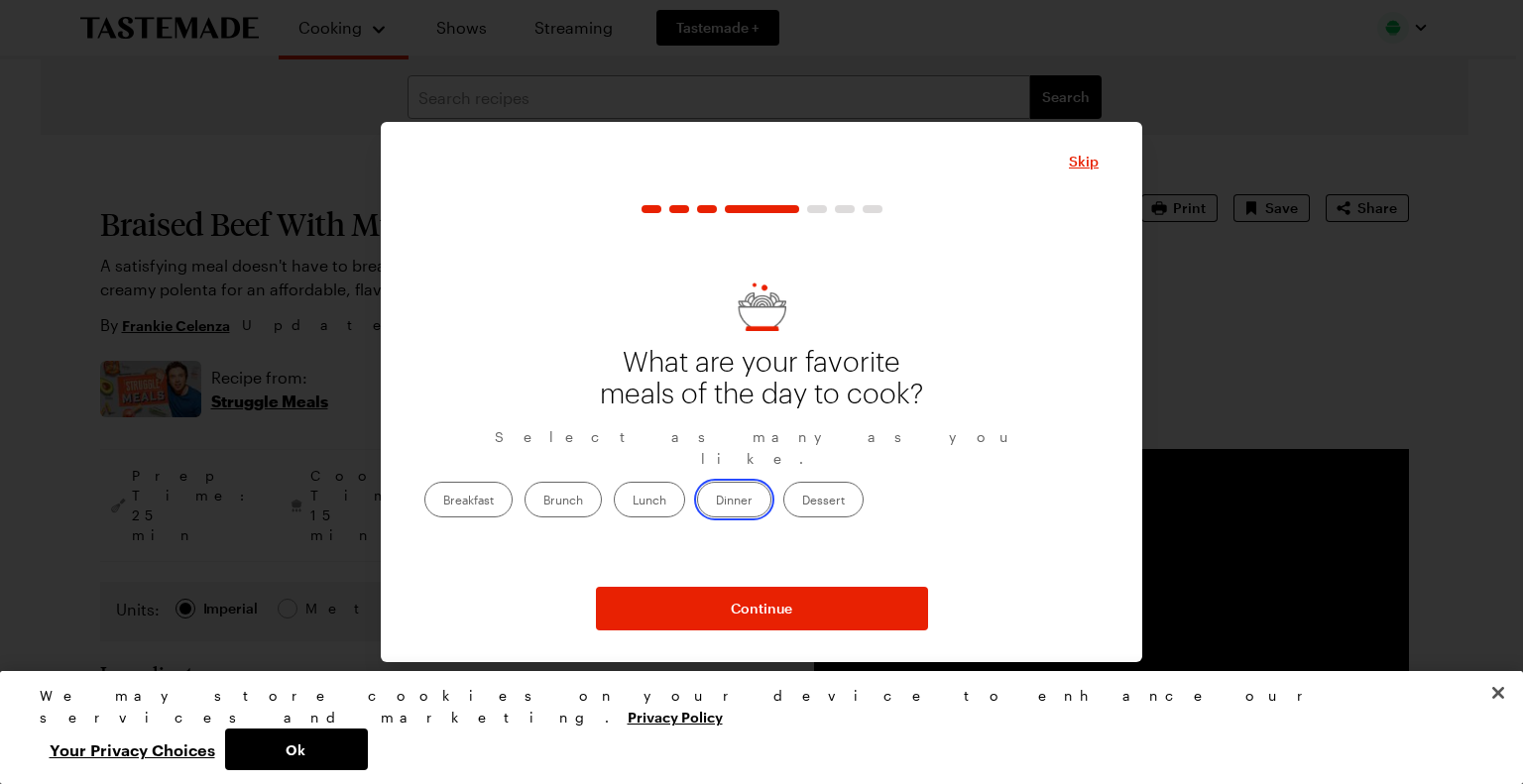 click on "Dinner" at bounding box center (716, 502) 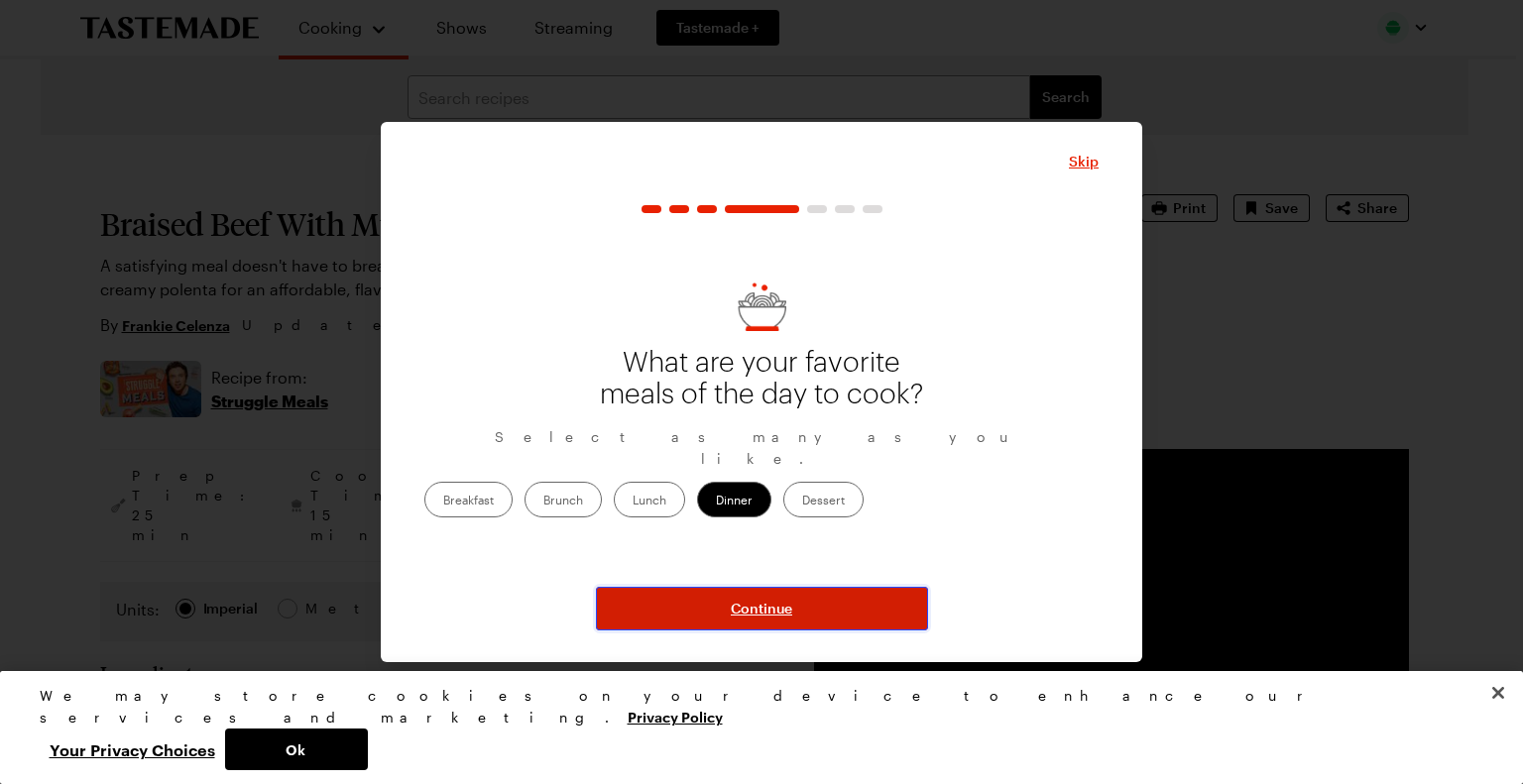 click on "Continue" at bounding box center (762, 609) 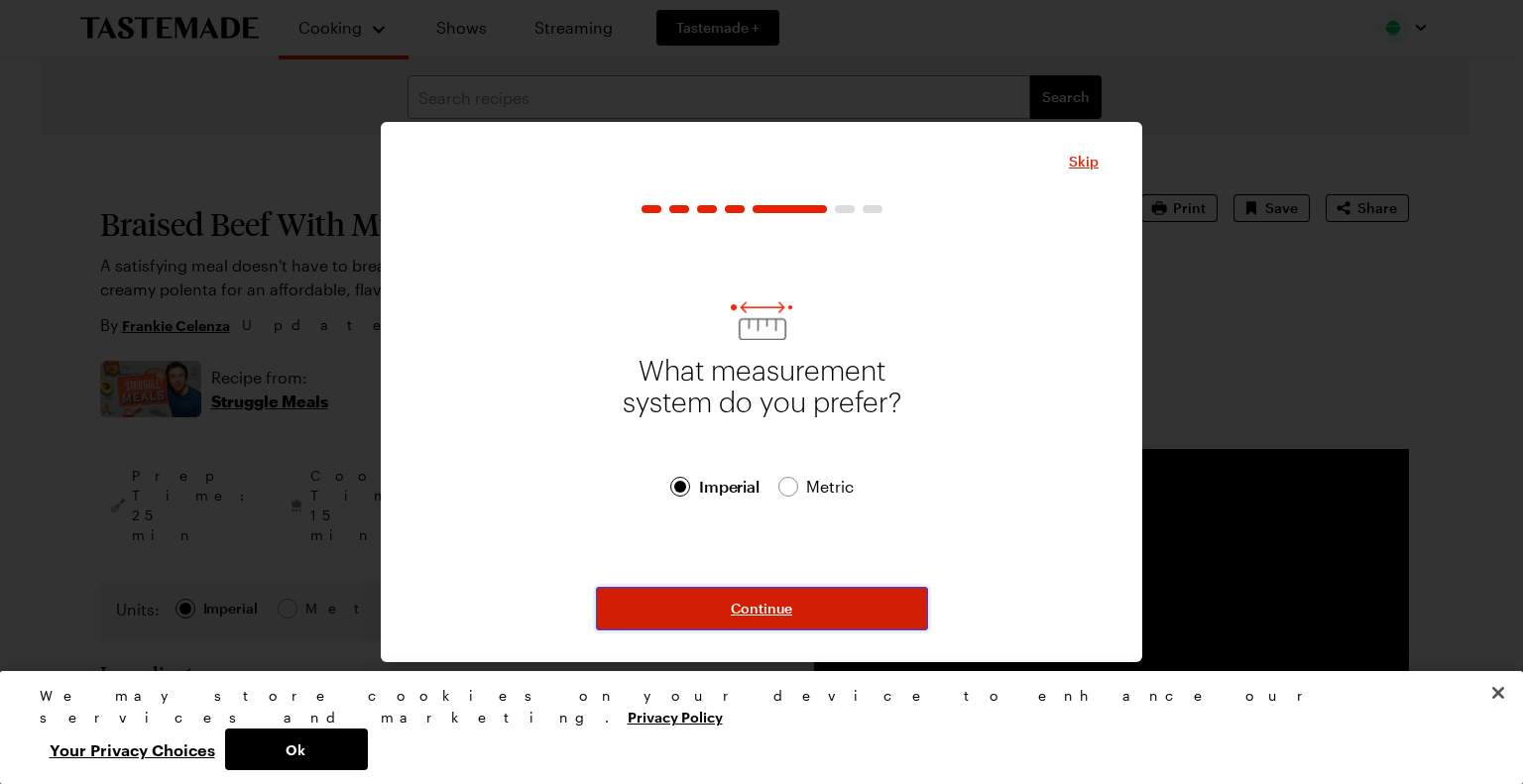 click on "Continue" at bounding box center (762, 609) 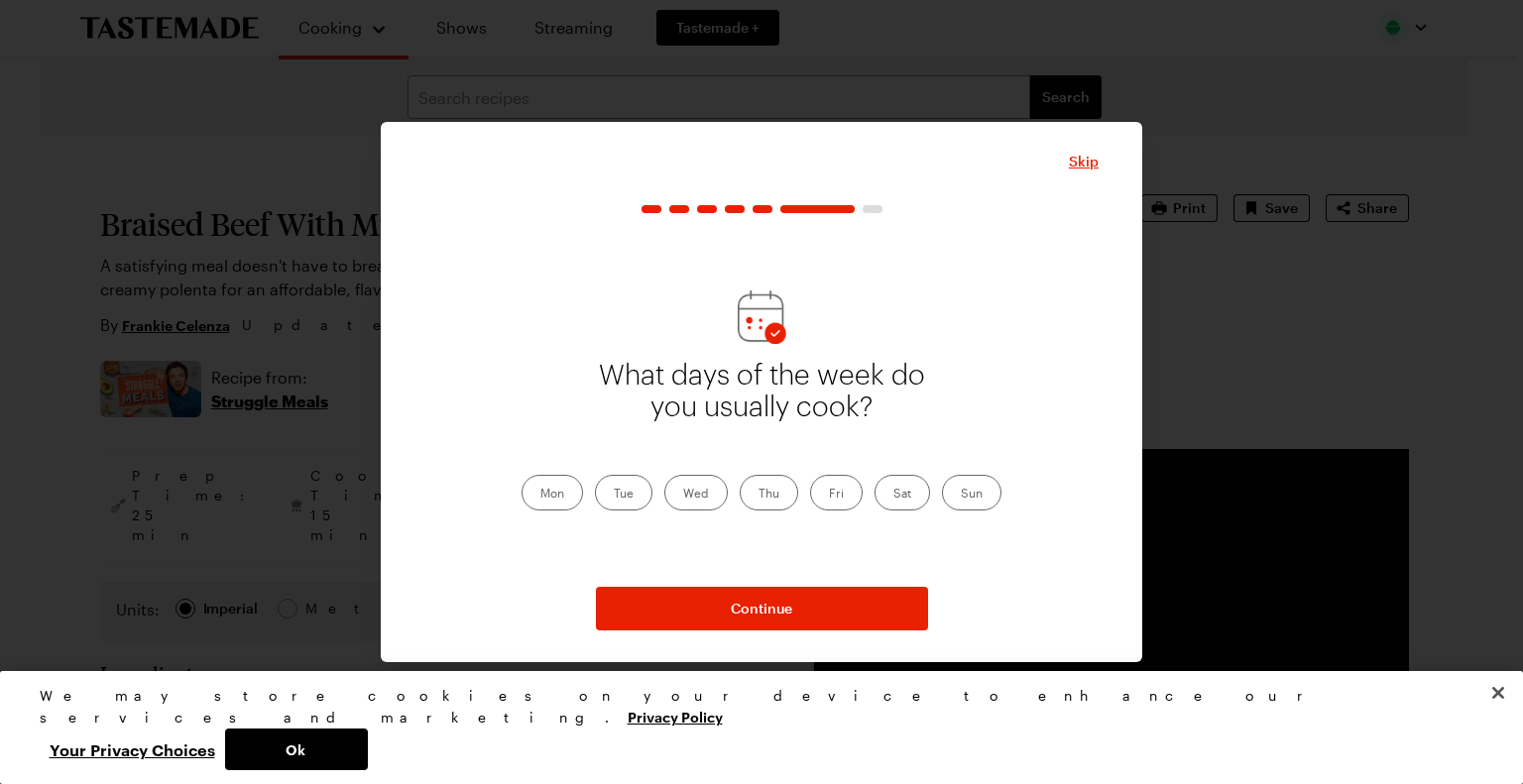 click on "Sat" at bounding box center (902, 493) 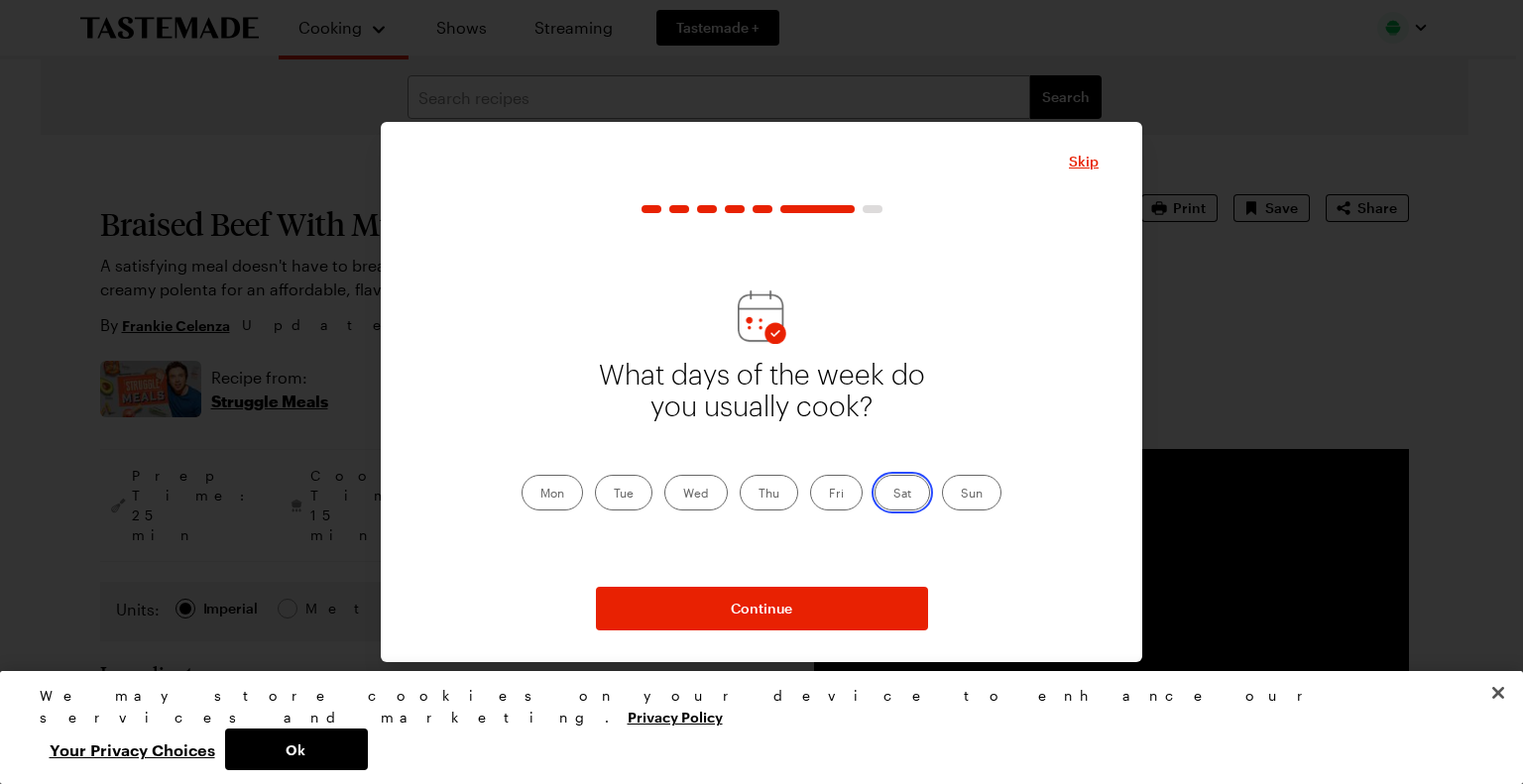 click on "Sat" at bounding box center (893, 495) 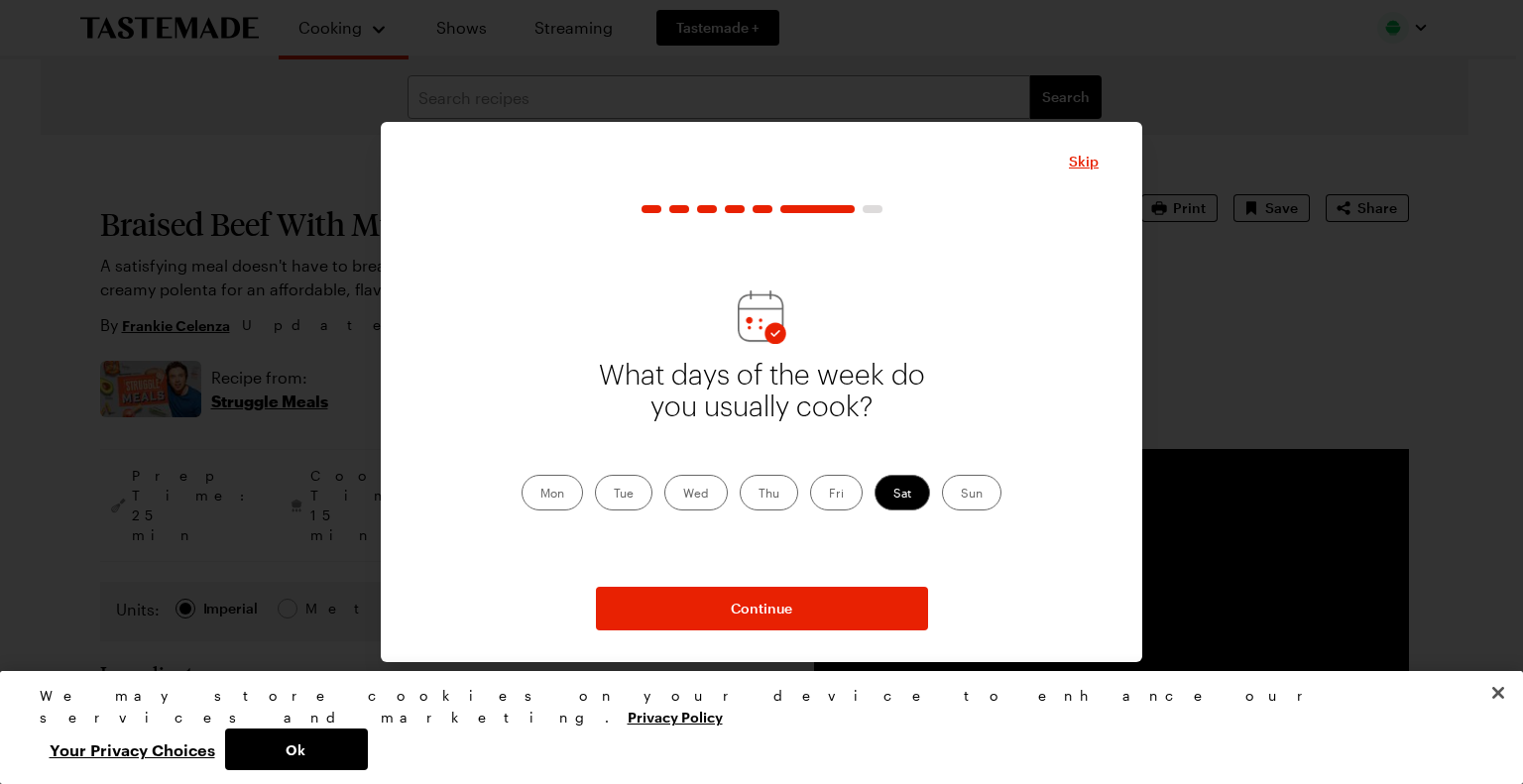 click on "Sat" at bounding box center (902, 493) 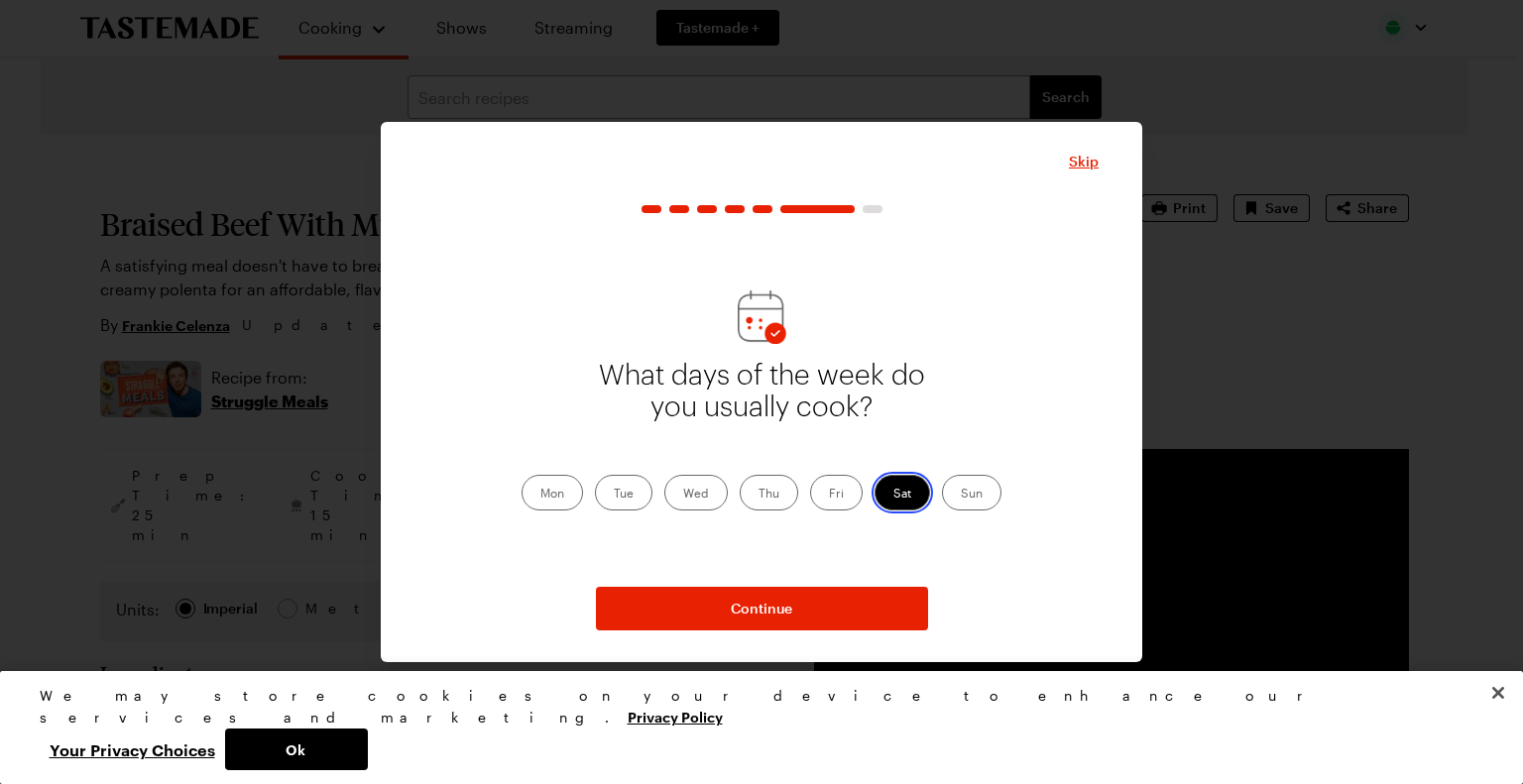 click on "Sat" at bounding box center [893, 495] 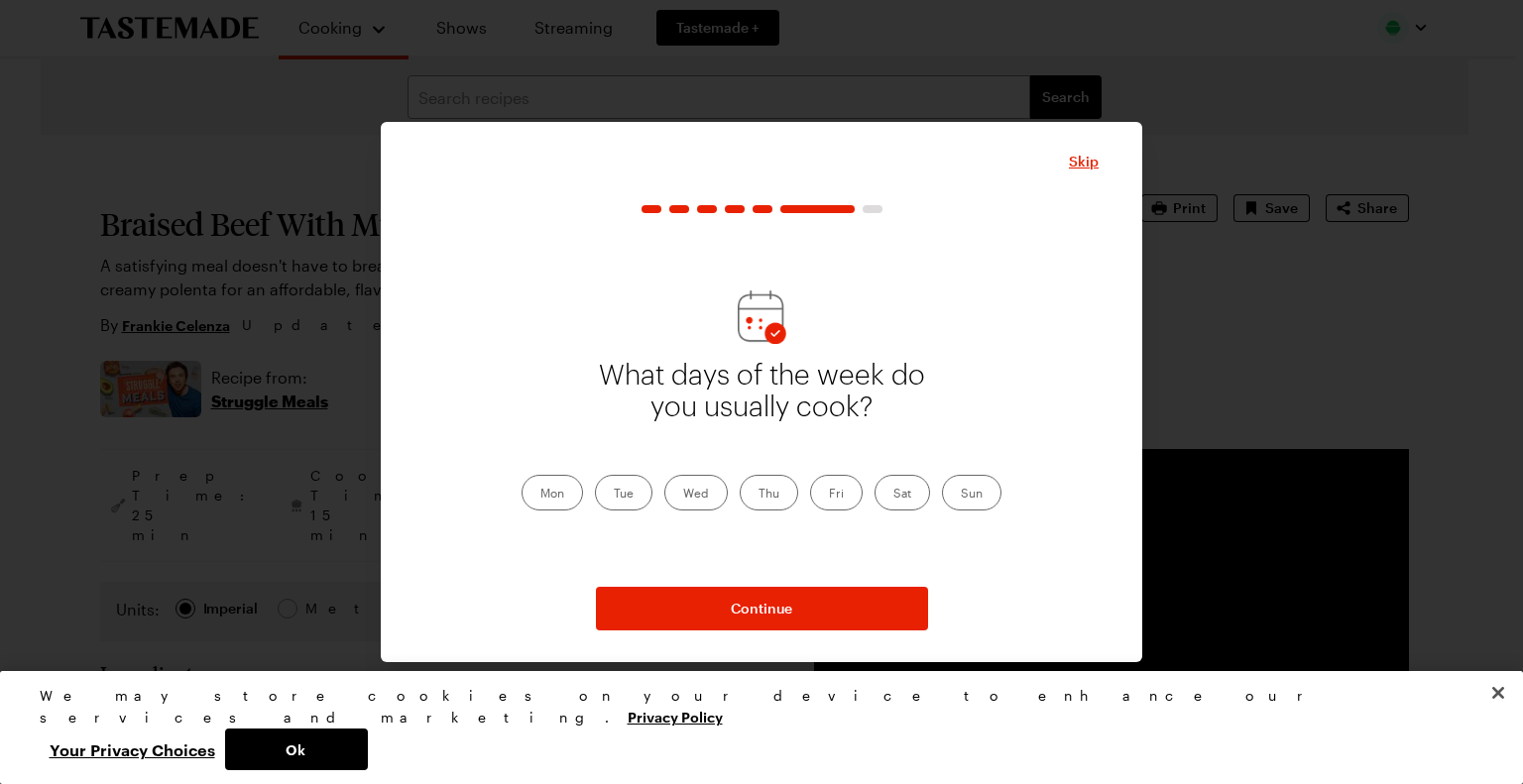click on "Sun" at bounding box center (972, 493) 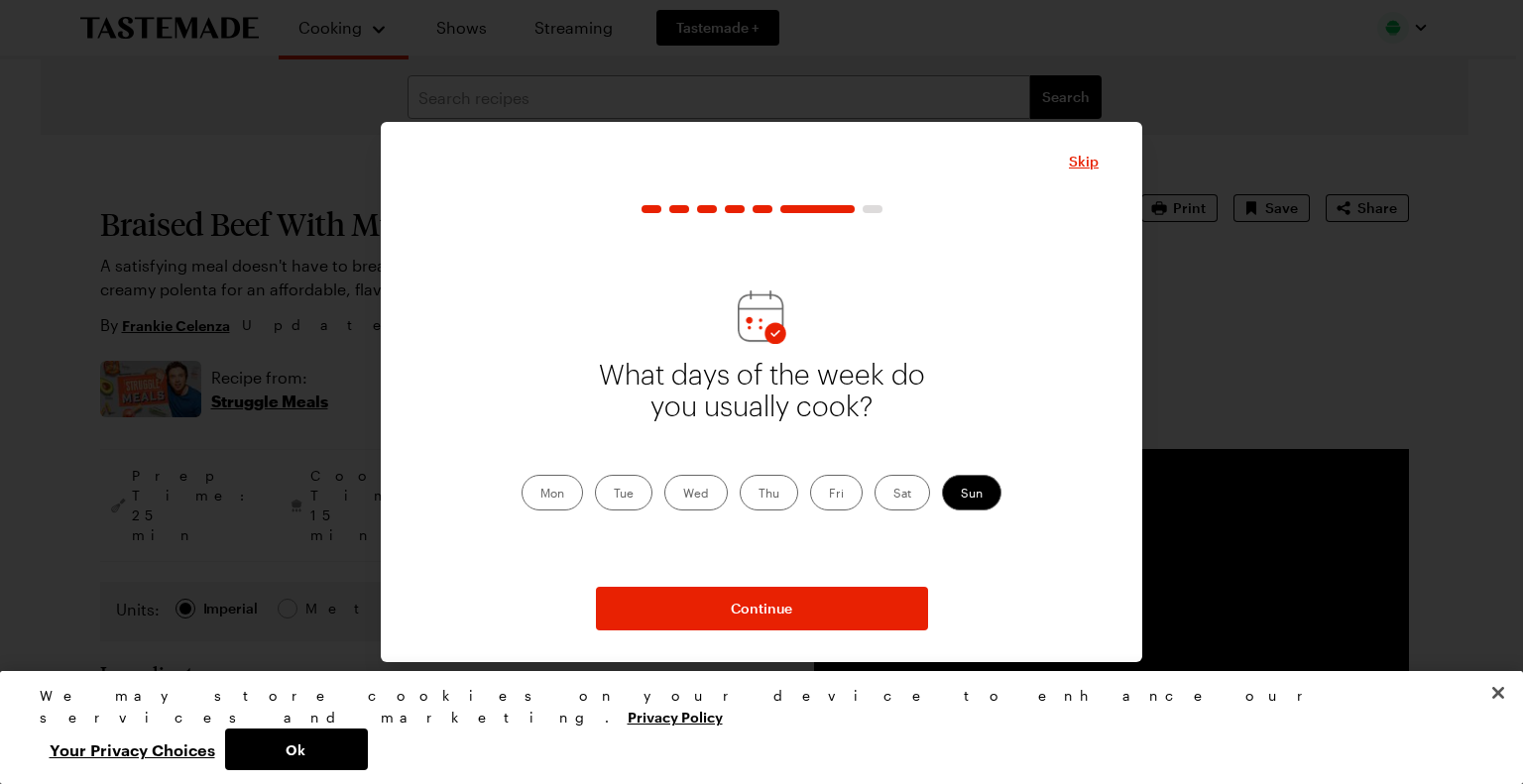 click on "Mon" at bounding box center [552, 493] 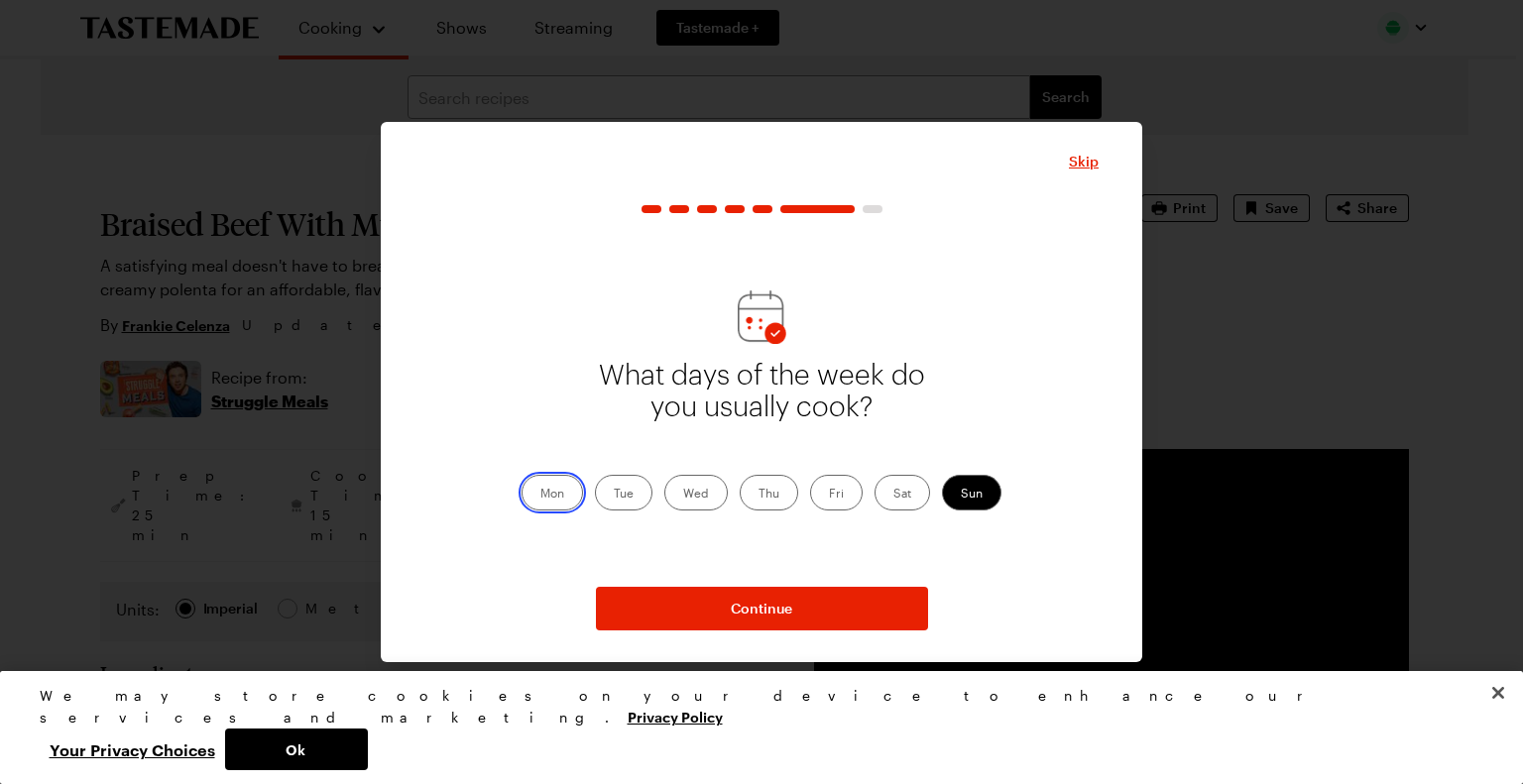 click on "Mon" at bounding box center [540, 495] 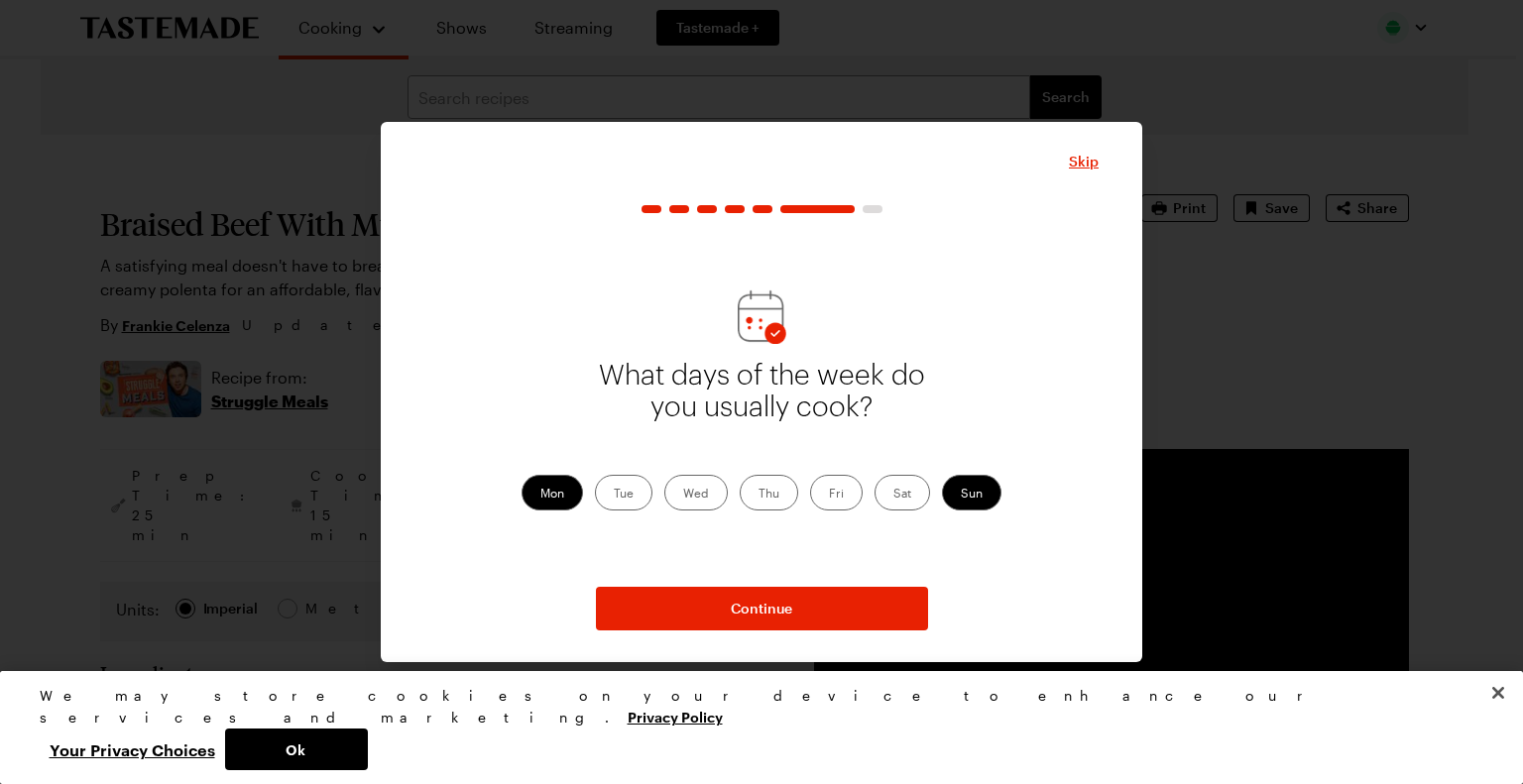 drag, startPoint x: 617, startPoint y: 495, endPoint x: 634, endPoint y: 495, distance: 17 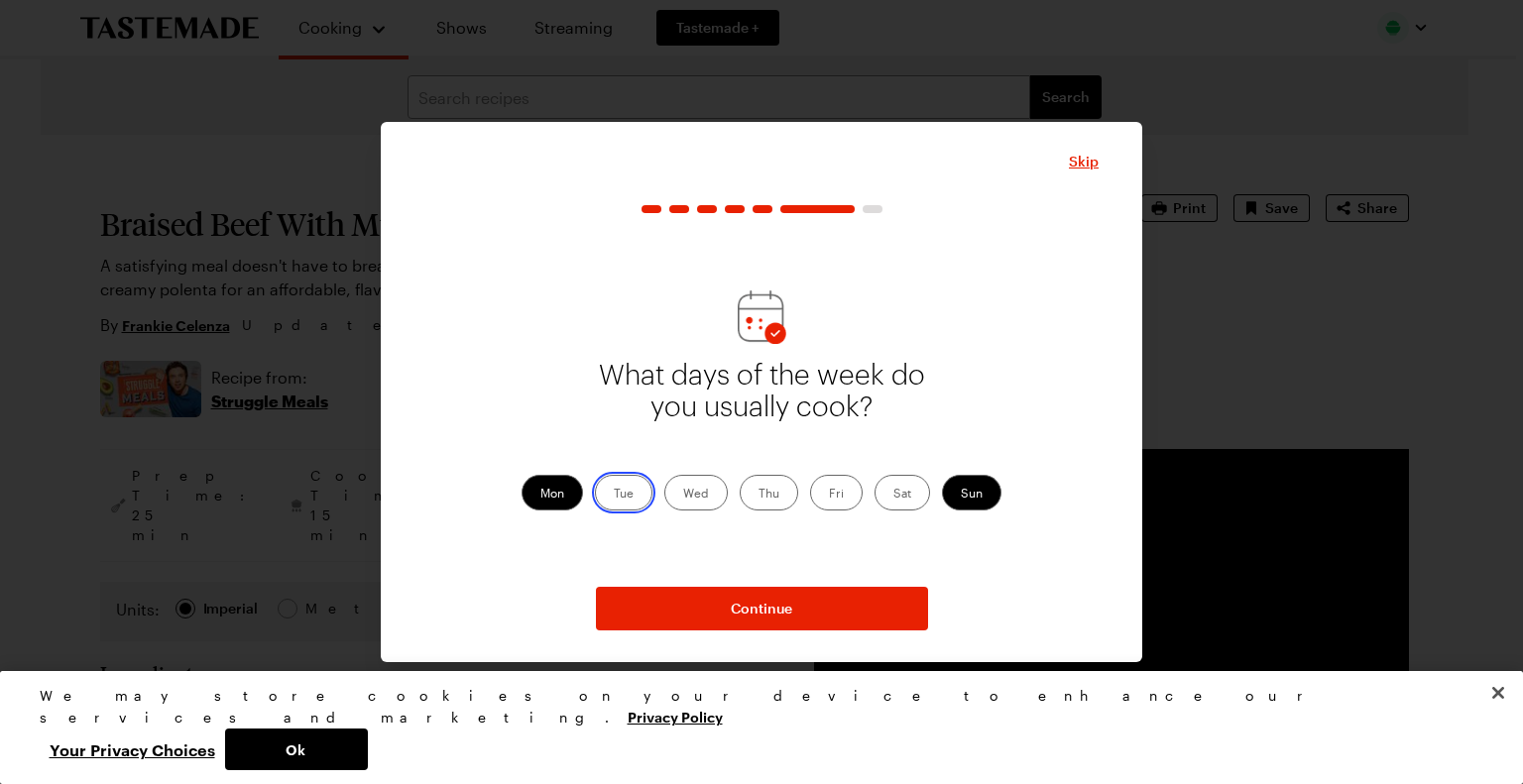 click on "Tue" at bounding box center (614, 495) 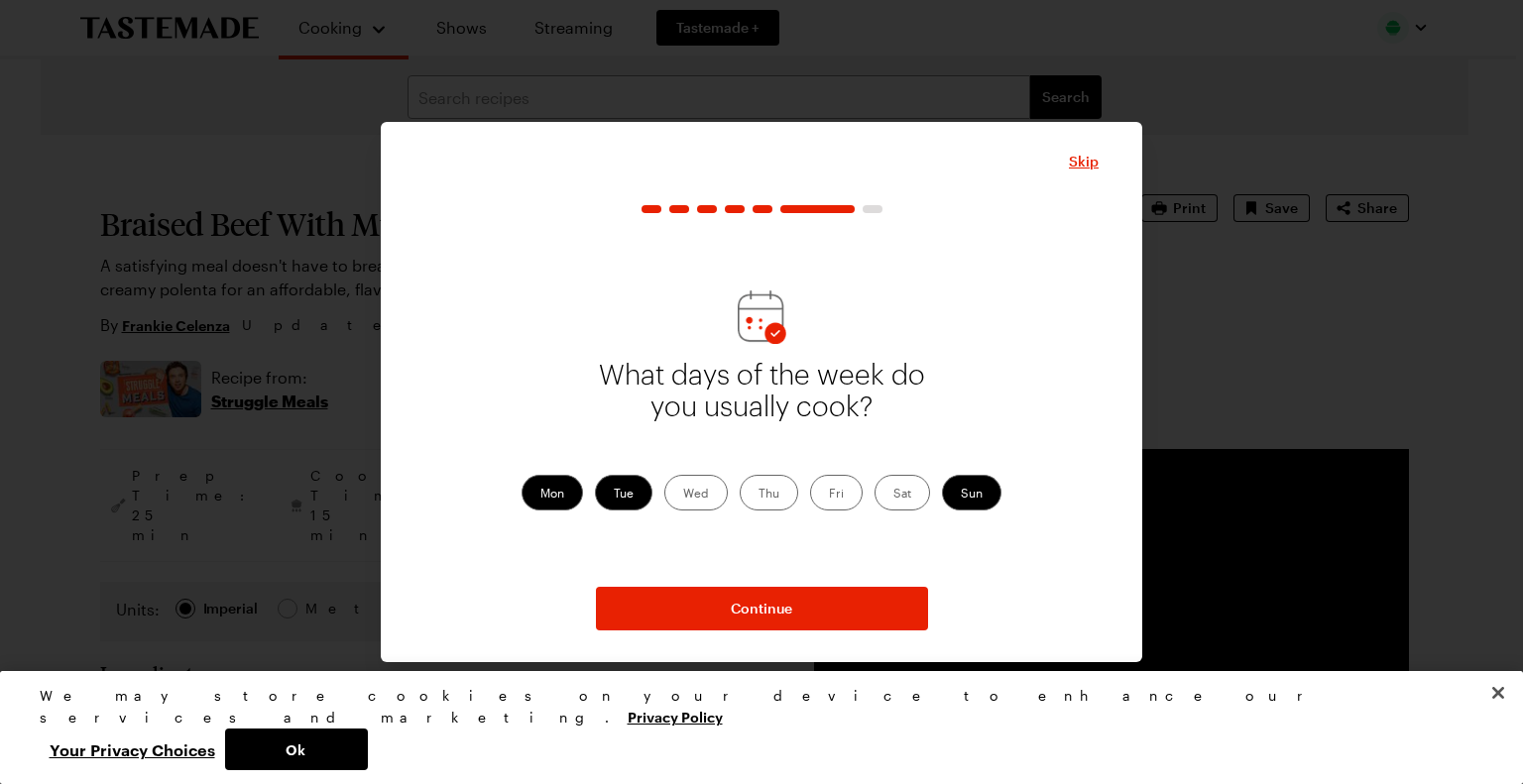 click on "Wed" at bounding box center [696, 493] 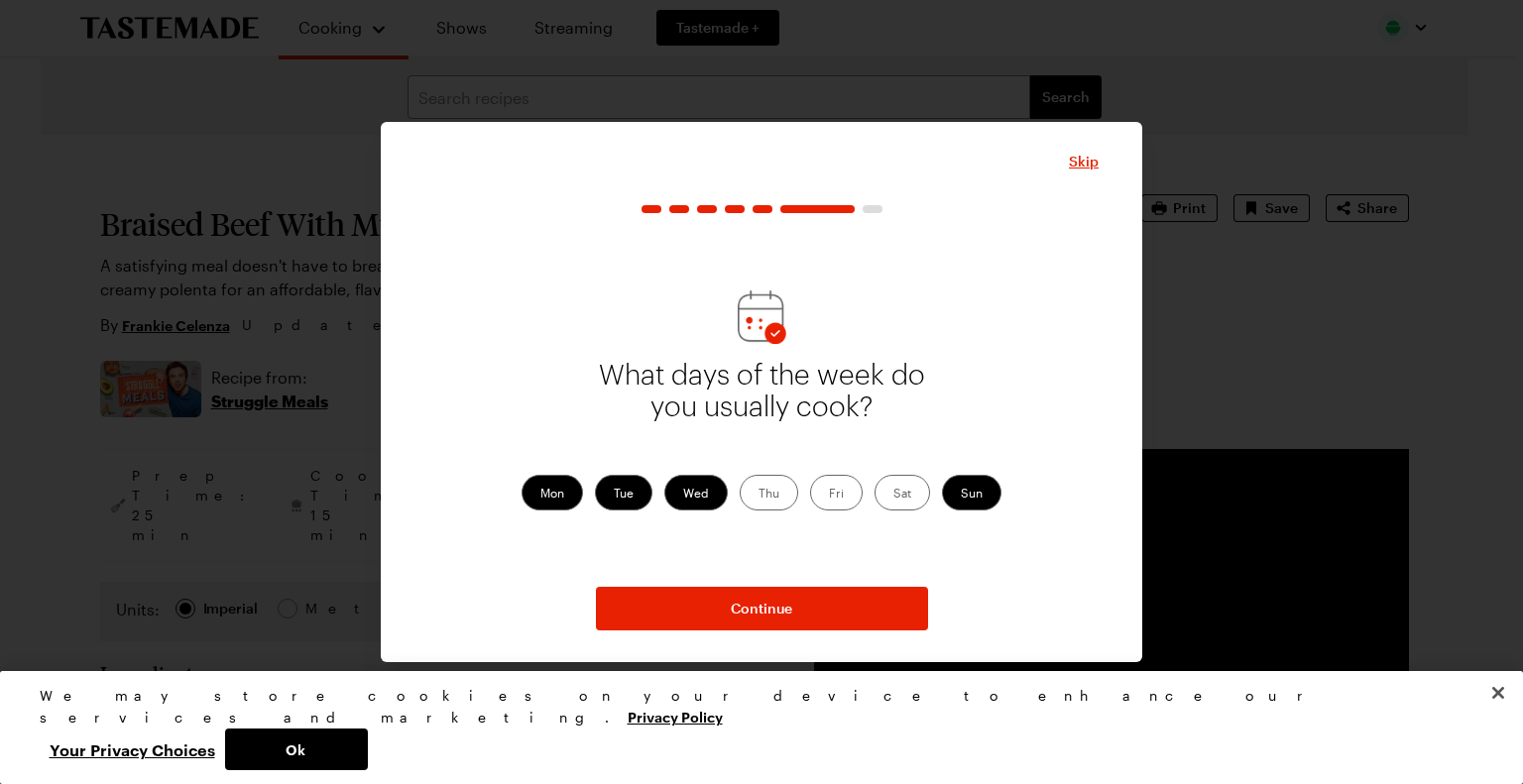 click on "Thu" at bounding box center [768, 493] 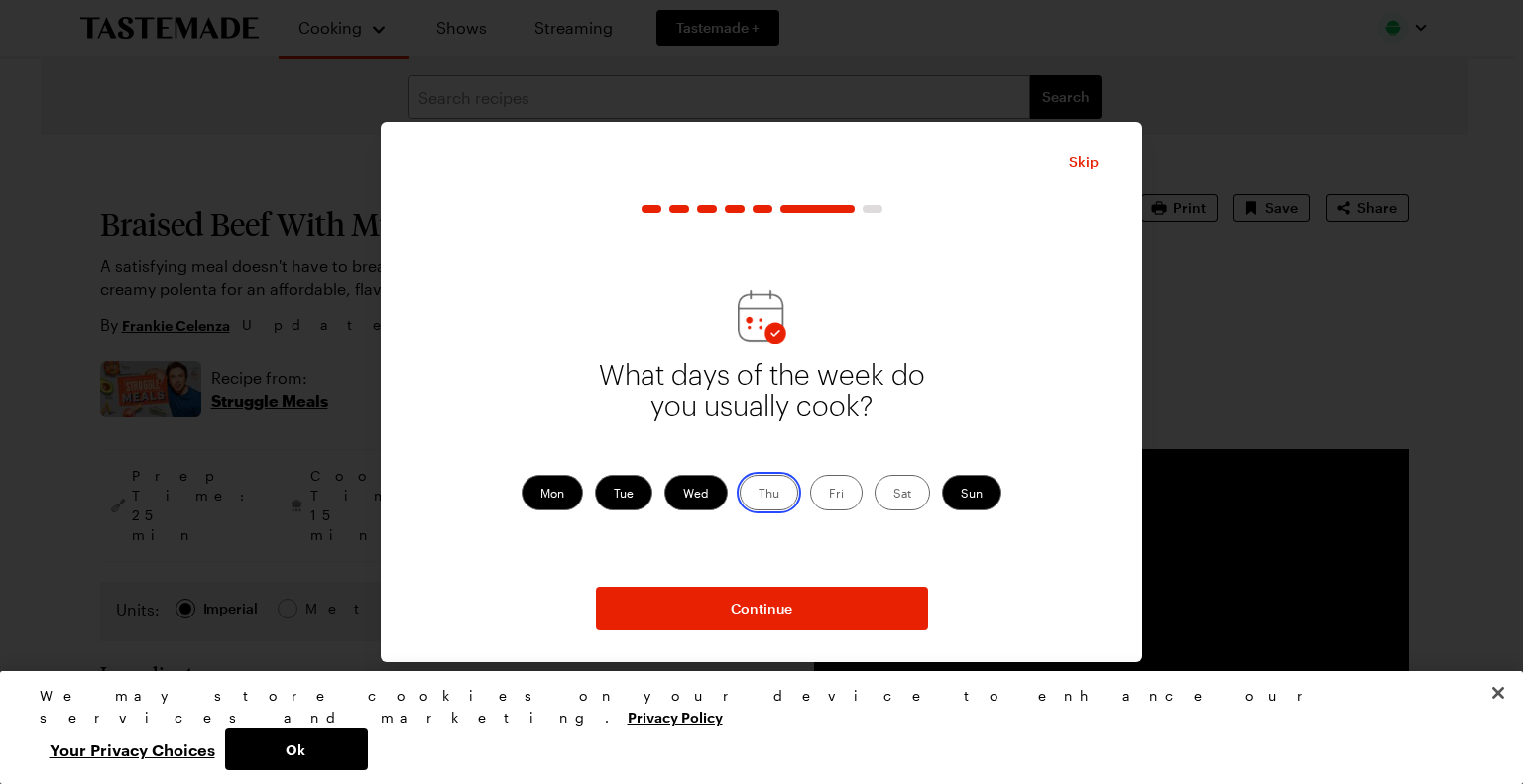 click on "Thu" at bounding box center [759, 495] 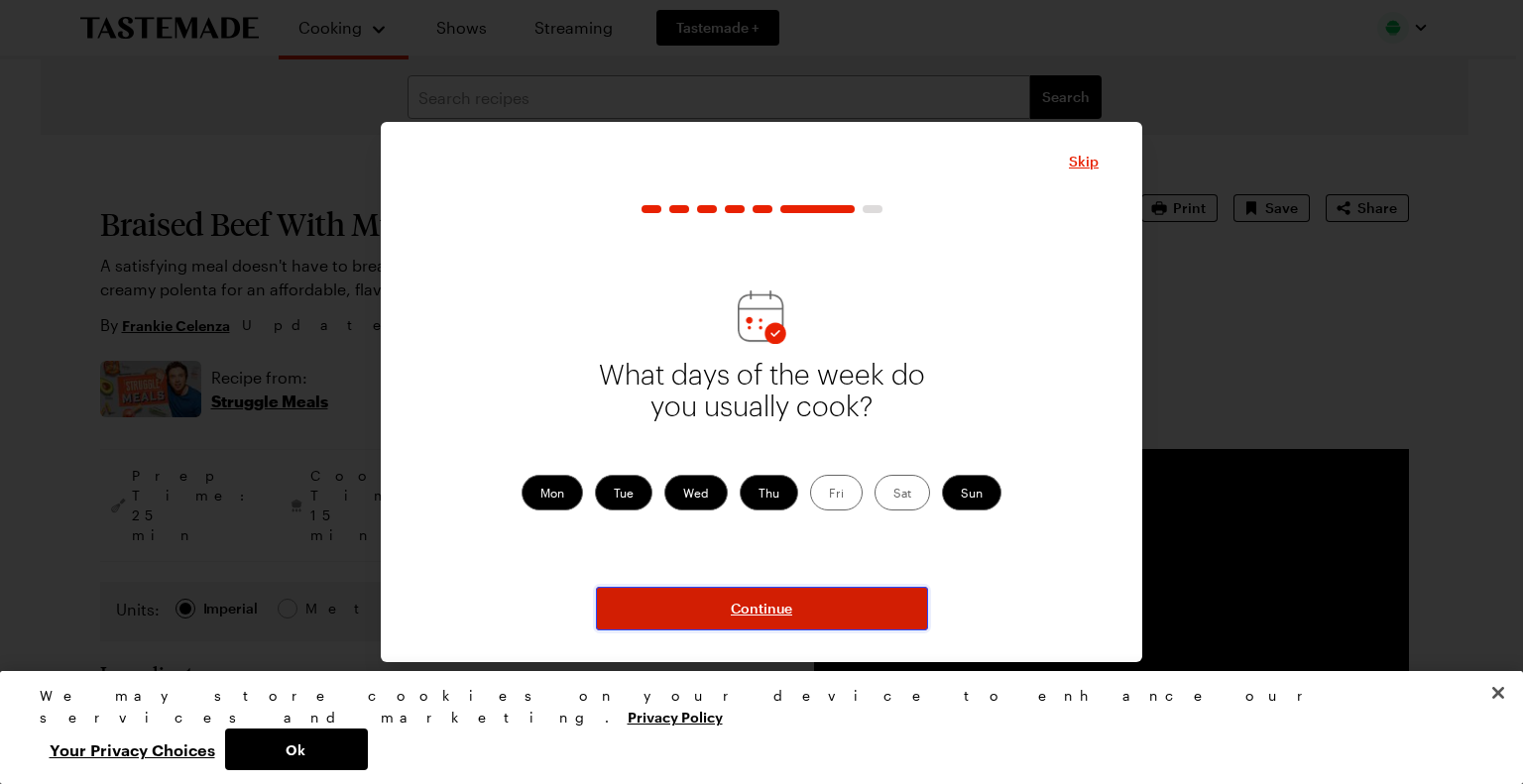 click on "Continue" at bounding box center [762, 609] 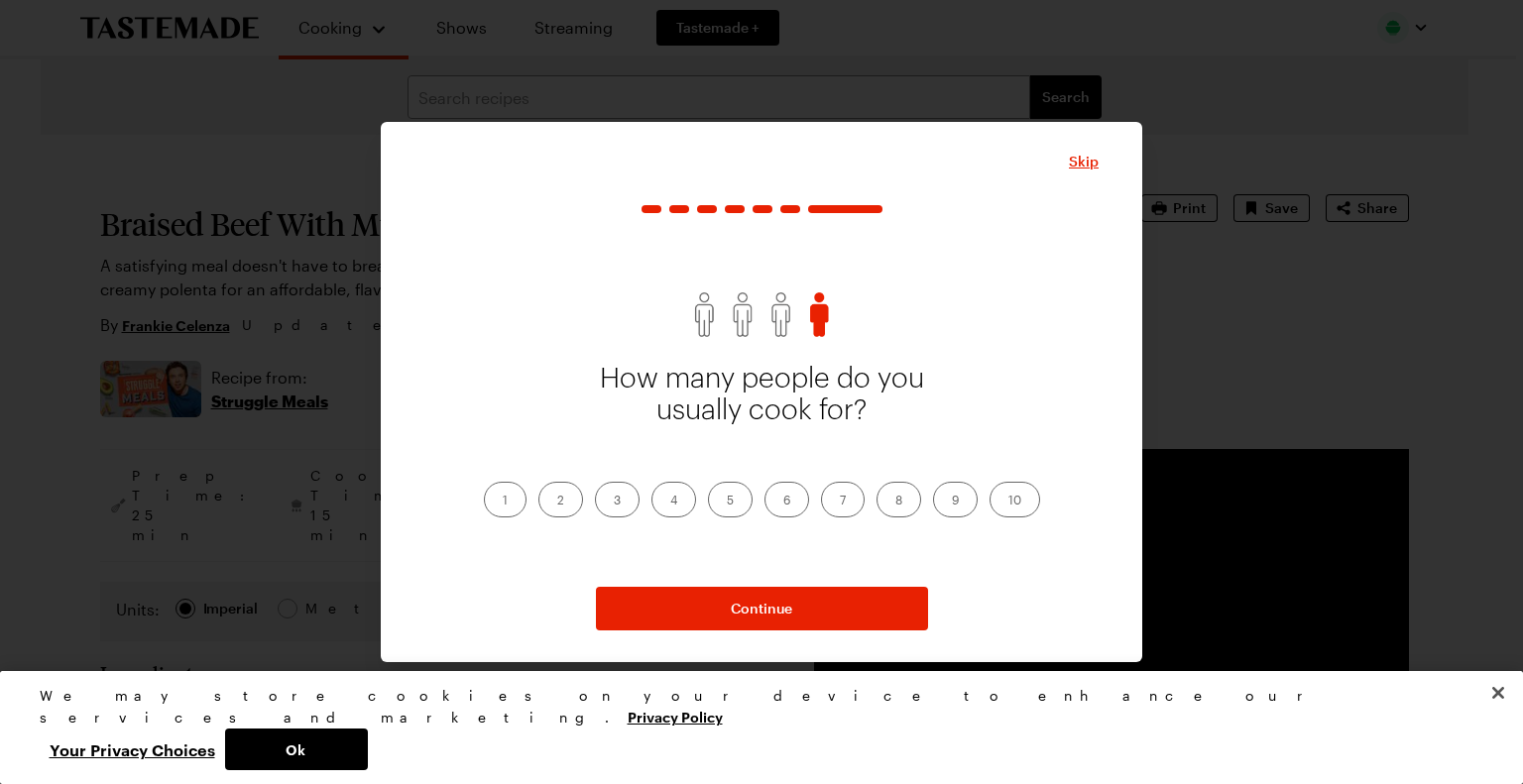 click on "2" at bounding box center [560, 500] 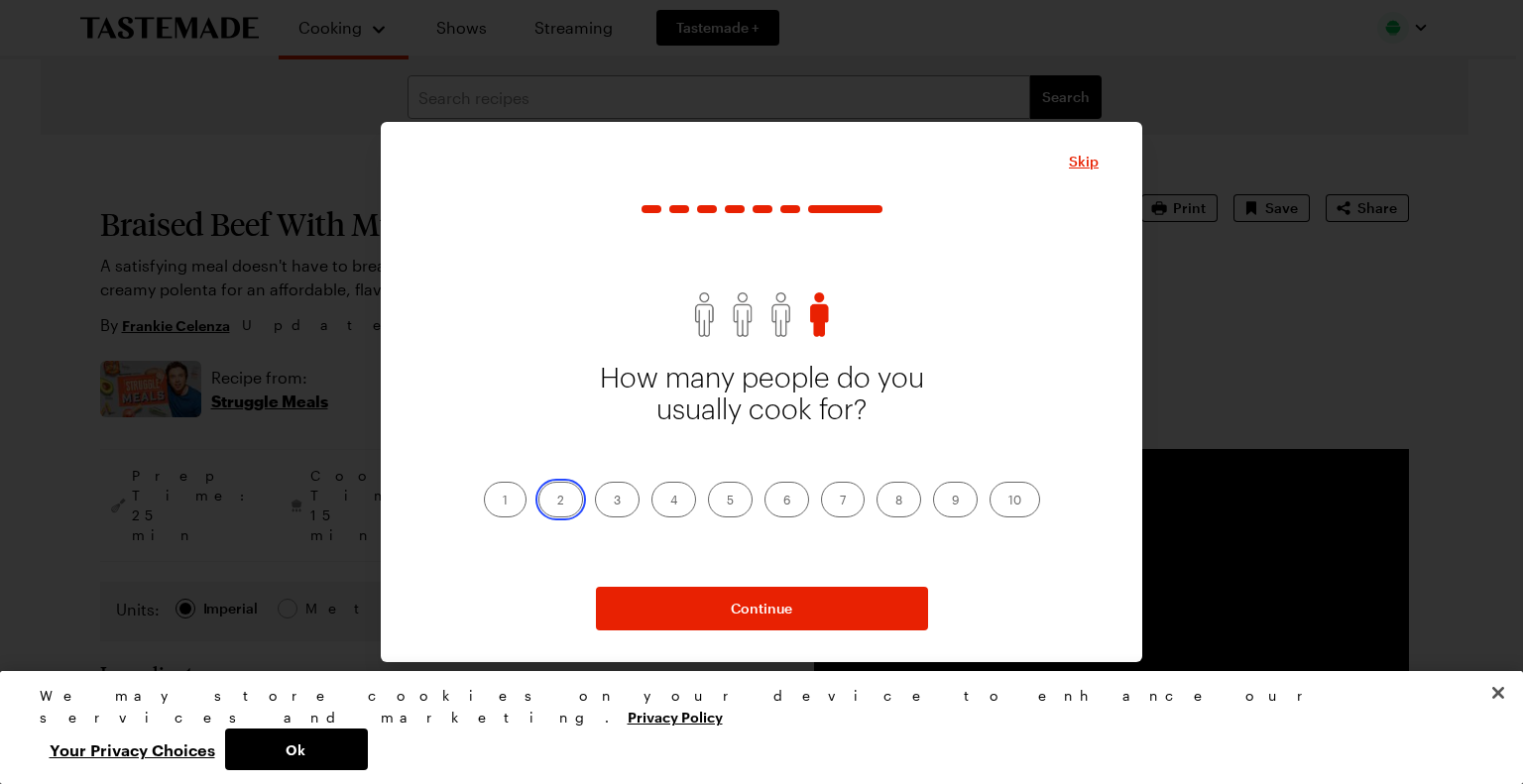 click on "2" at bounding box center [557, 502] 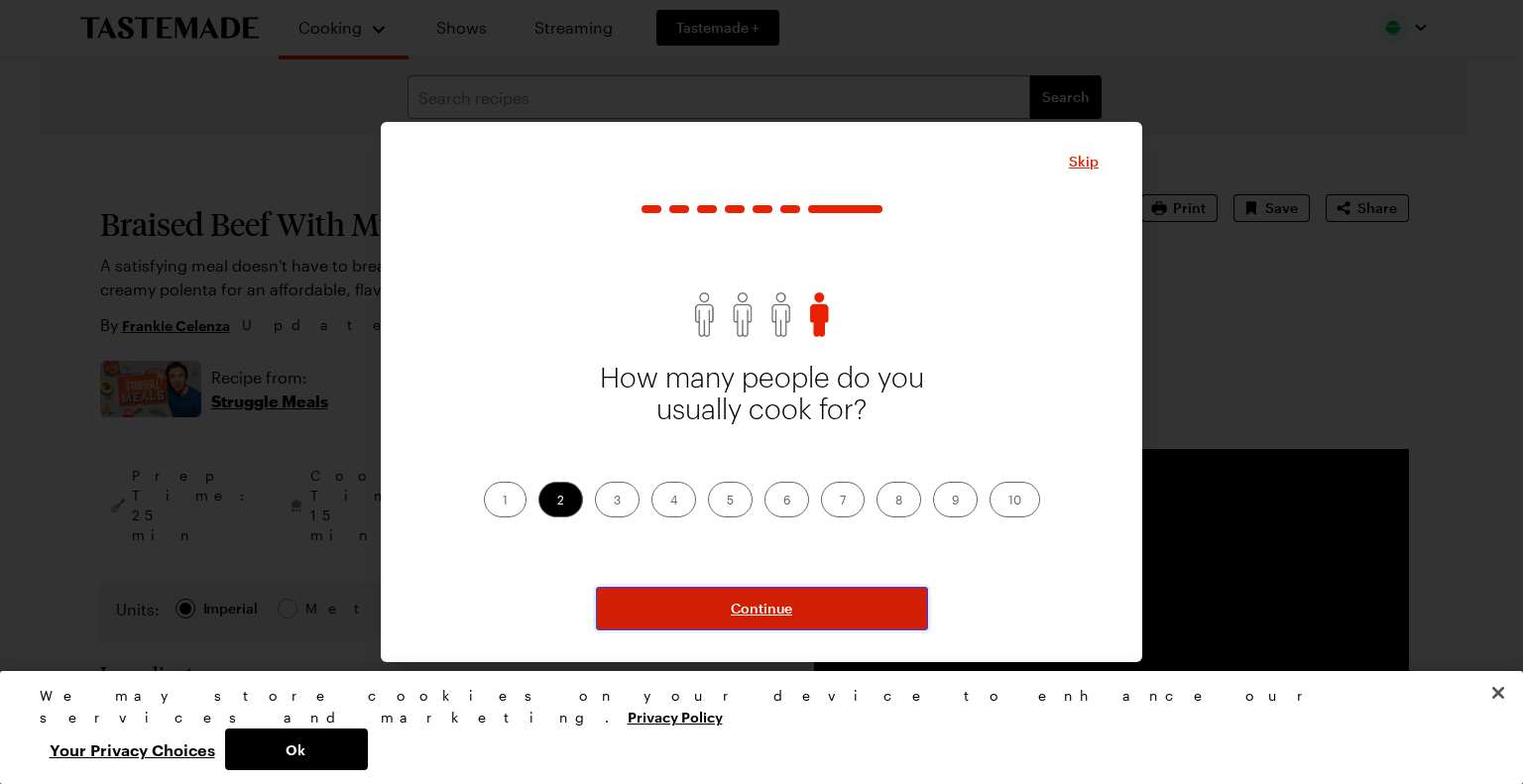 click on "Continue" at bounding box center (762, 609) 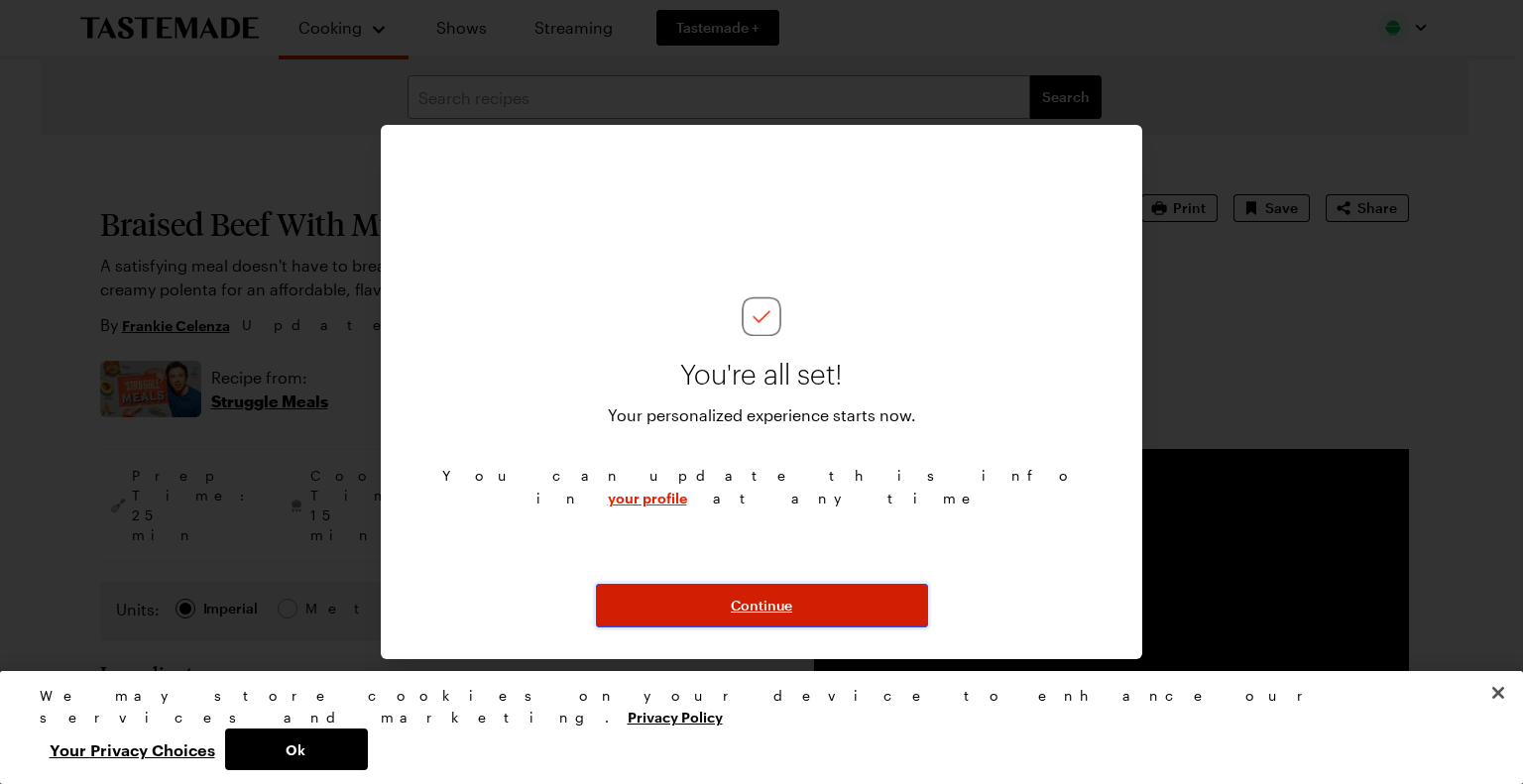 click on "Continue" at bounding box center (762, 606) 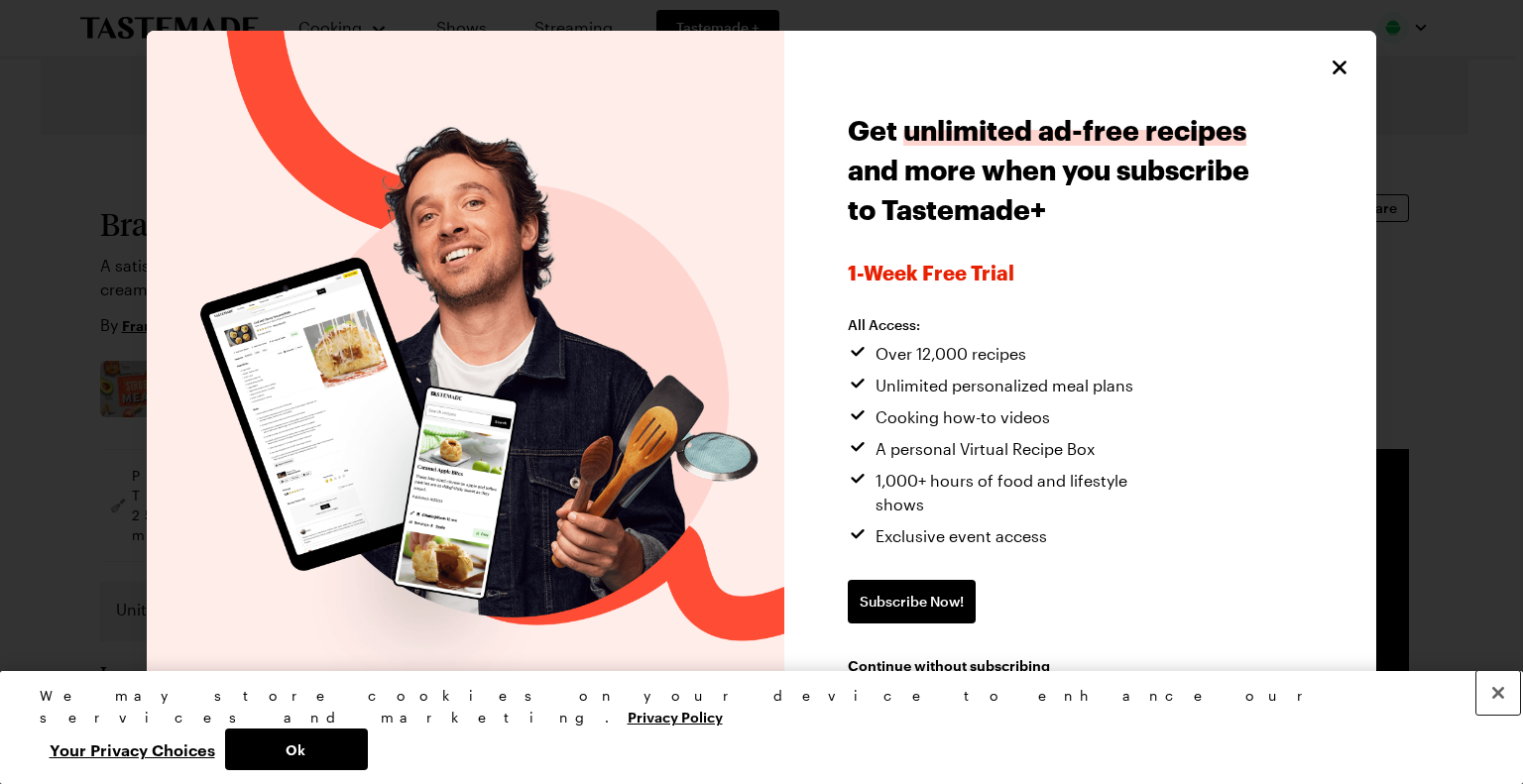 click at bounding box center [1498, 693] 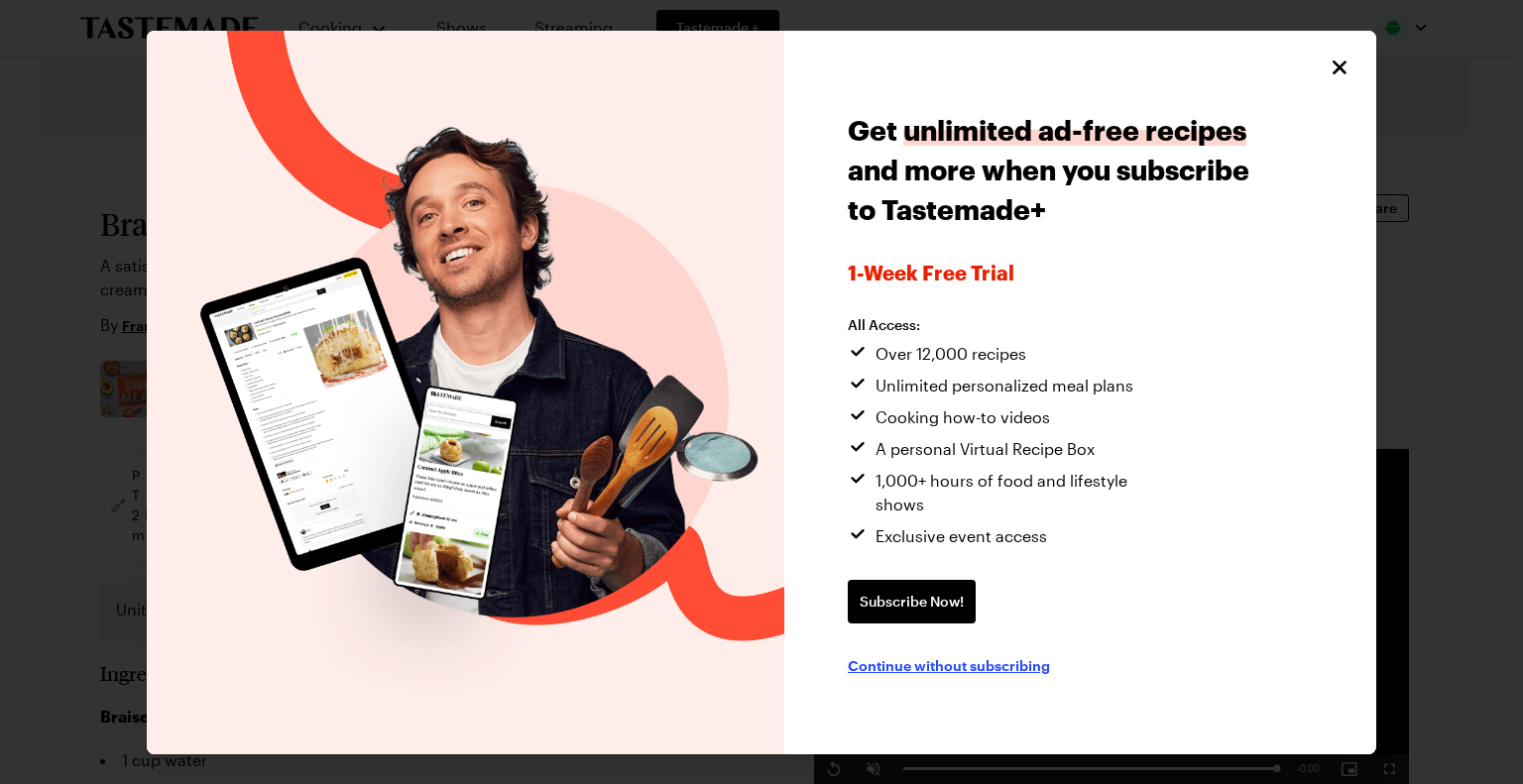 click on "Continue without subscribing" at bounding box center [949, 665] 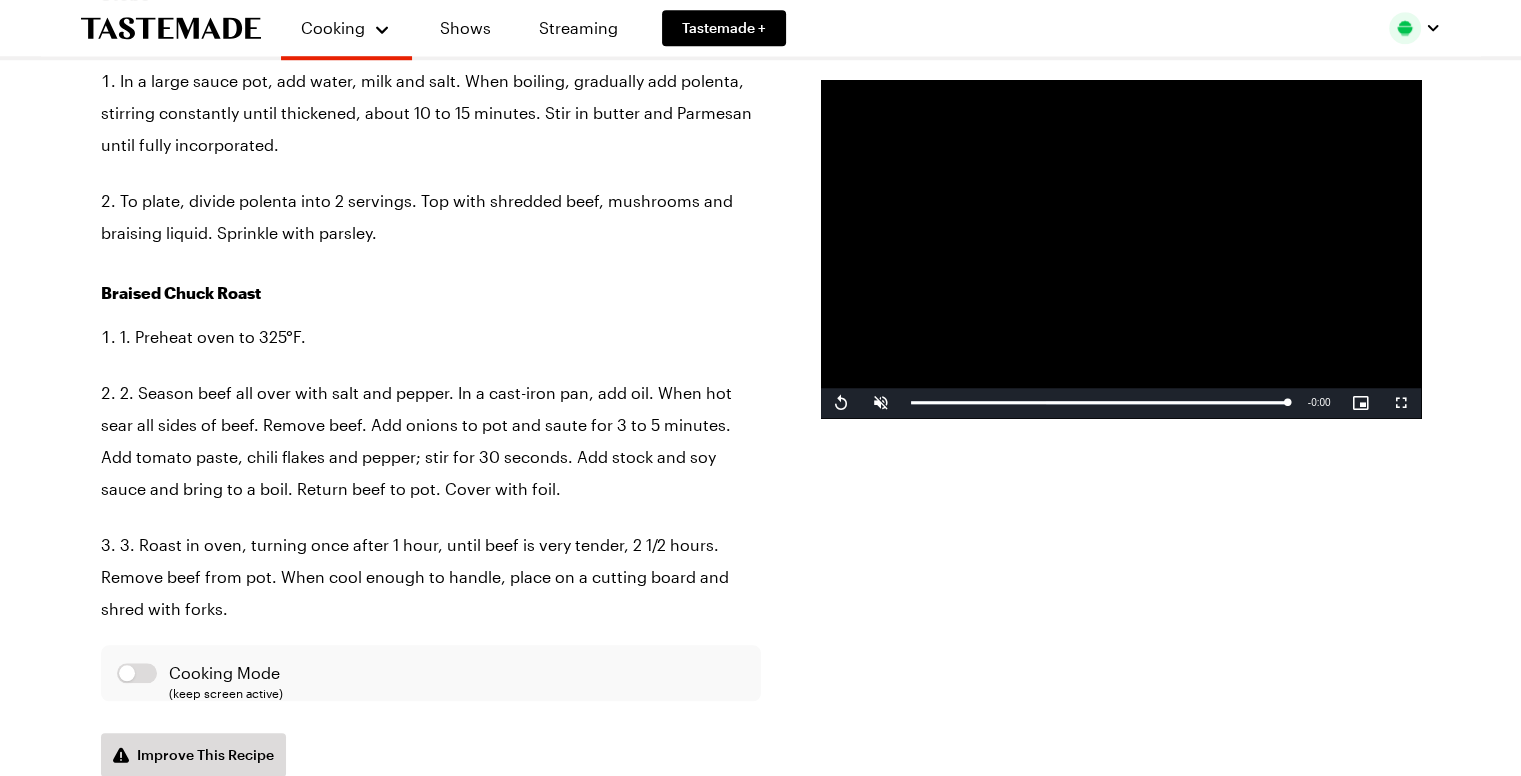 scroll, scrollTop: 1400, scrollLeft: 0, axis: vertical 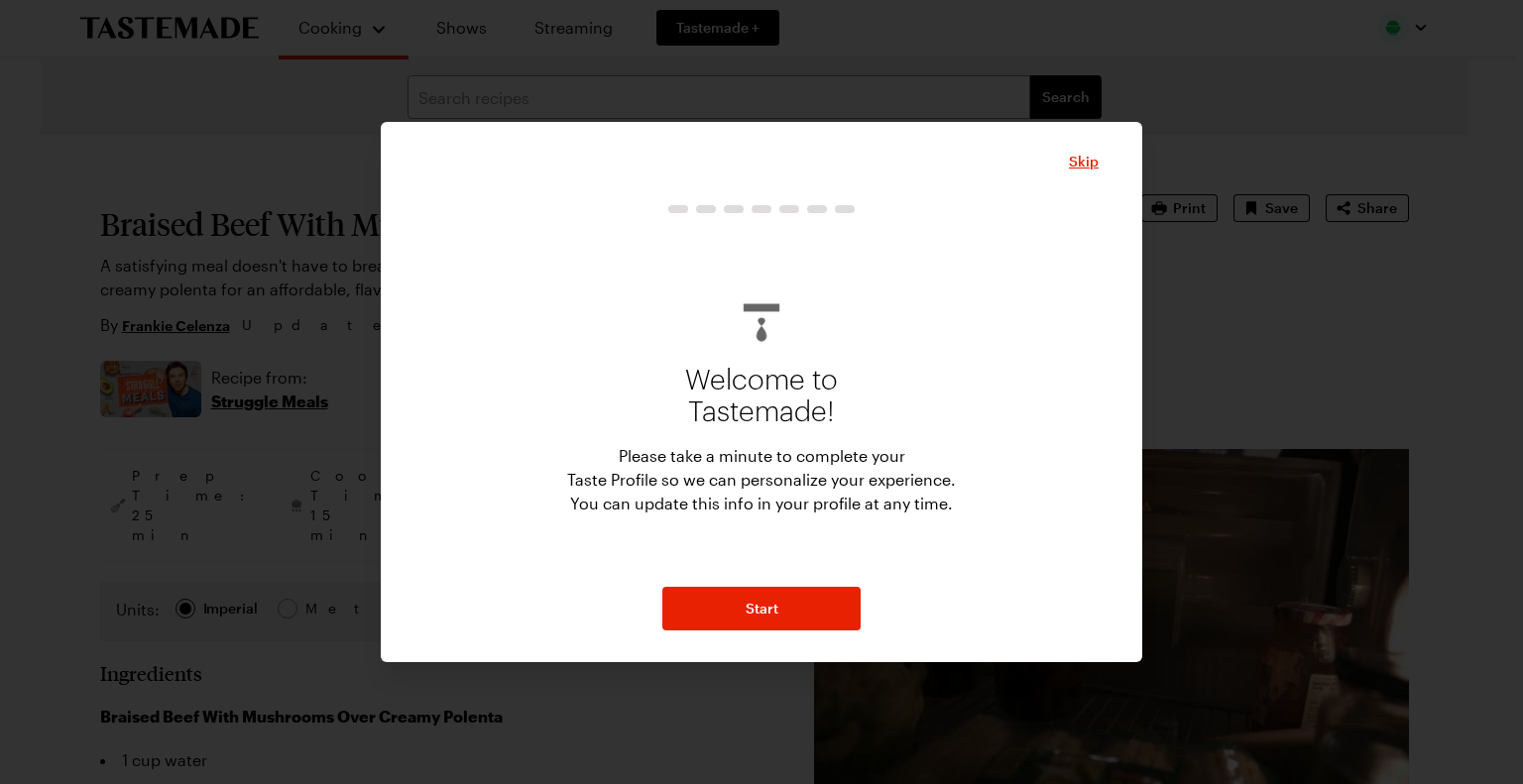 type on "x" 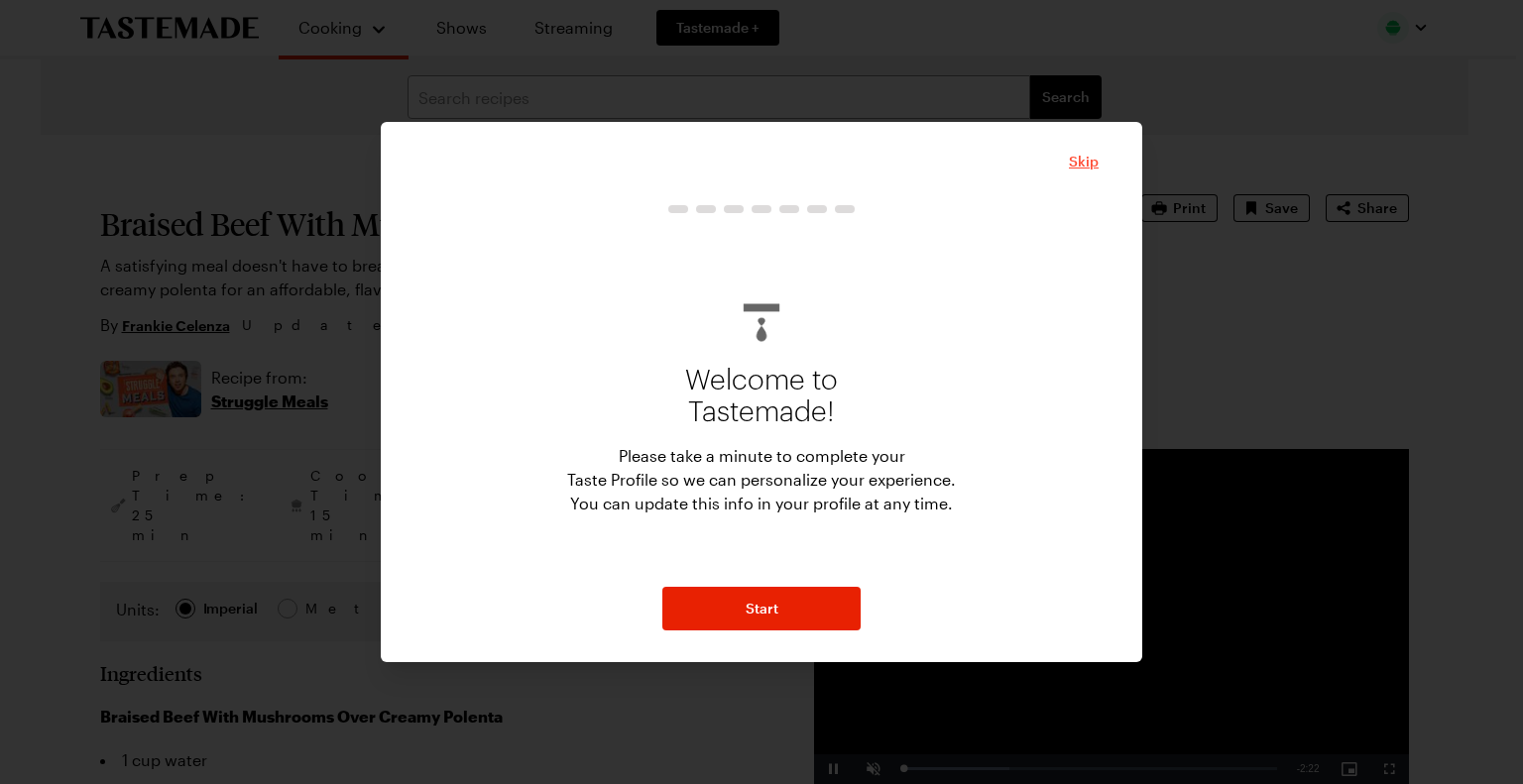 drag, startPoint x: 1090, startPoint y: 158, endPoint x: 1093, endPoint y: 292, distance: 134.03358 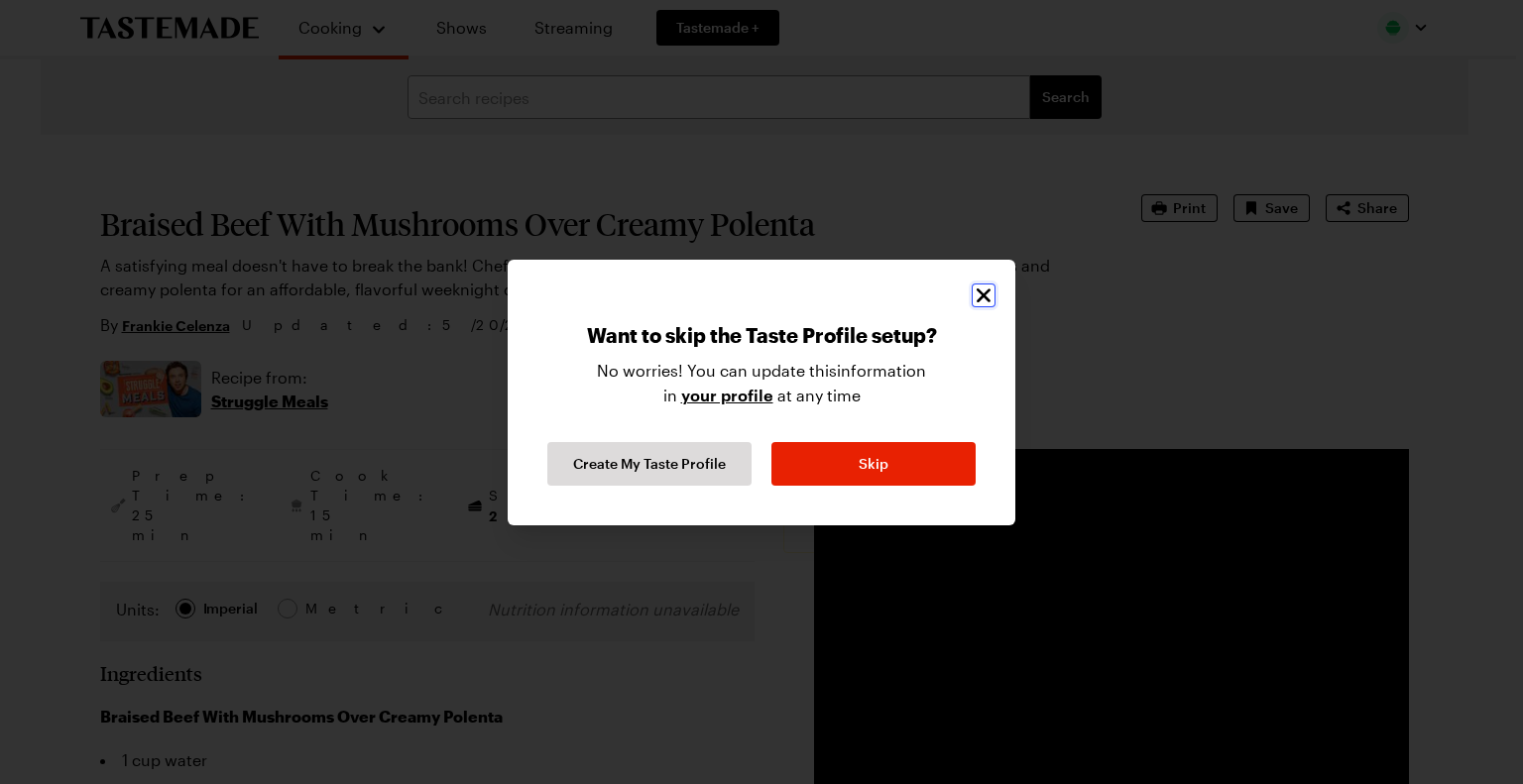 click 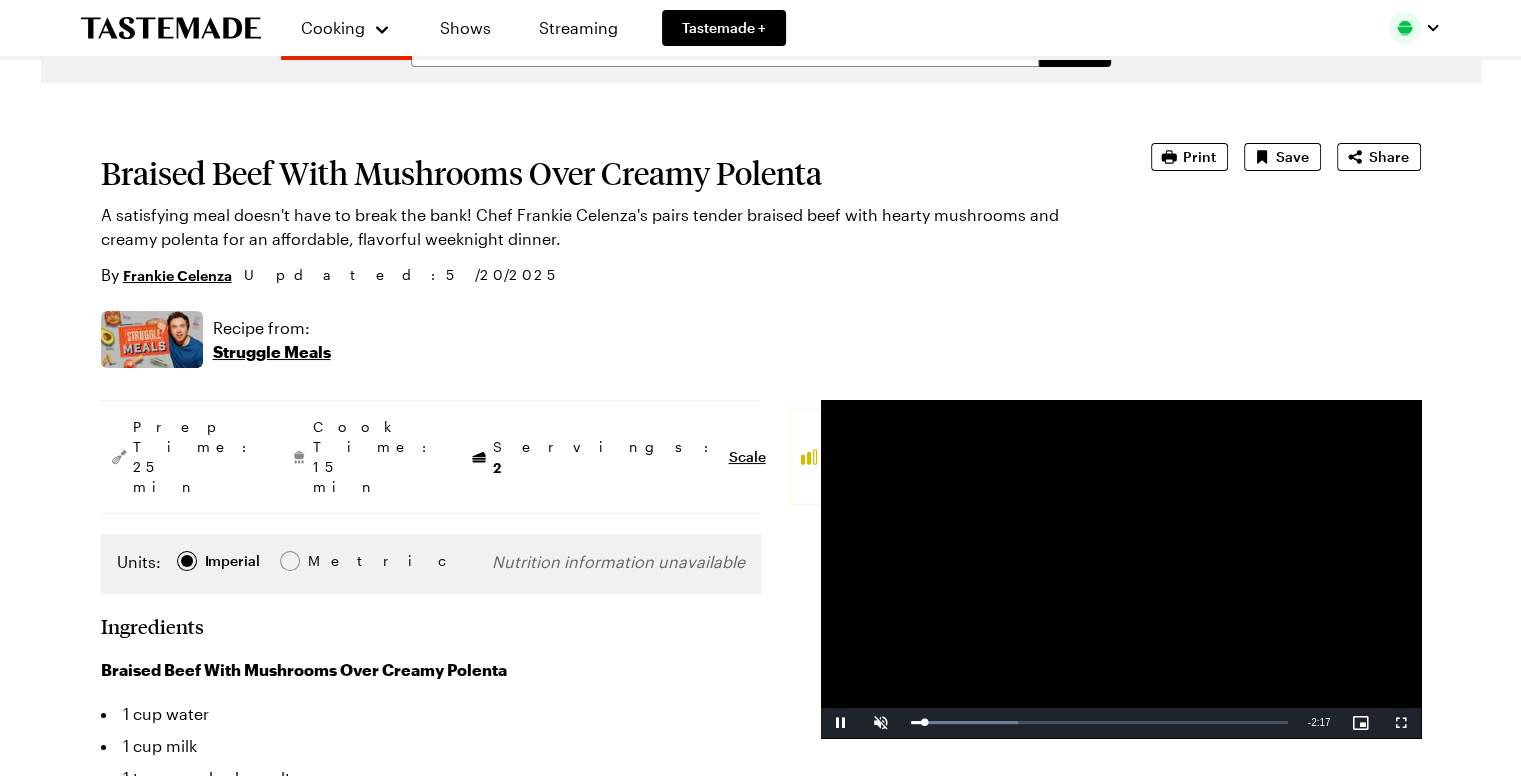 scroll, scrollTop: 0, scrollLeft: 0, axis: both 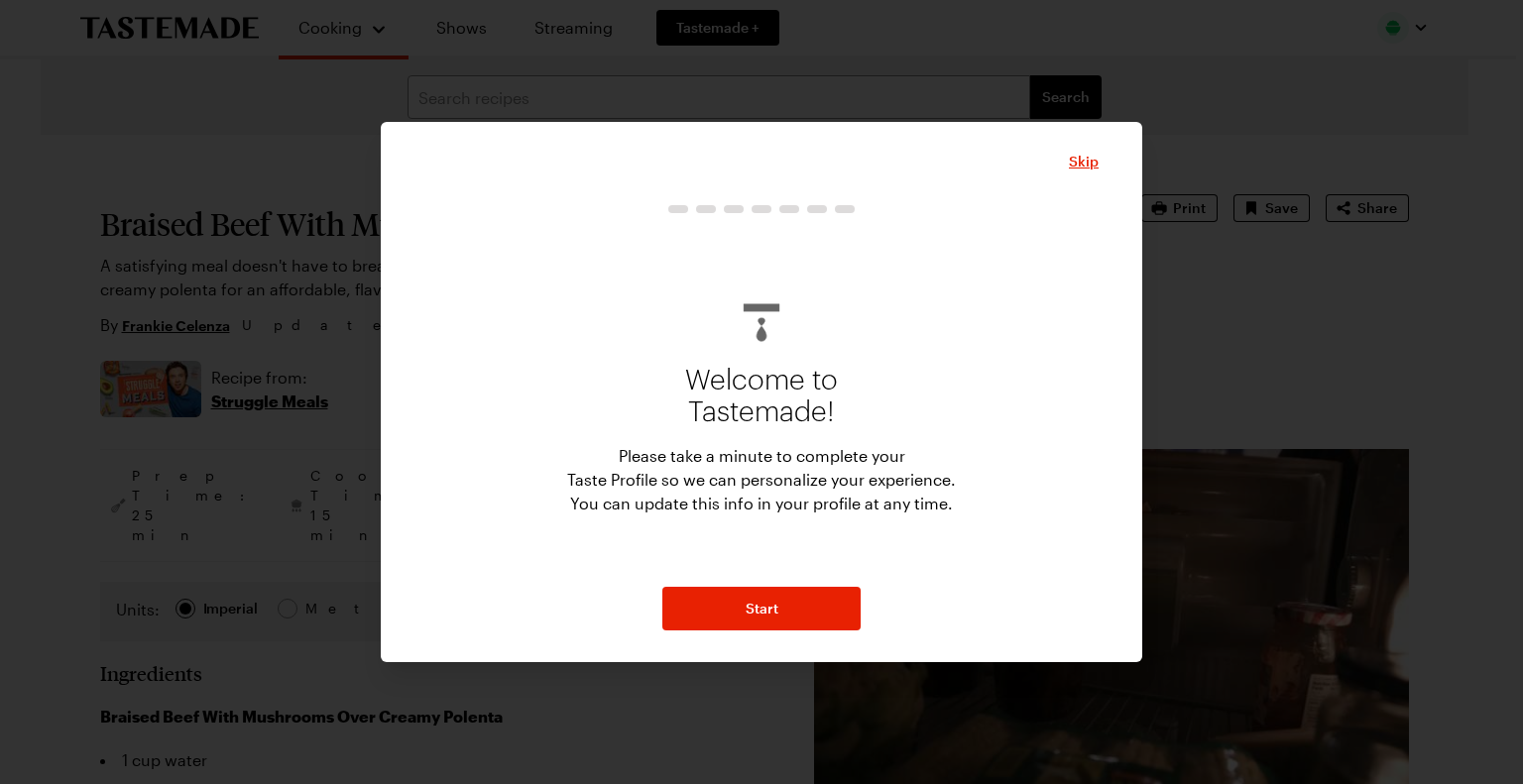 type on "x" 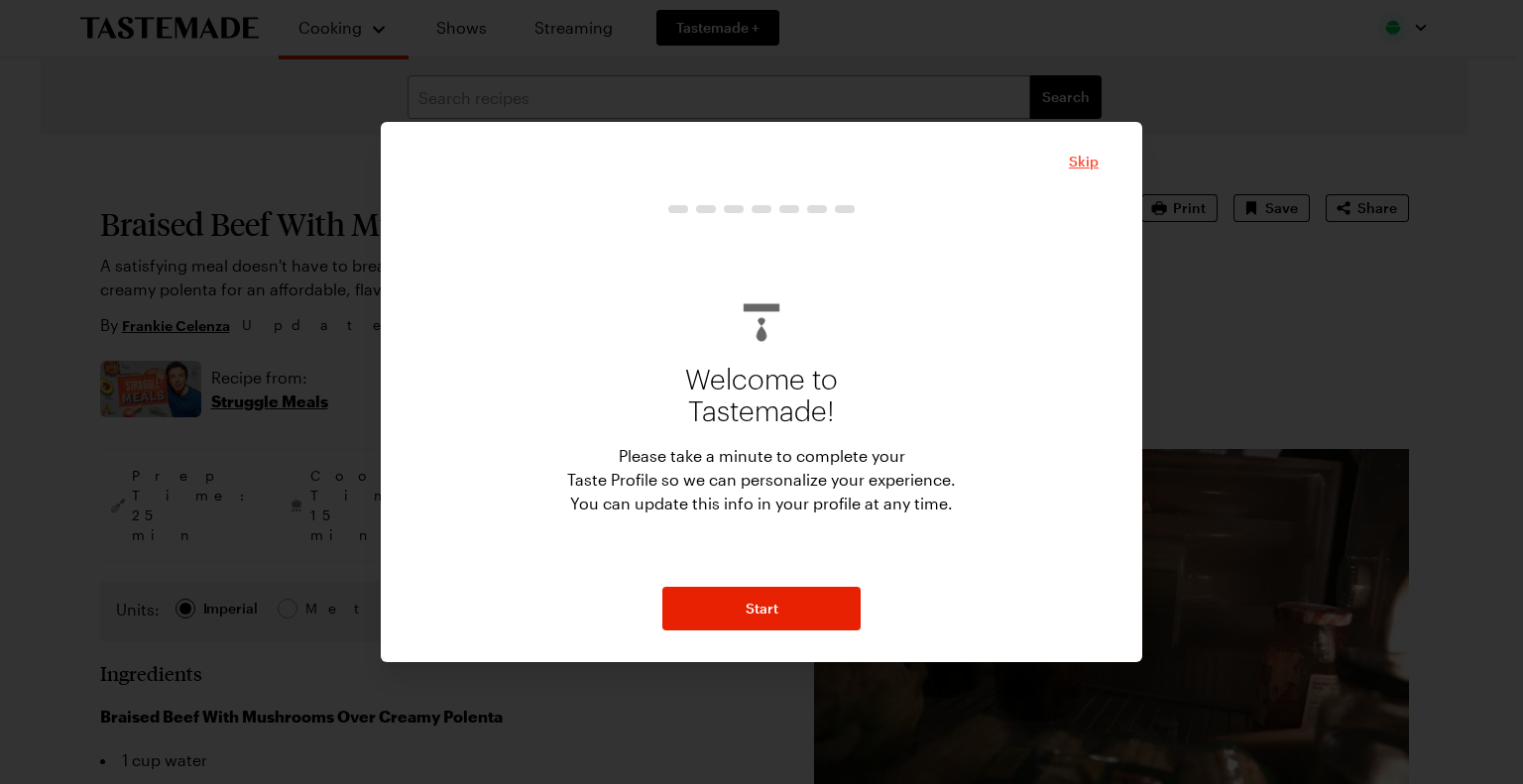 click on "Skip" at bounding box center (1084, 162) 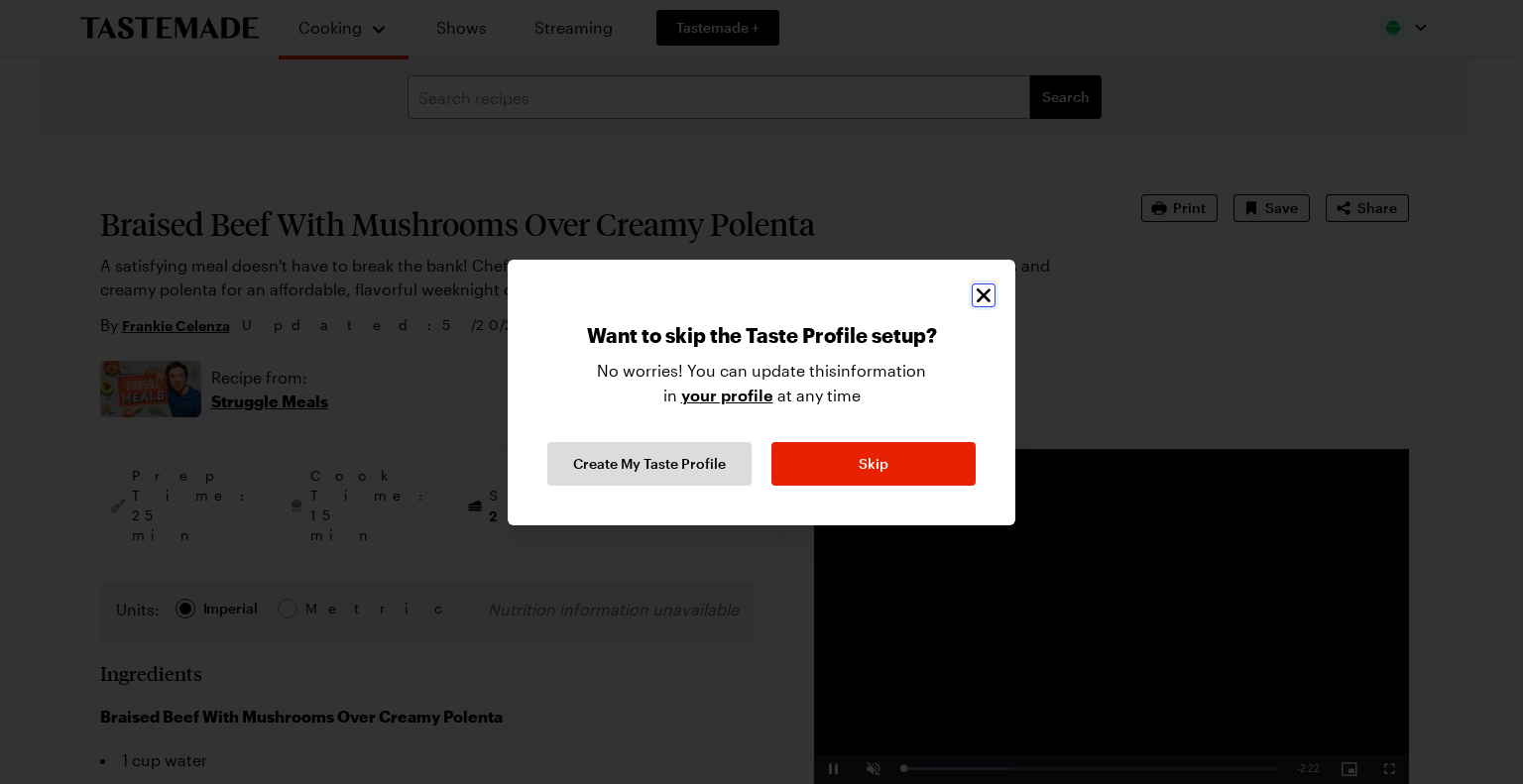 click 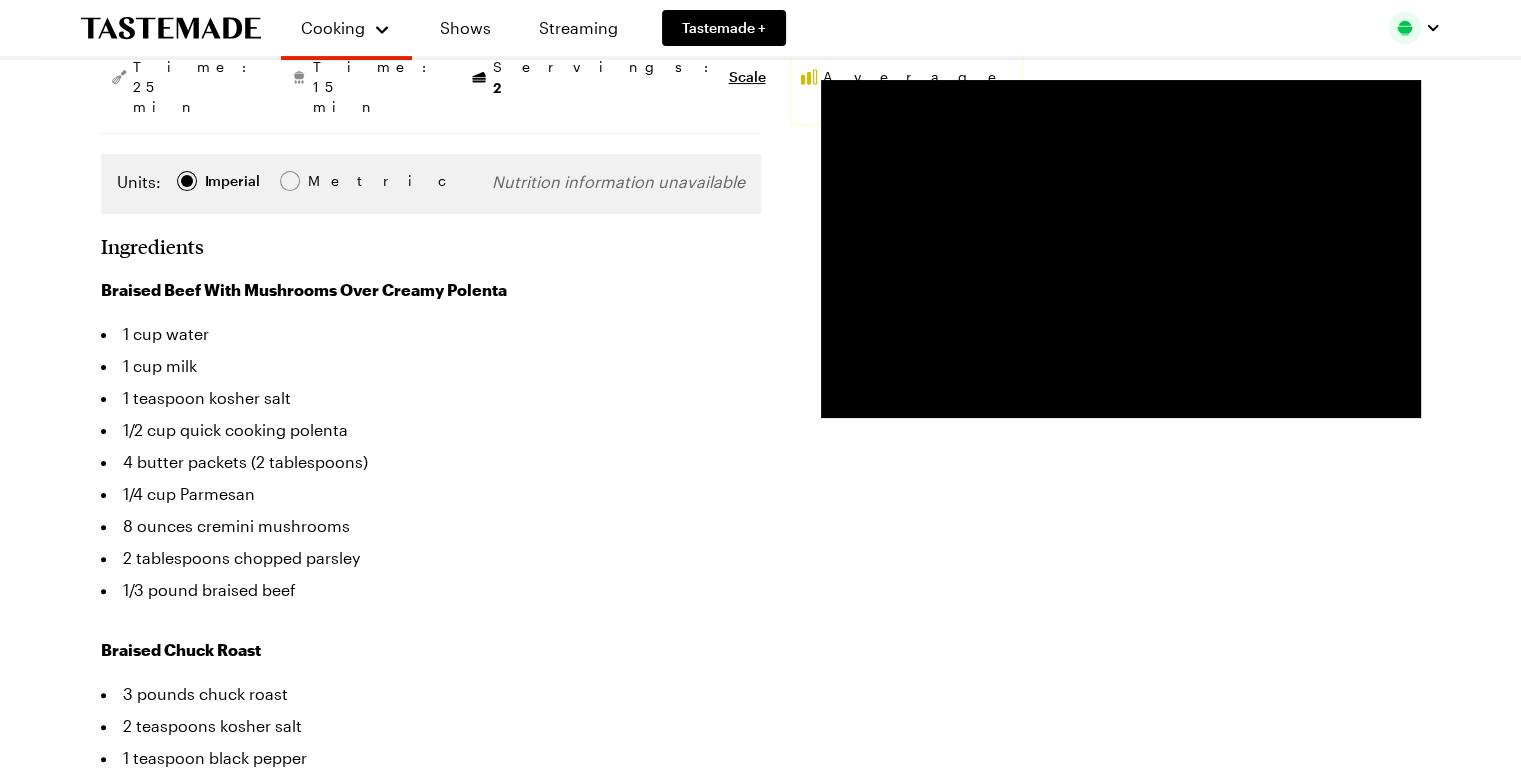 scroll, scrollTop: 400, scrollLeft: 0, axis: vertical 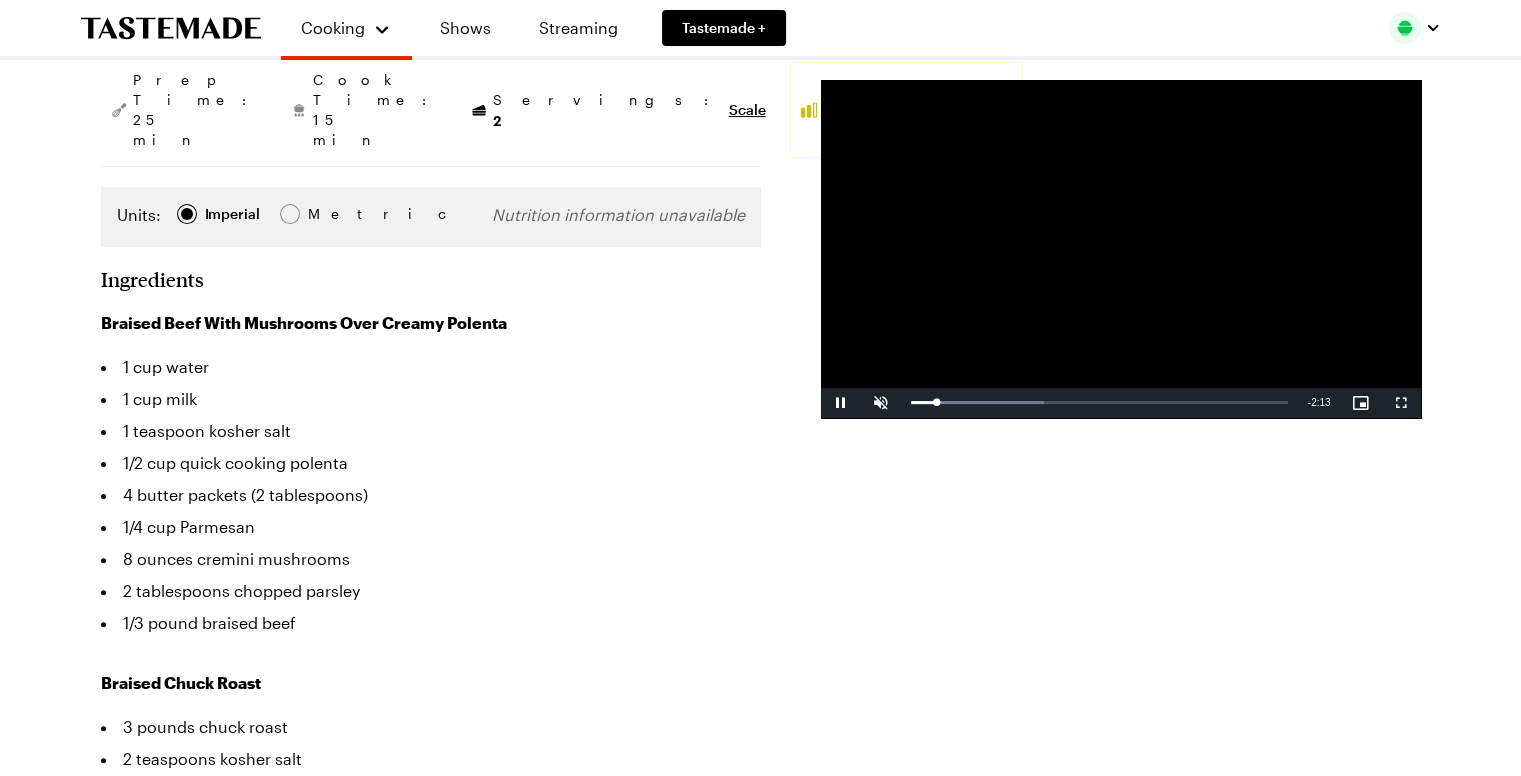click at bounding box center (1121, 249) 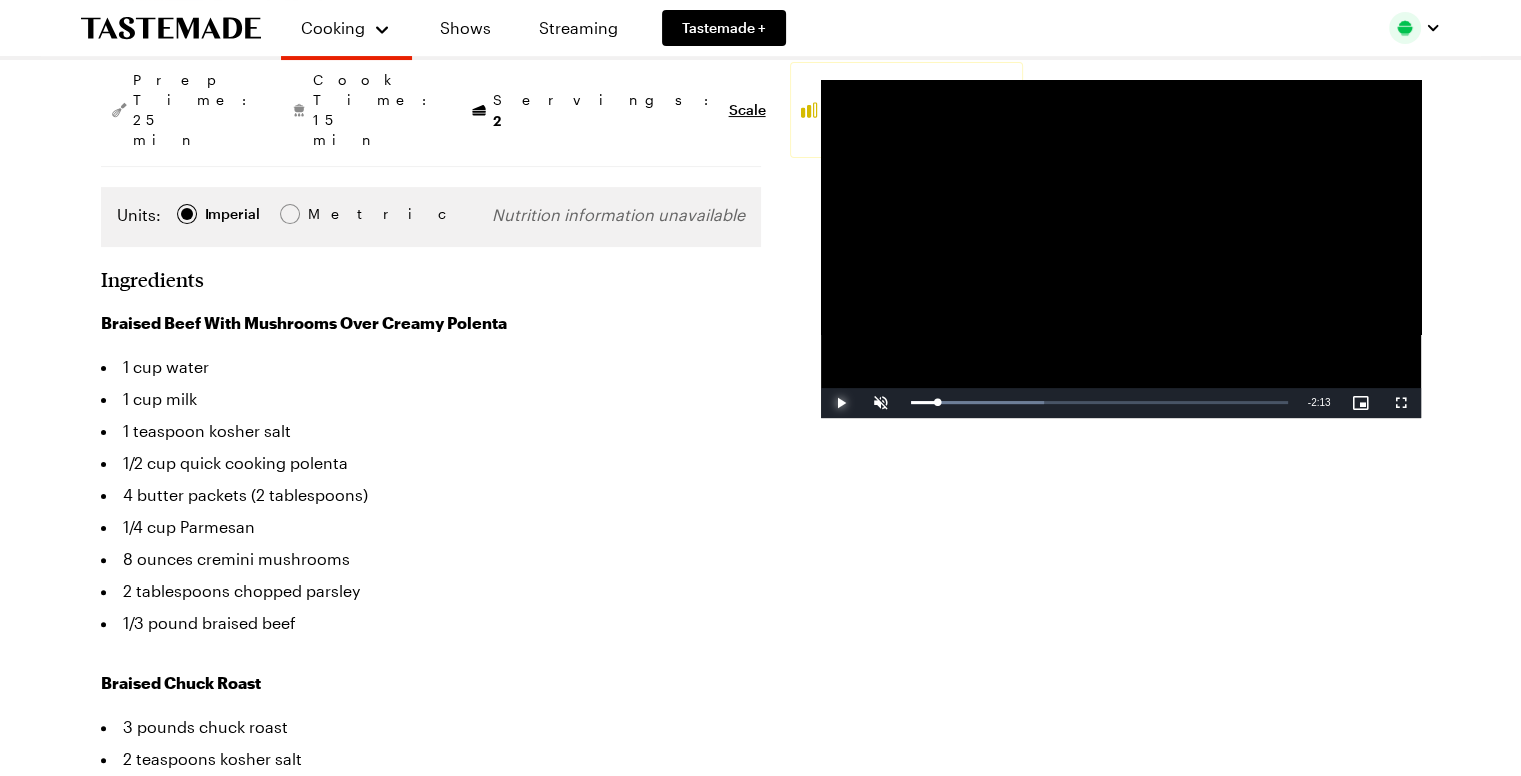 click at bounding box center (841, 403) 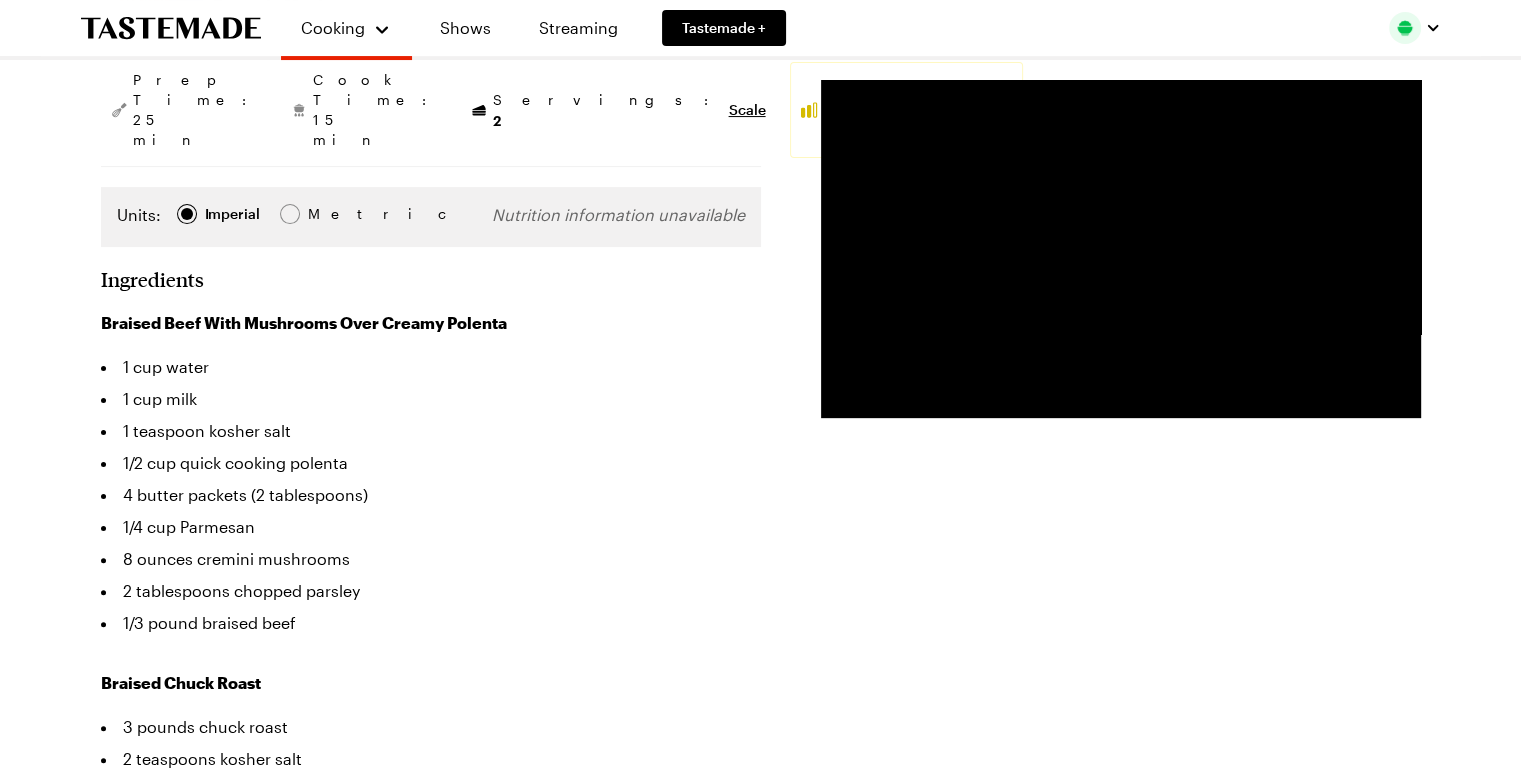 type 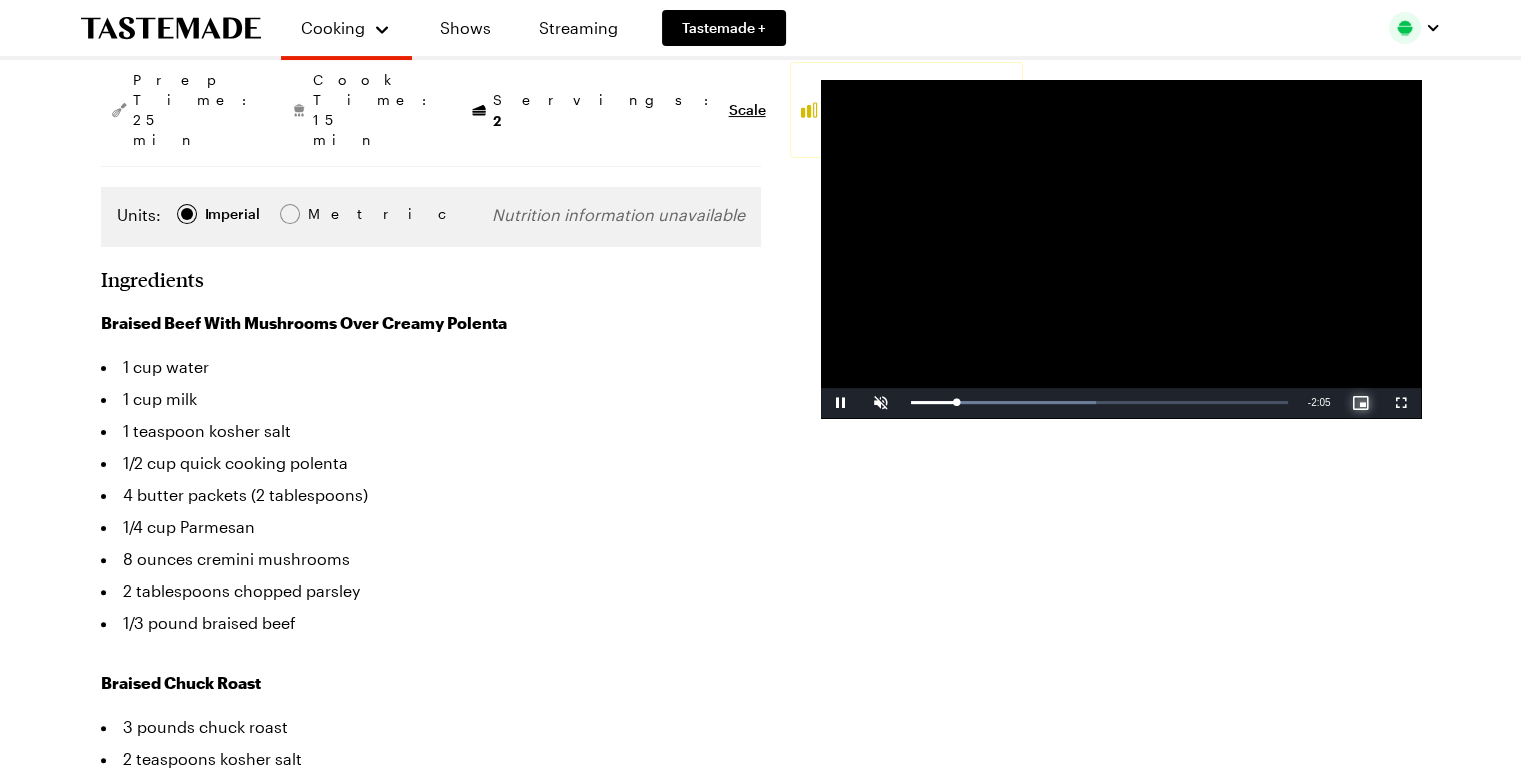 click at bounding box center (1361, 403) 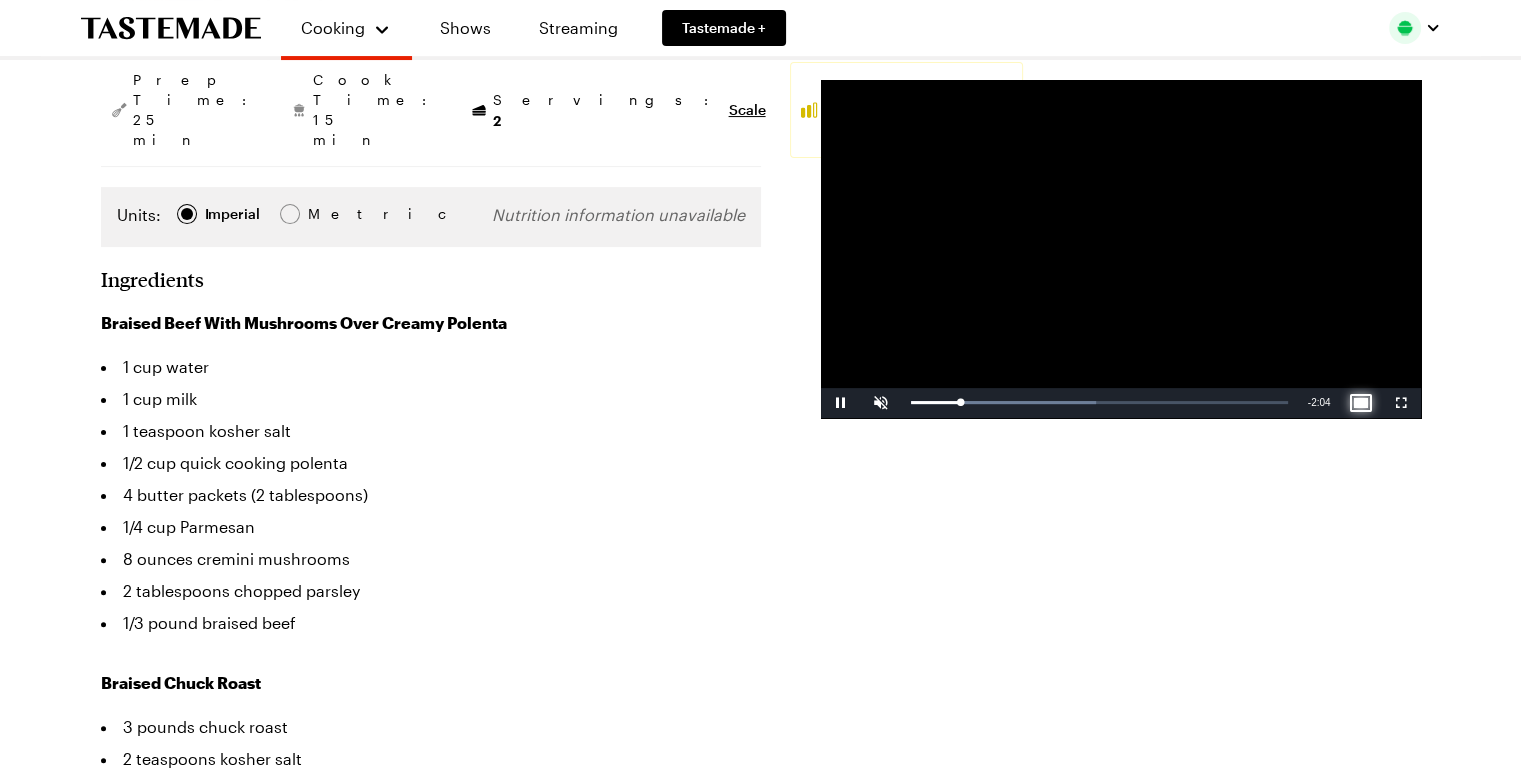 click at bounding box center (1361, 403) 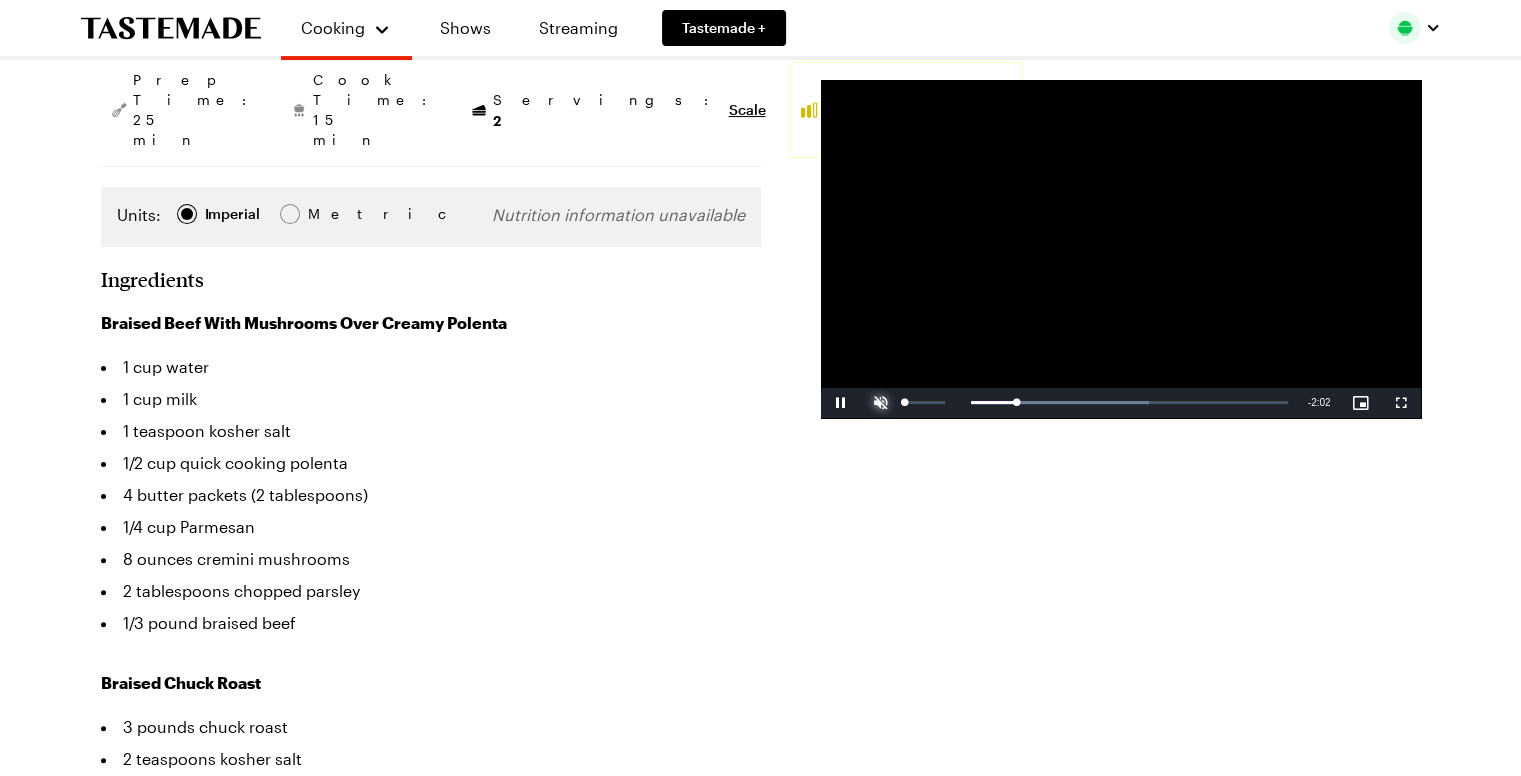 click at bounding box center [881, 403] 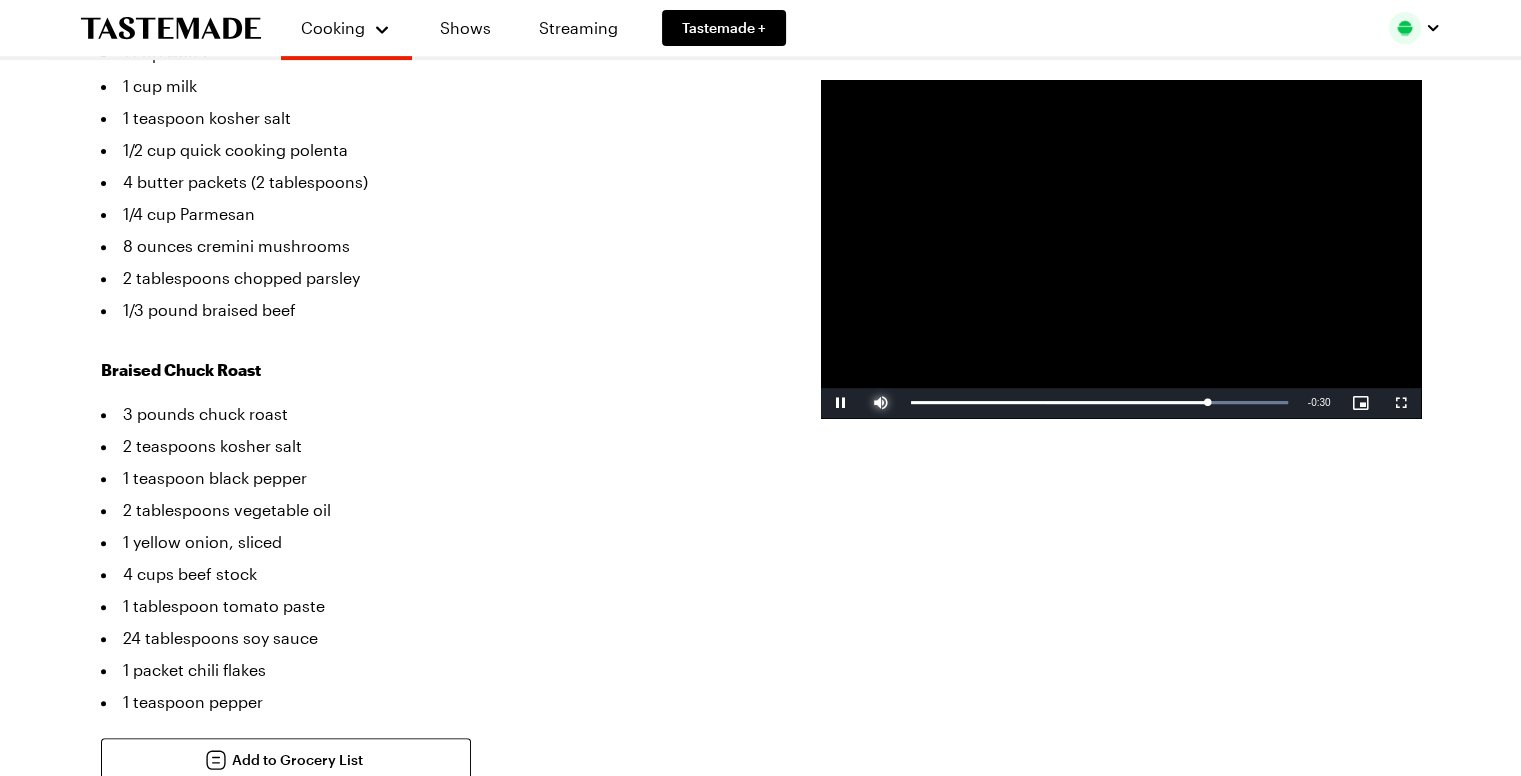 scroll, scrollTop: 500, scrollLeft: 0, axis: vertical 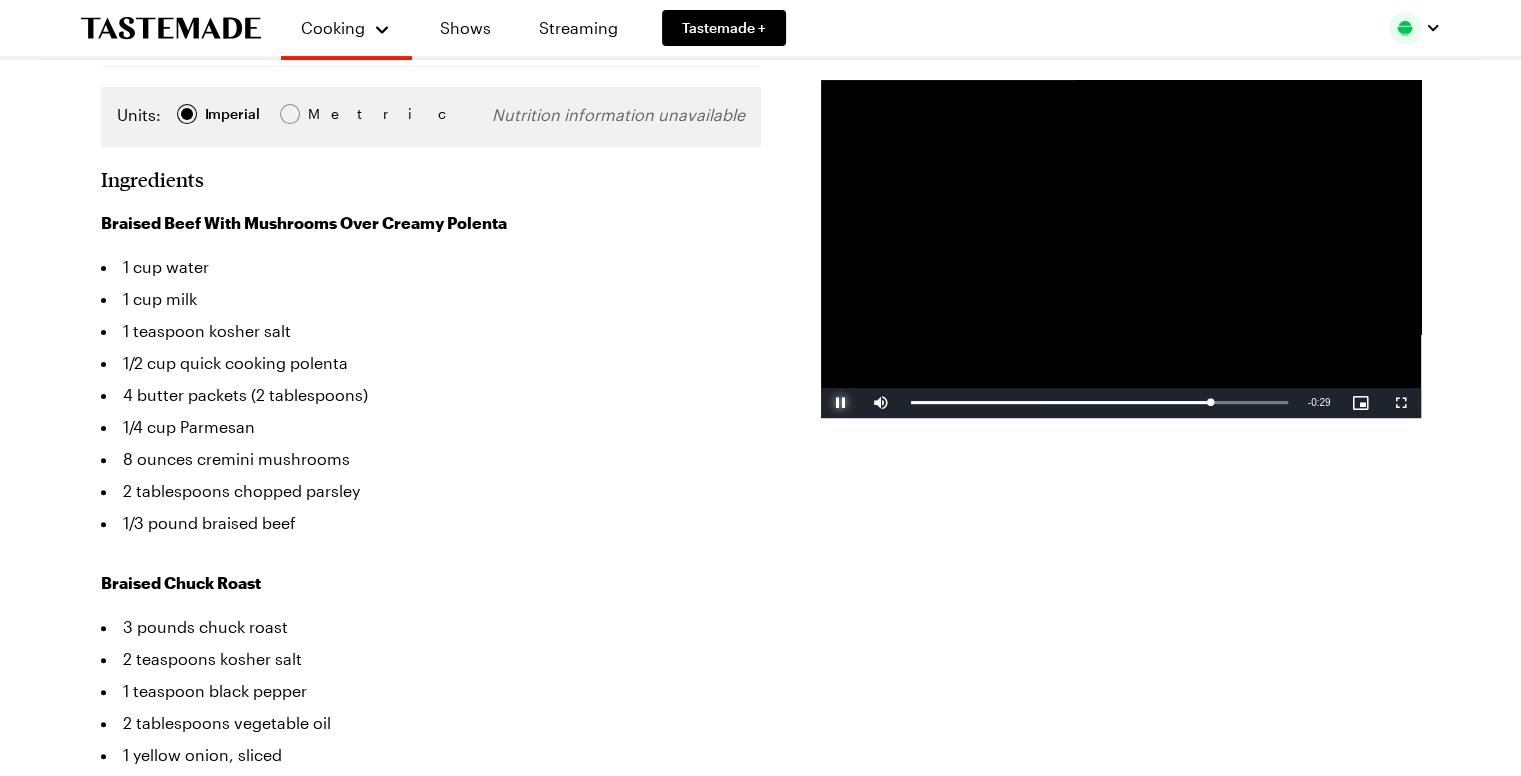 click at bounding box center (841, 403) 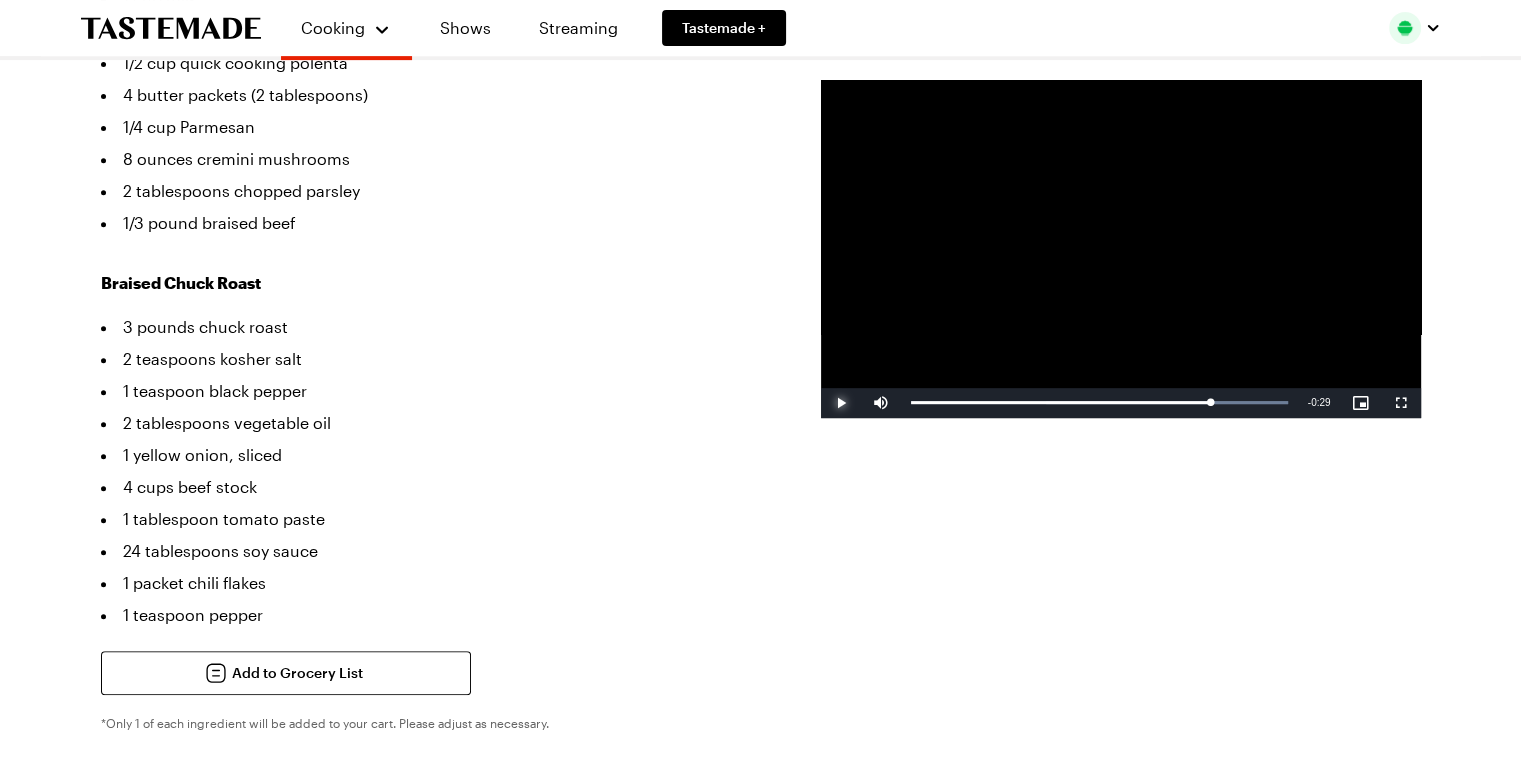 scroll, scrollTop: 800, scrollLeft: 0, axis: vertical 